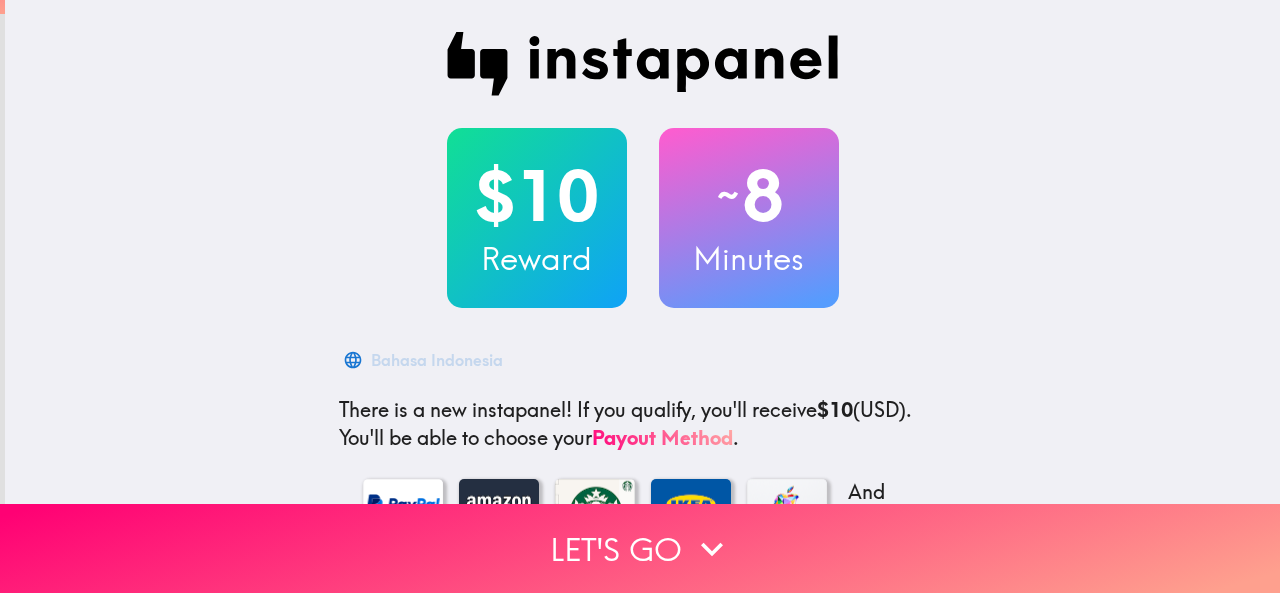 scroll, scrollTop: 0, scrollLeft: 0, axis: both 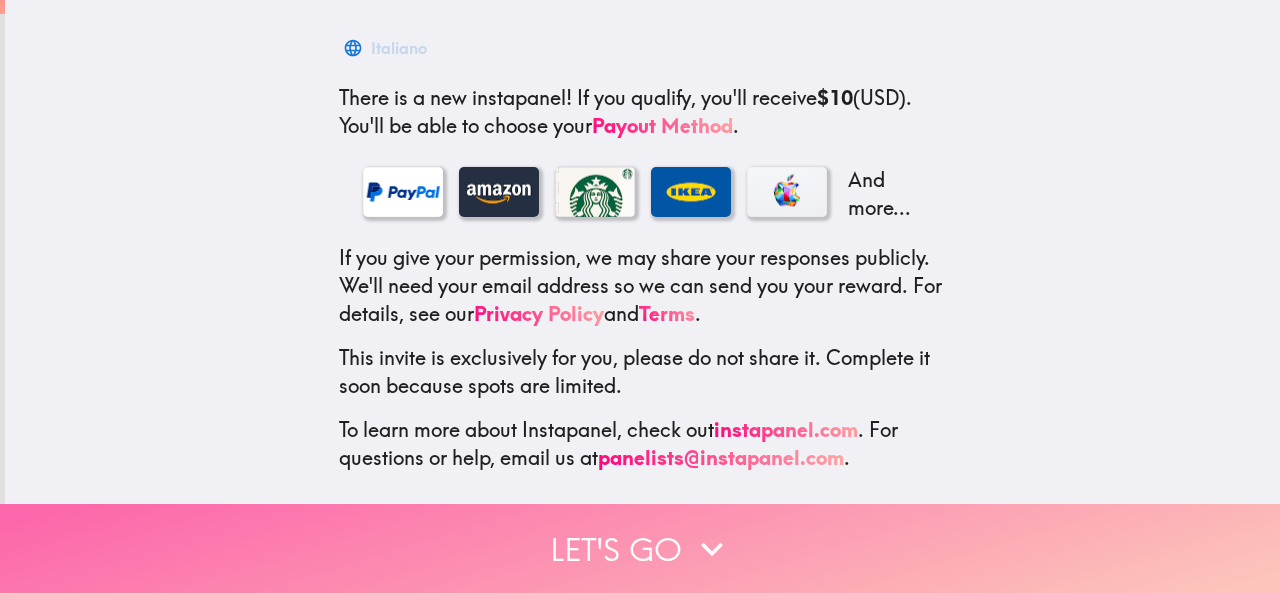 click on "Let's go" at bounding box center (640, 548) 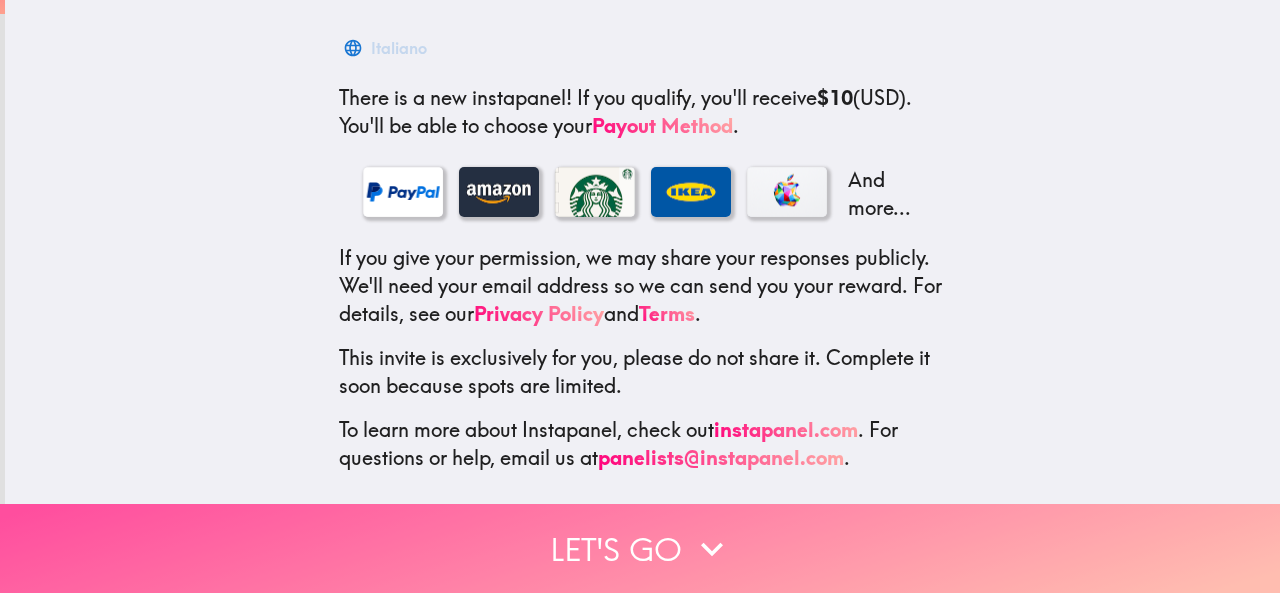 scroll, scrollTop: 168, scrollLeft: 0, axis: vertical 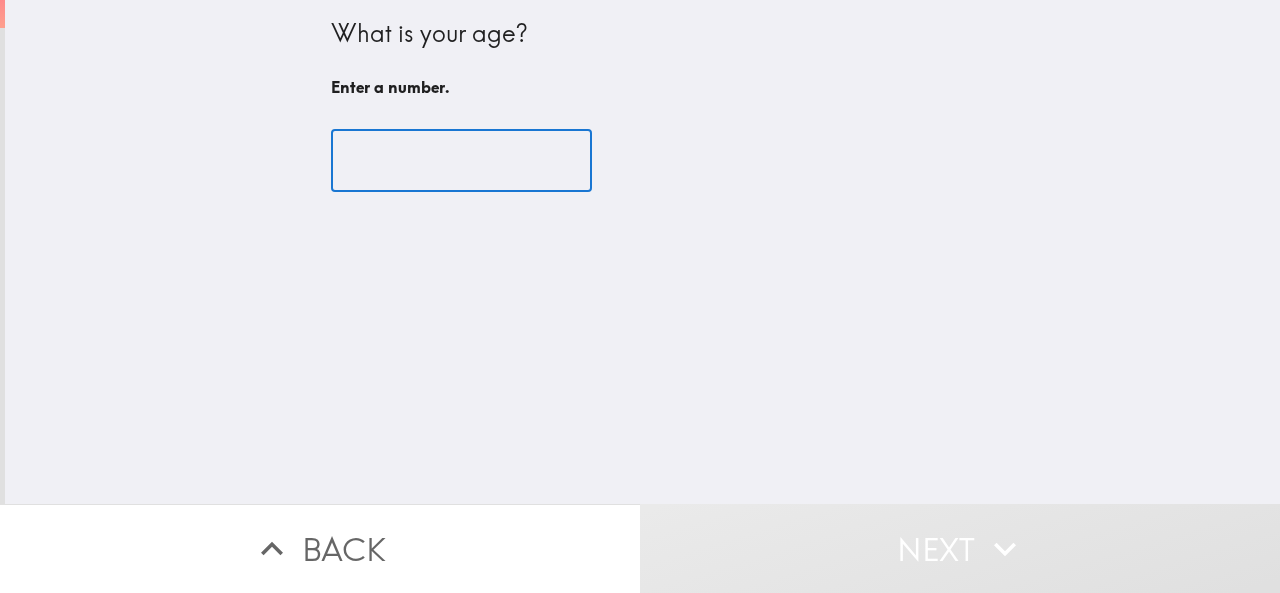click at bounding box center (461, 161) 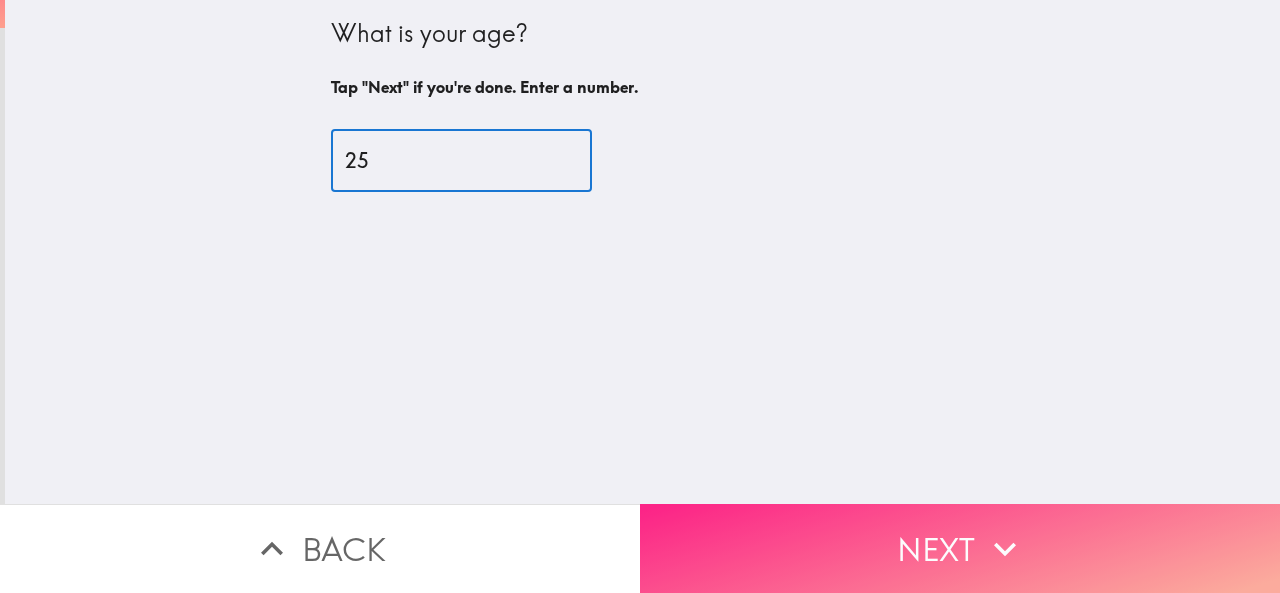 type on "25" 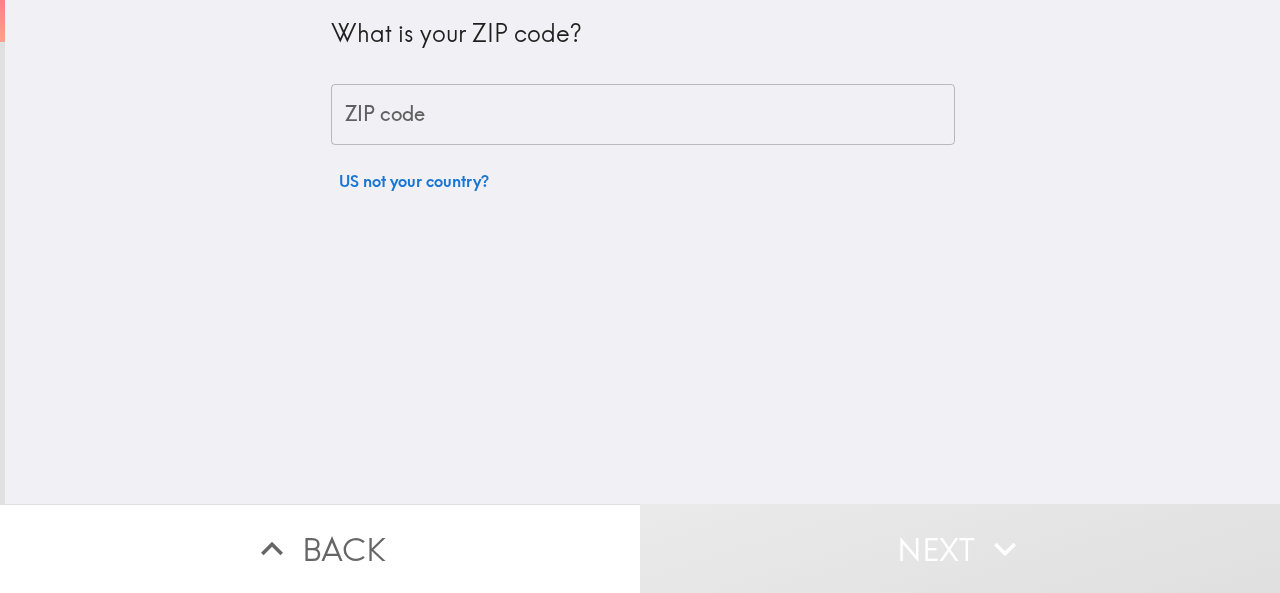 click on "ZIP code" at bounding box center [643, 115] 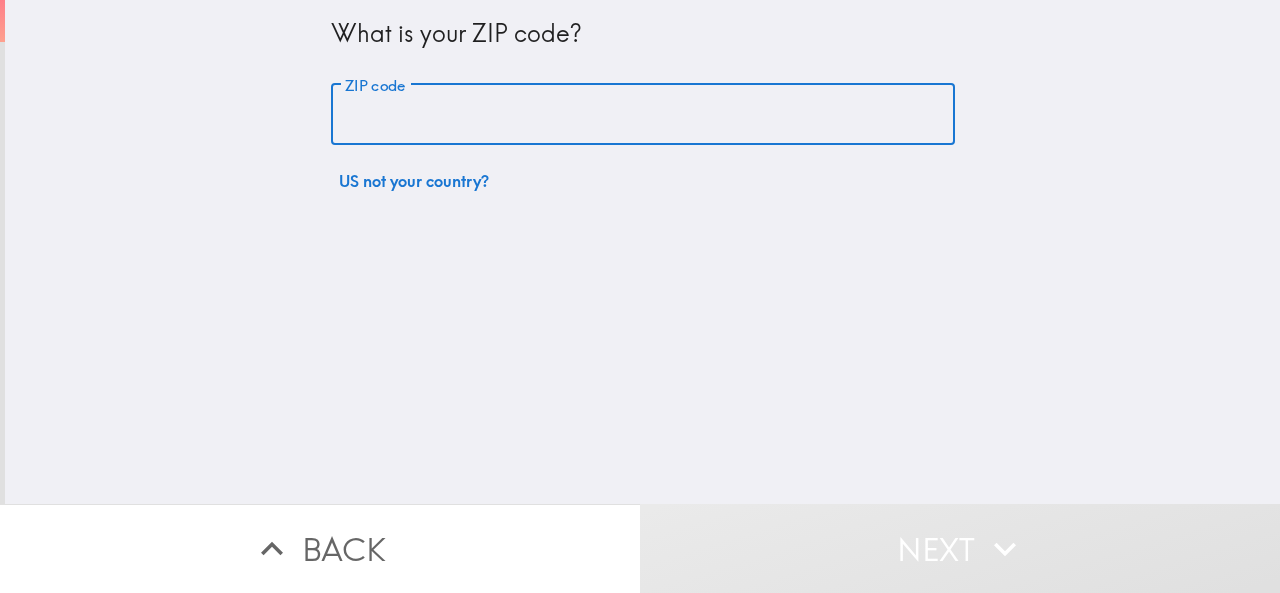 paste on "11428" 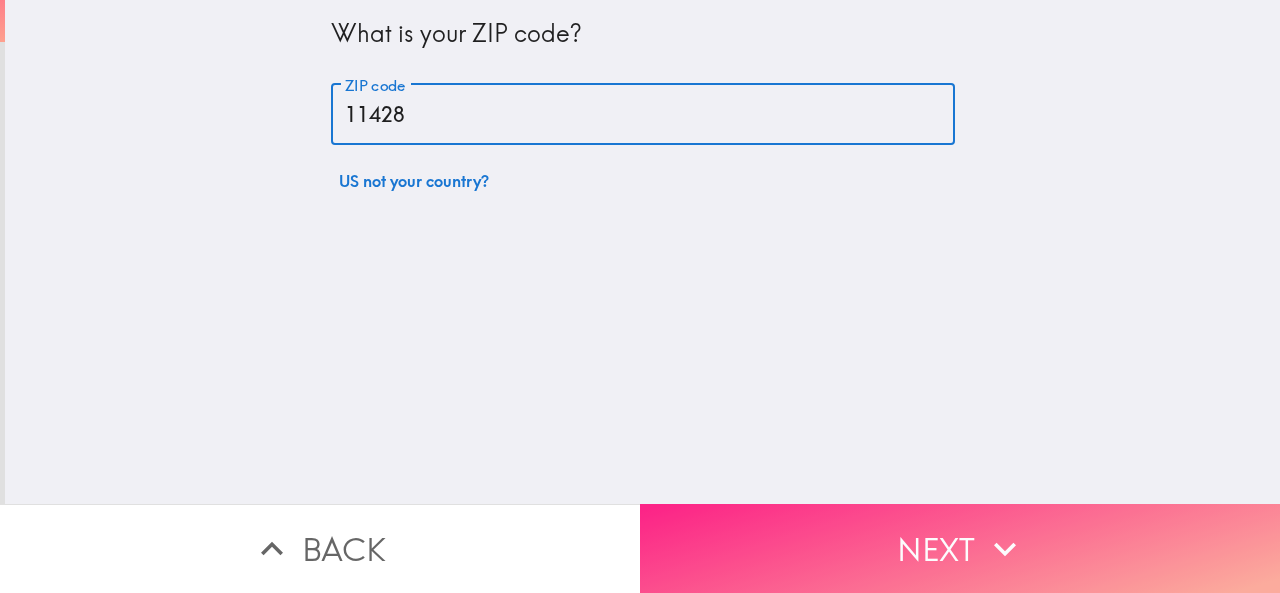 type on "11428" 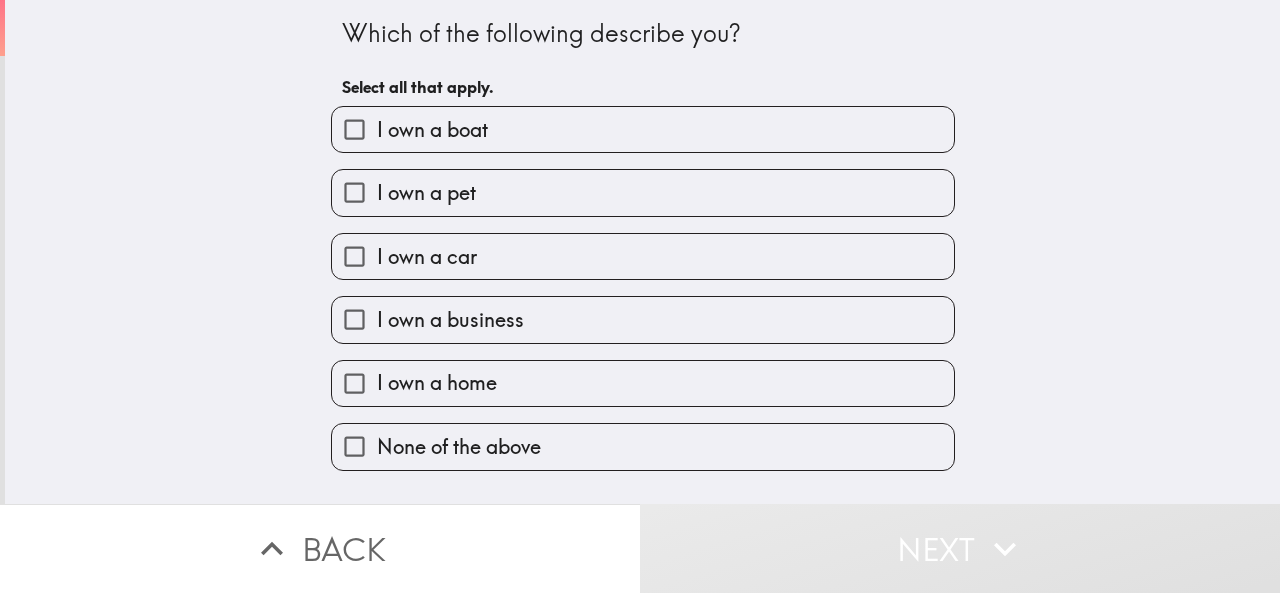 click on "I own a pet" at bounding box center [643, 192] 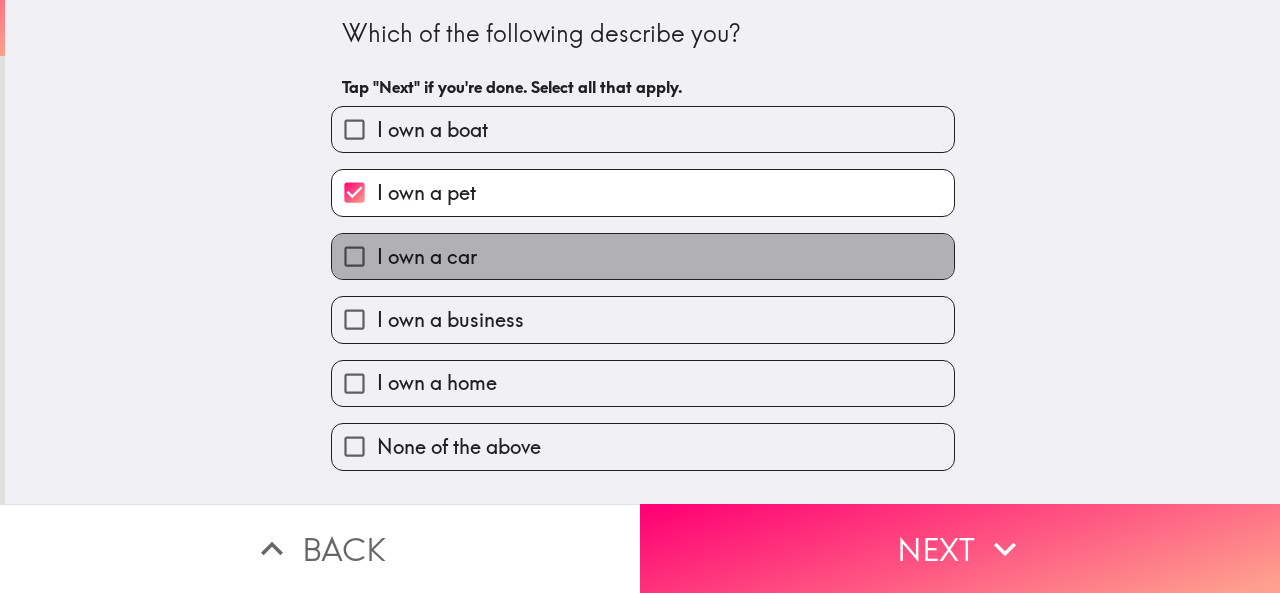 click on "I own a car" at bounding box center [427, 257] 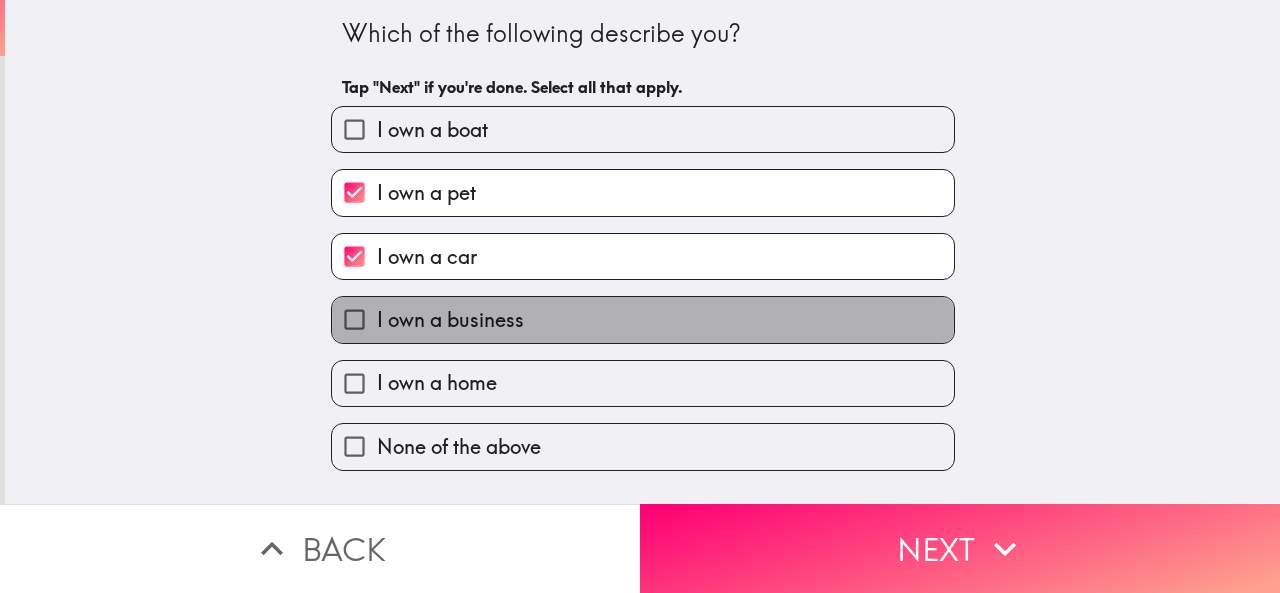 click on "I own a business" at bounding box center [450, 320] 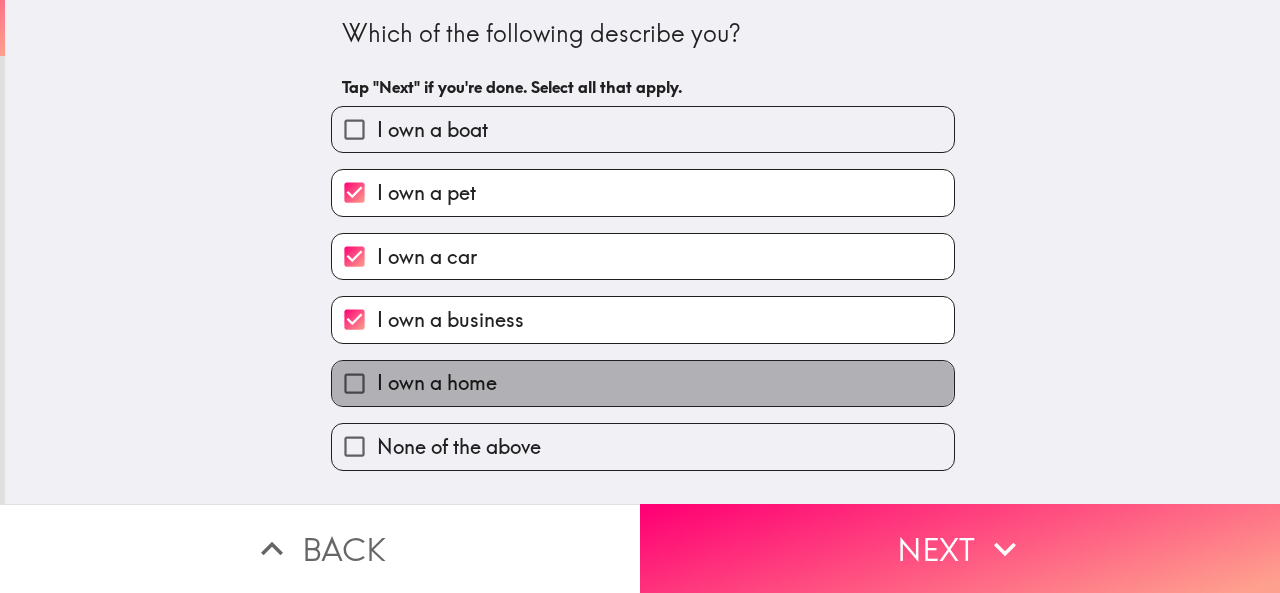 click on "I own a home" at bounding box center [643, 383] 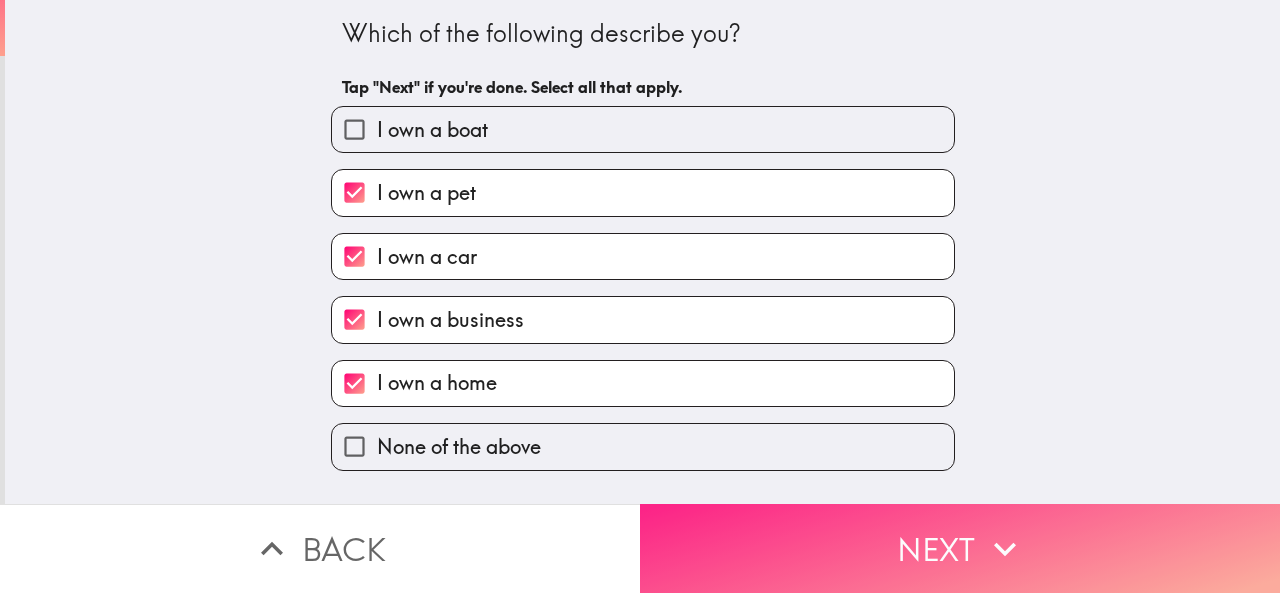 click on "Next" at bounding box center [960, 548] 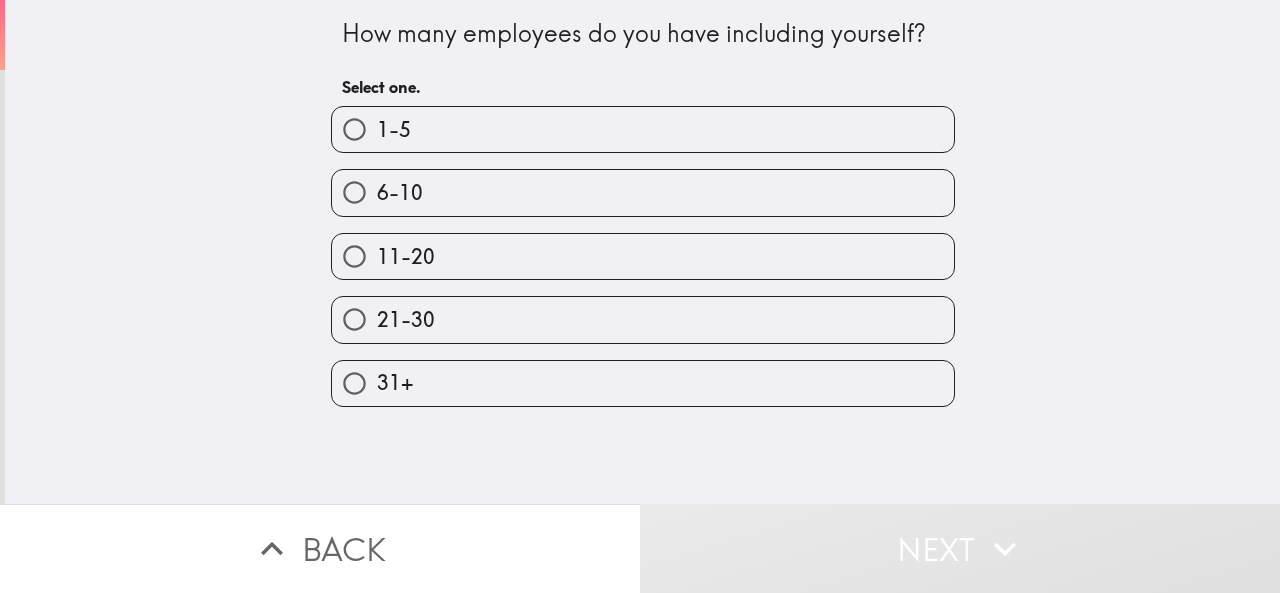 click on "21-30" at bounding box center (643, 319) 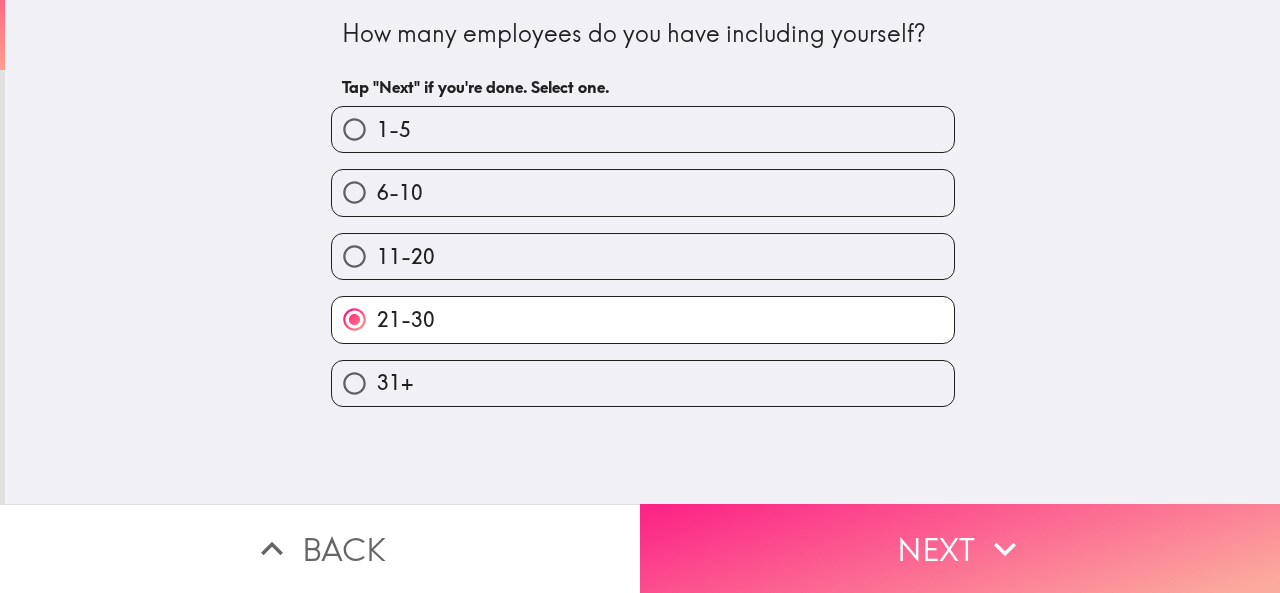 click on "Next" at bounding box center [960, 548] 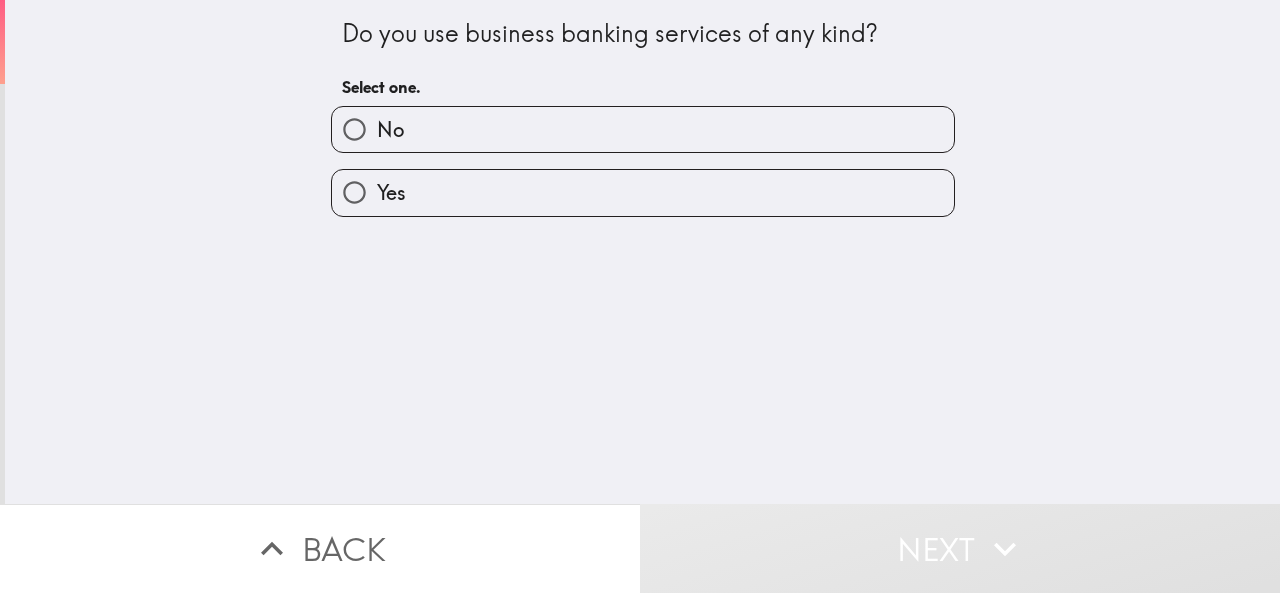 click on "Yes" at bounding box center (643, 192) 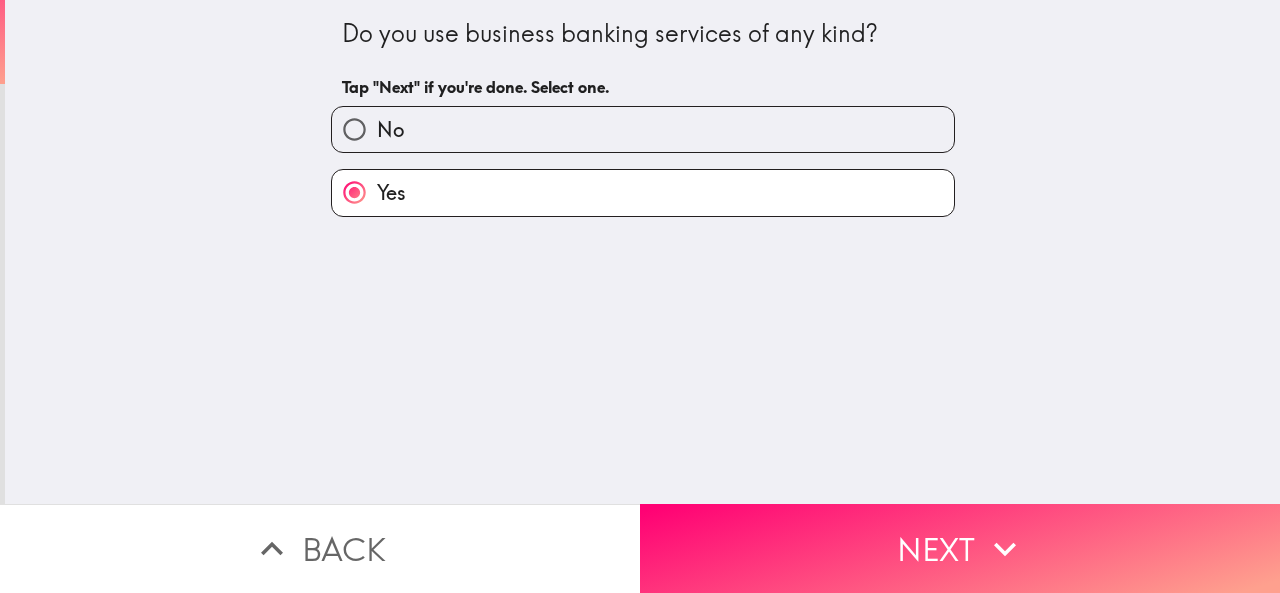 click on "Next" at bounding box center [960, 548] 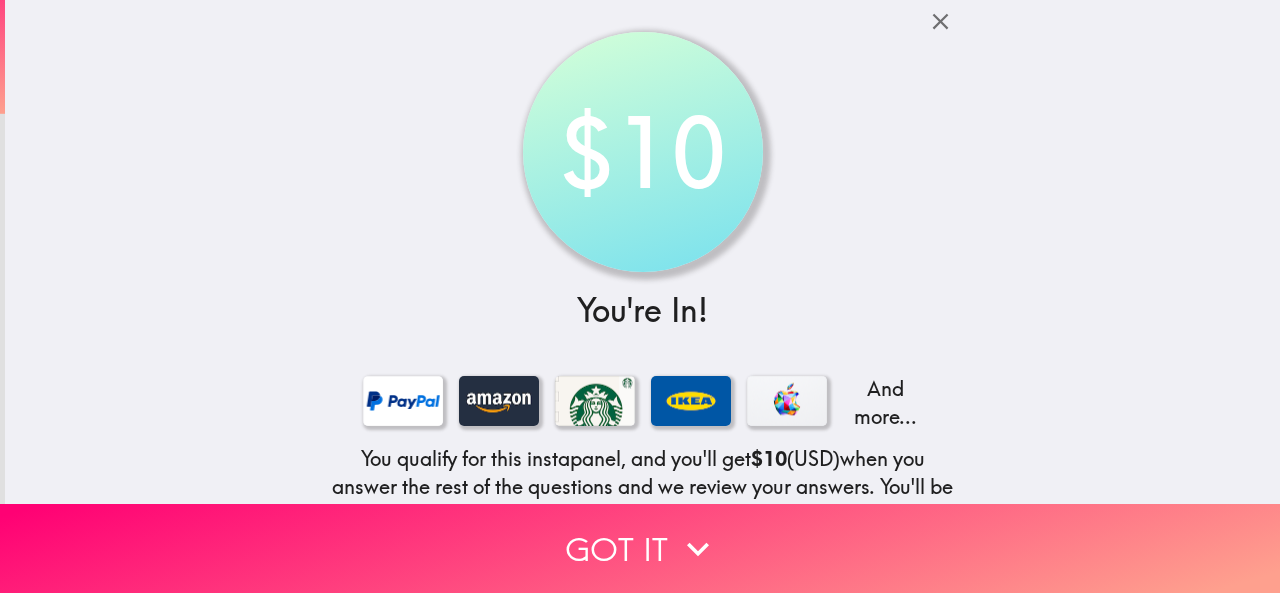 scroll, scrollTop: 227, scrollLeft: 0, axis: vertical 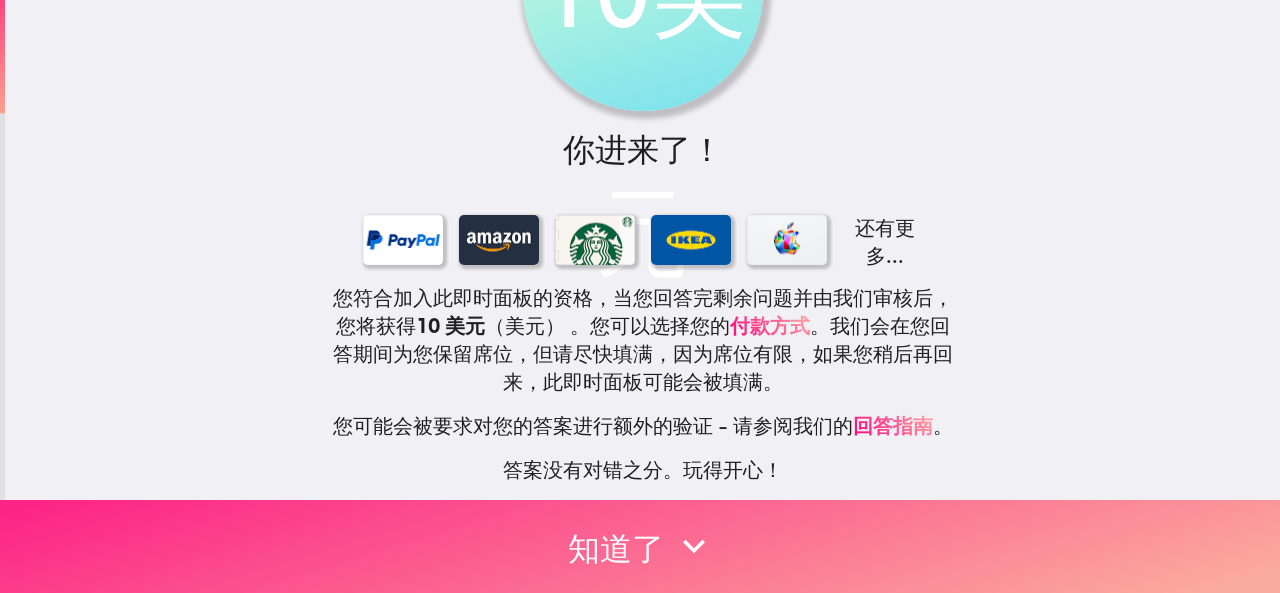 click 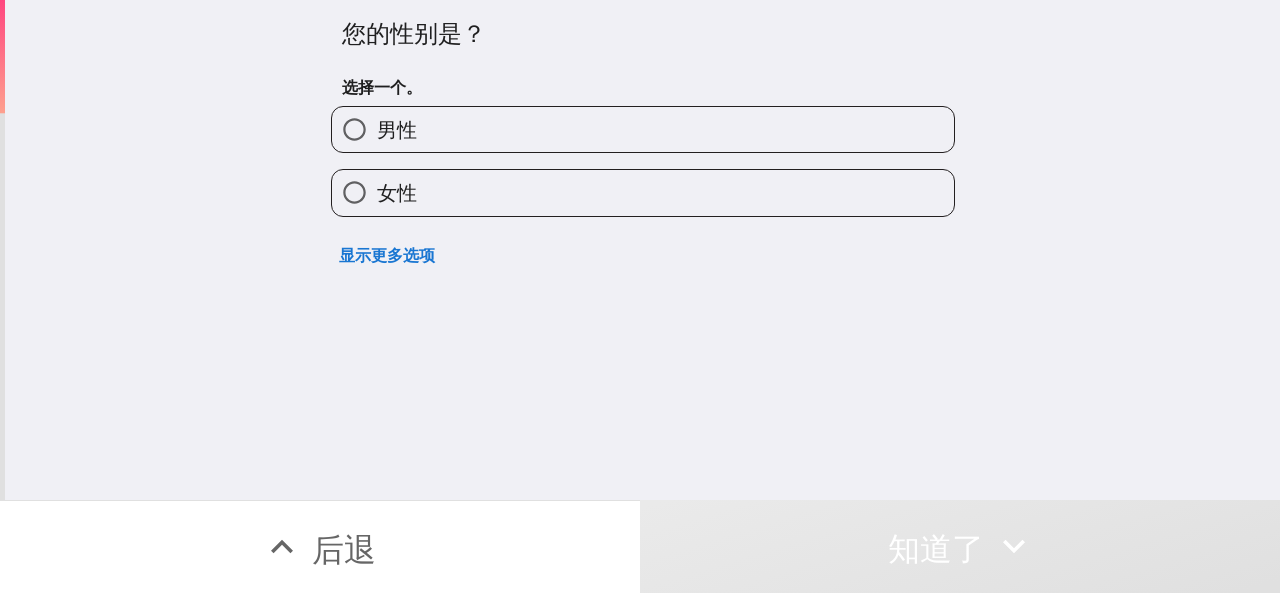 click on "男性" at bounding box center (643, 129) 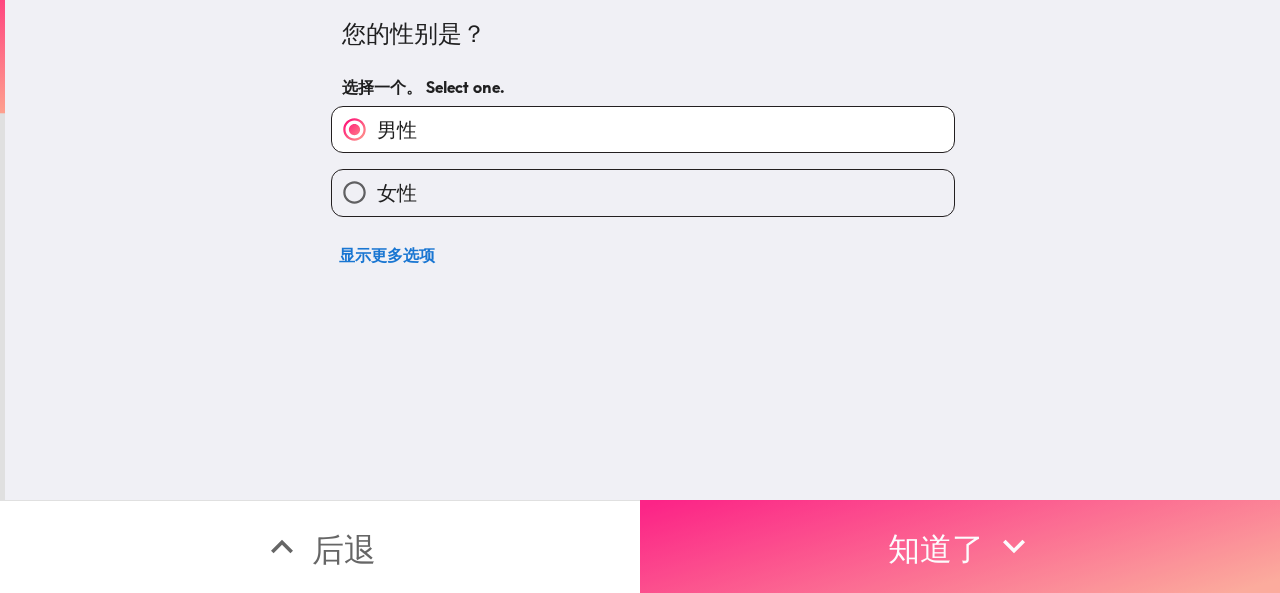 click on "知道了" at bounding box center [960, 546] 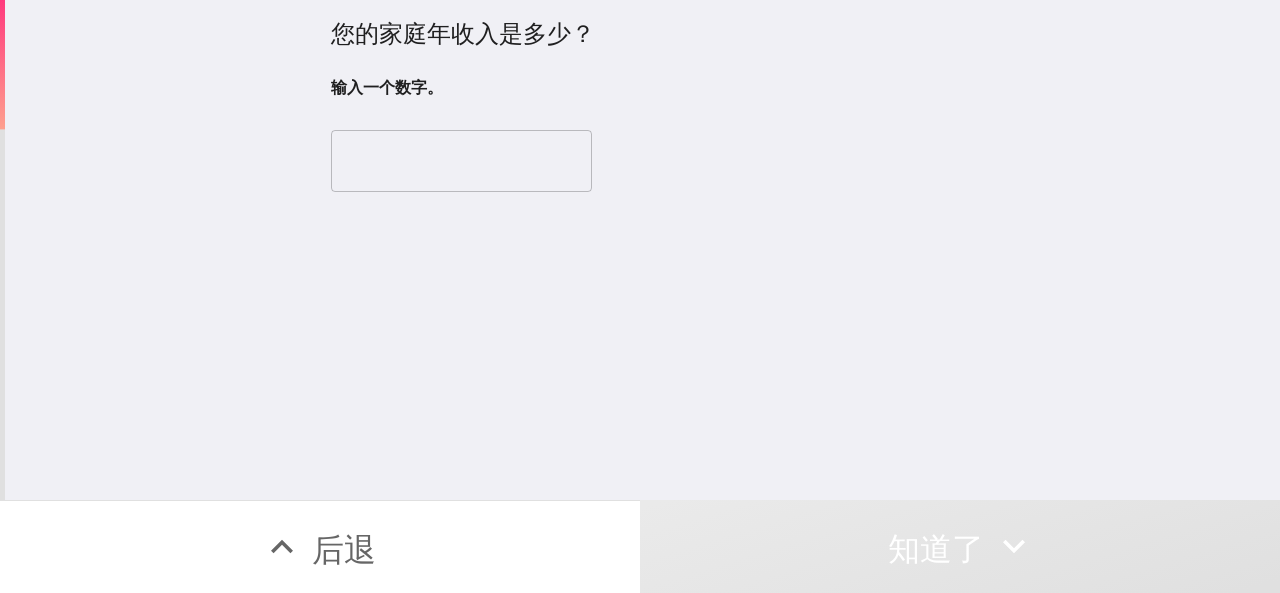 click at bounding box center (461, 161) 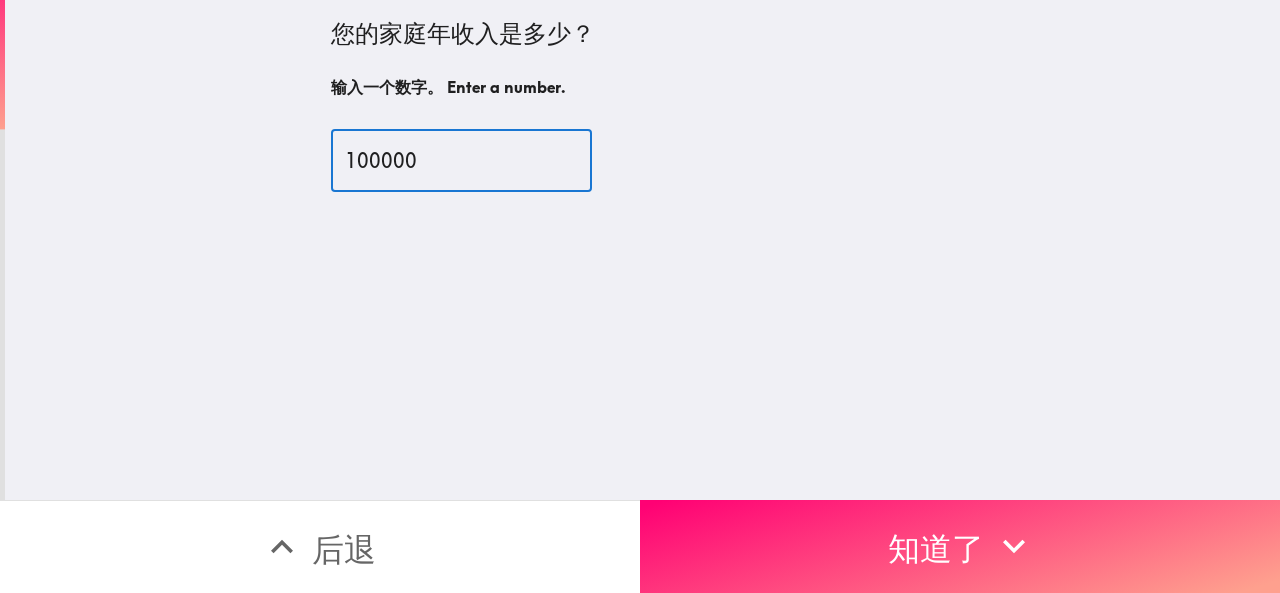 type on "100000" 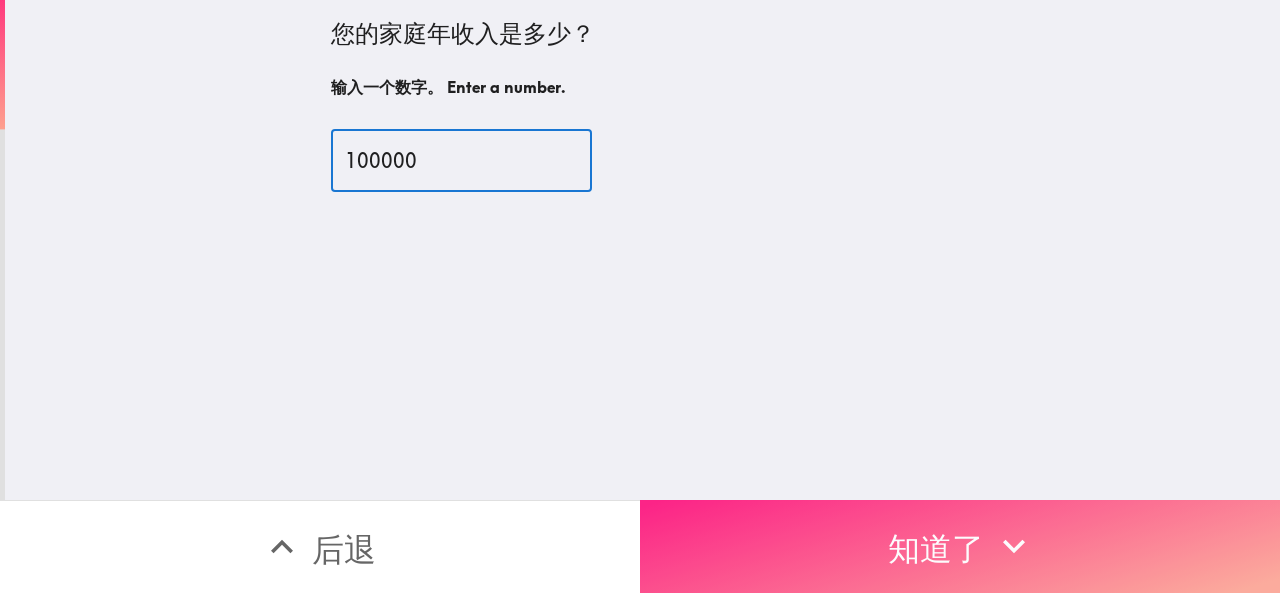drag, startPoint x: 809, startPoint y: 464, endPoint x: 847, endPoint y: 496, distance: 49.67897 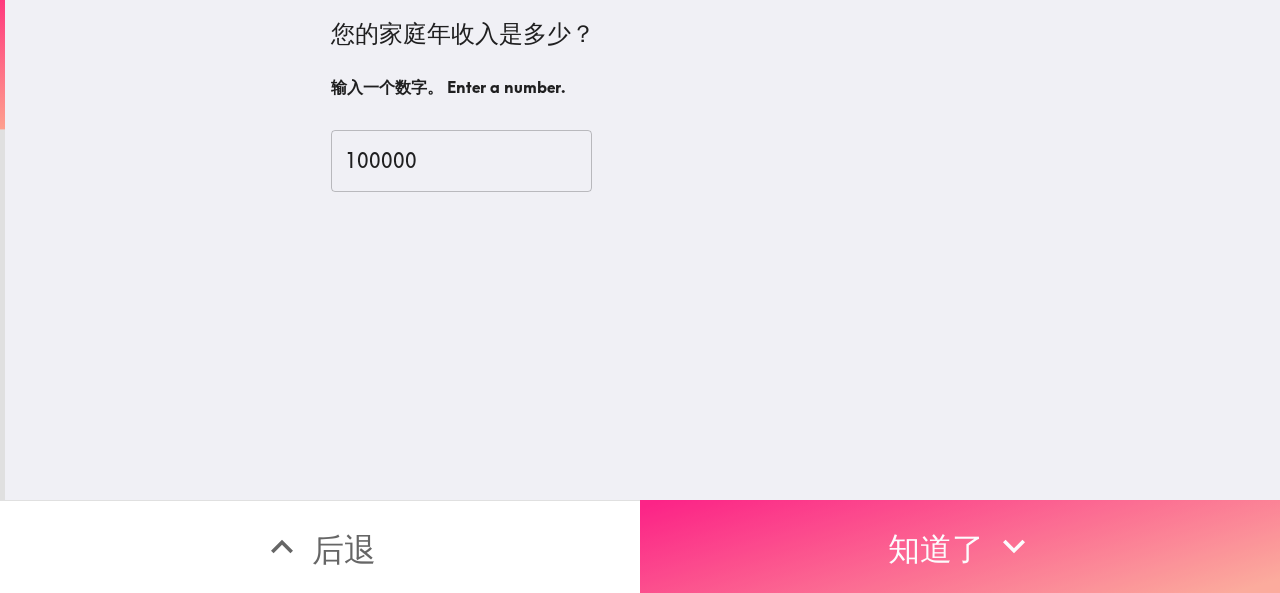click on "知道了" at bounding box center (960, 546) 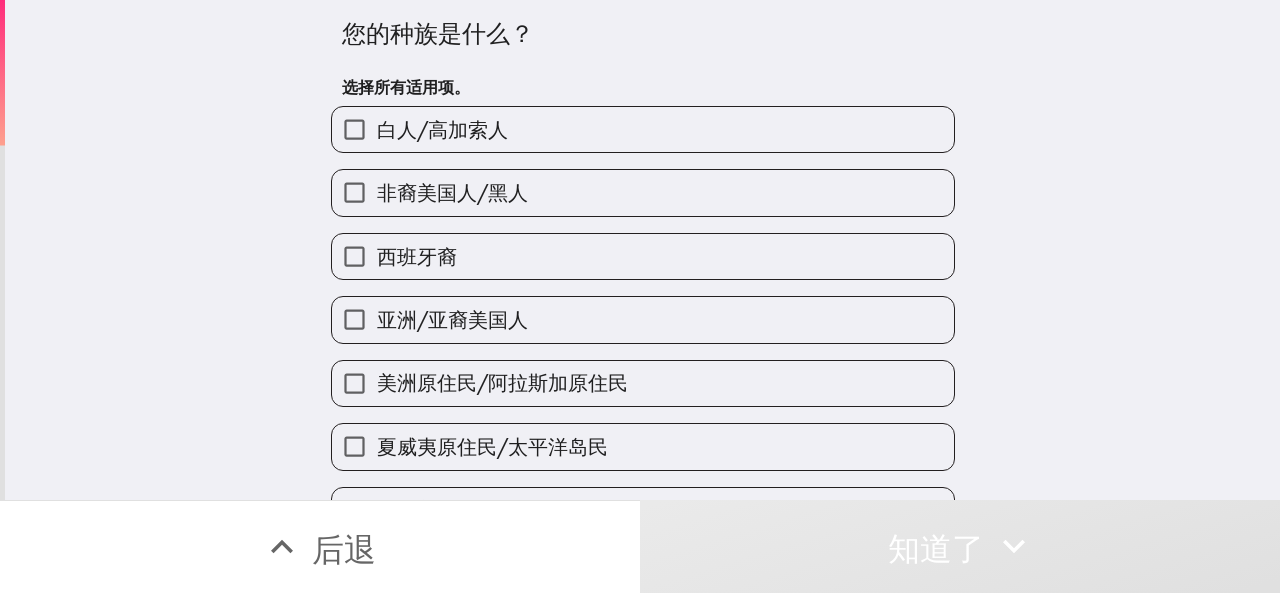 click on "非裔美国人/黑人" at bounding box center (635, 184) 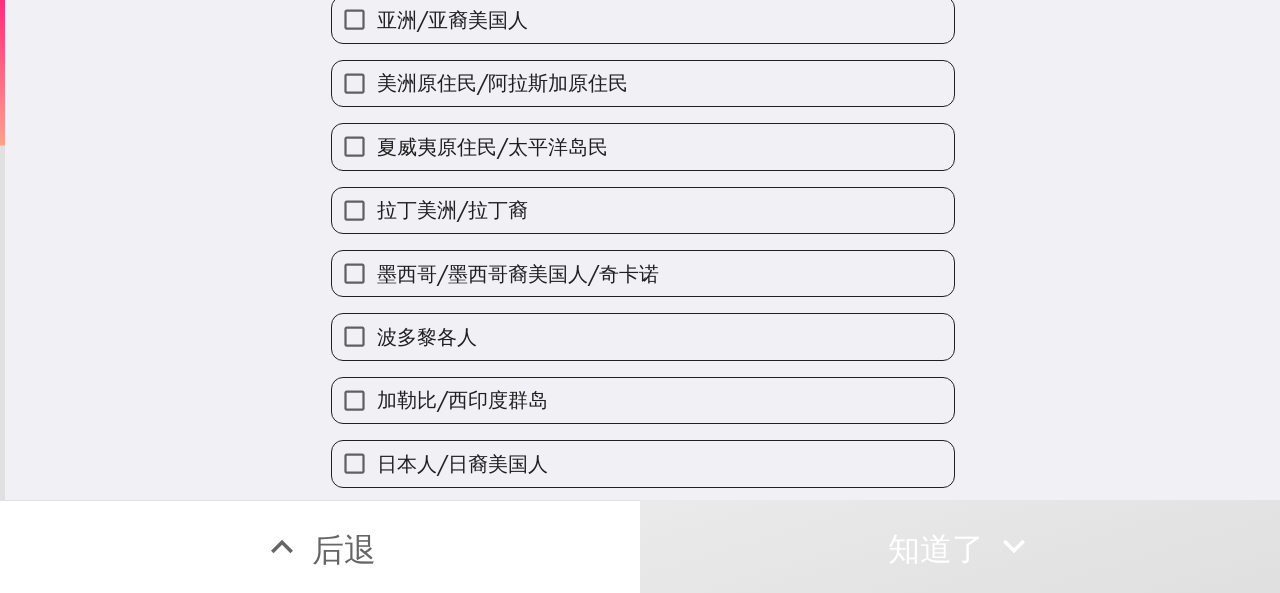 scroll, scrollTop: 0, scrollLeft: 0, axis: both 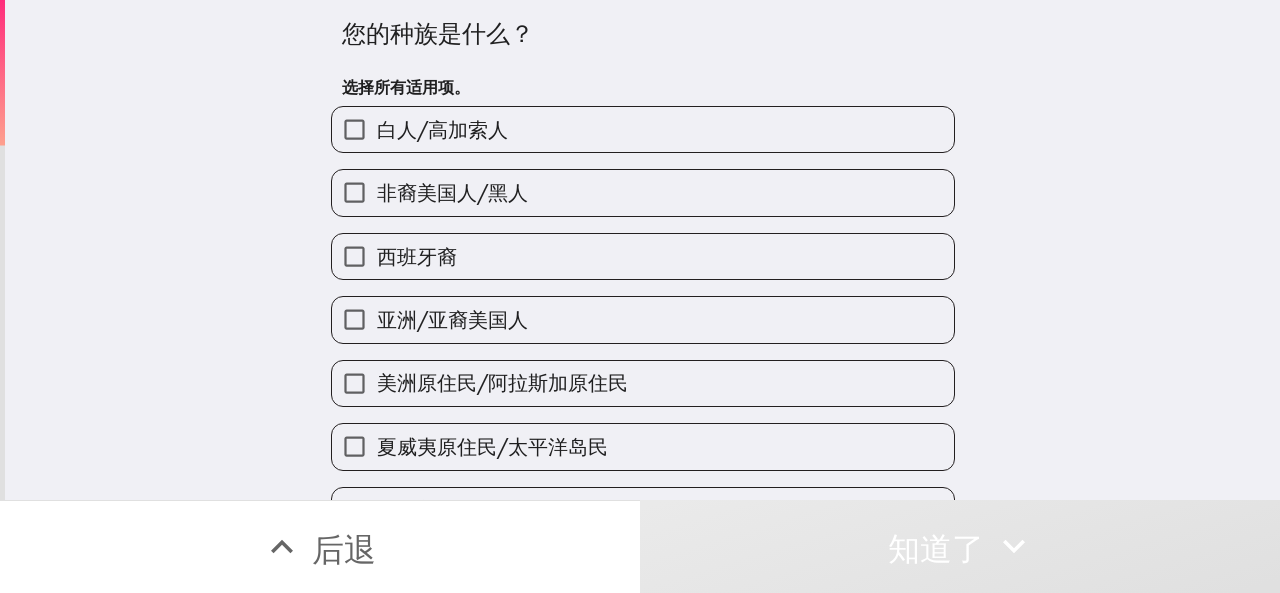 click on "白人/高加索人" at bounding box center (643, 129) 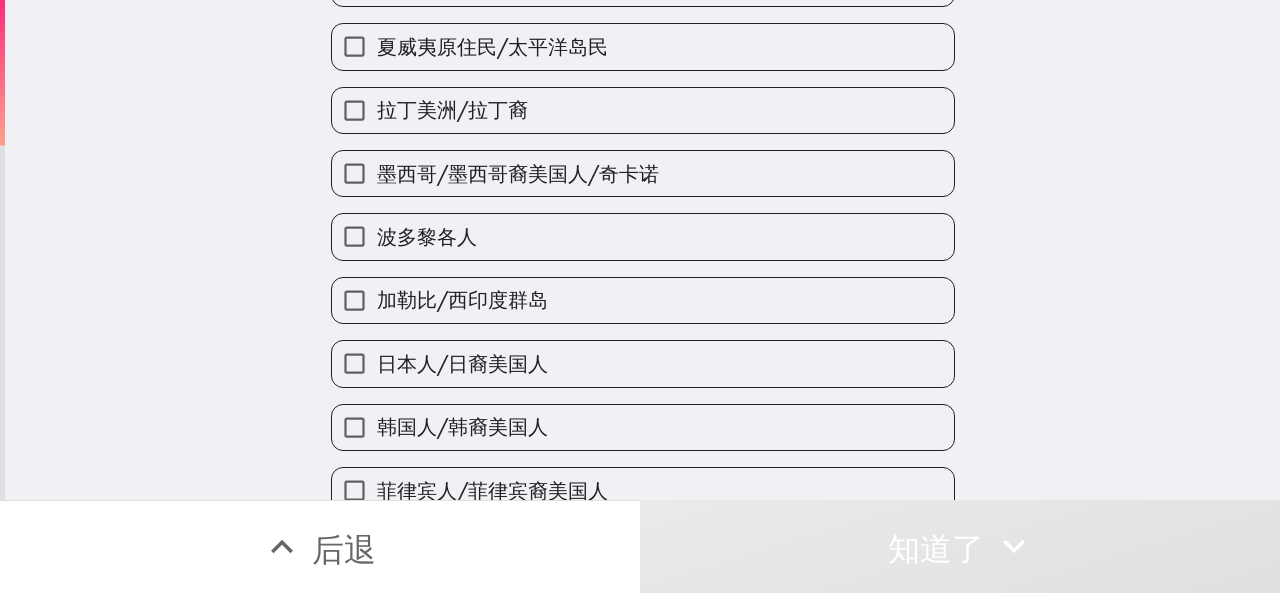 scroll, scrollTop: 0, scrollLeft: 0, axis: both 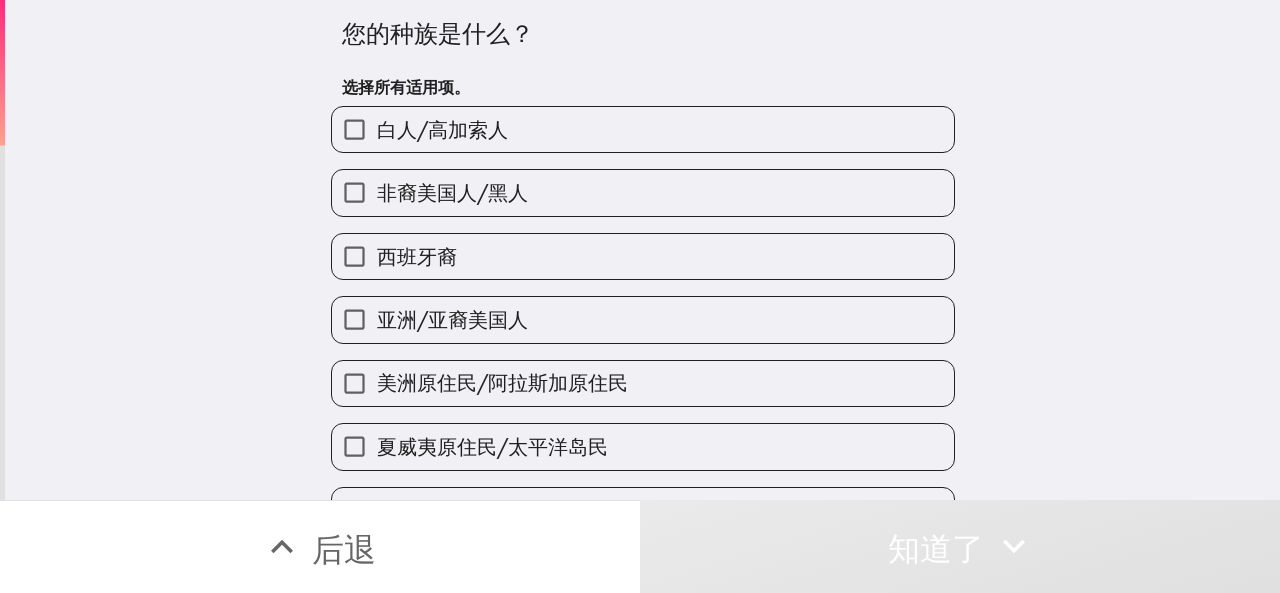click on "非裔美国人/黑人" at bounding box center [635, 184] 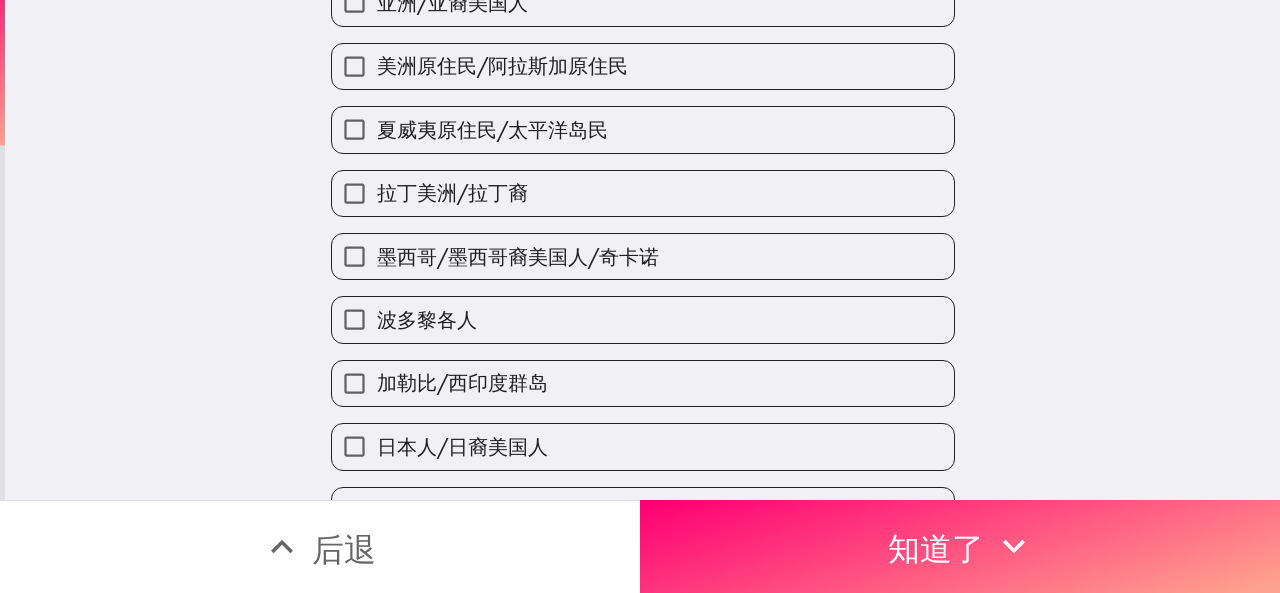 scroll, scrollTop: 400, scrollLeft: 0, axis: vertical 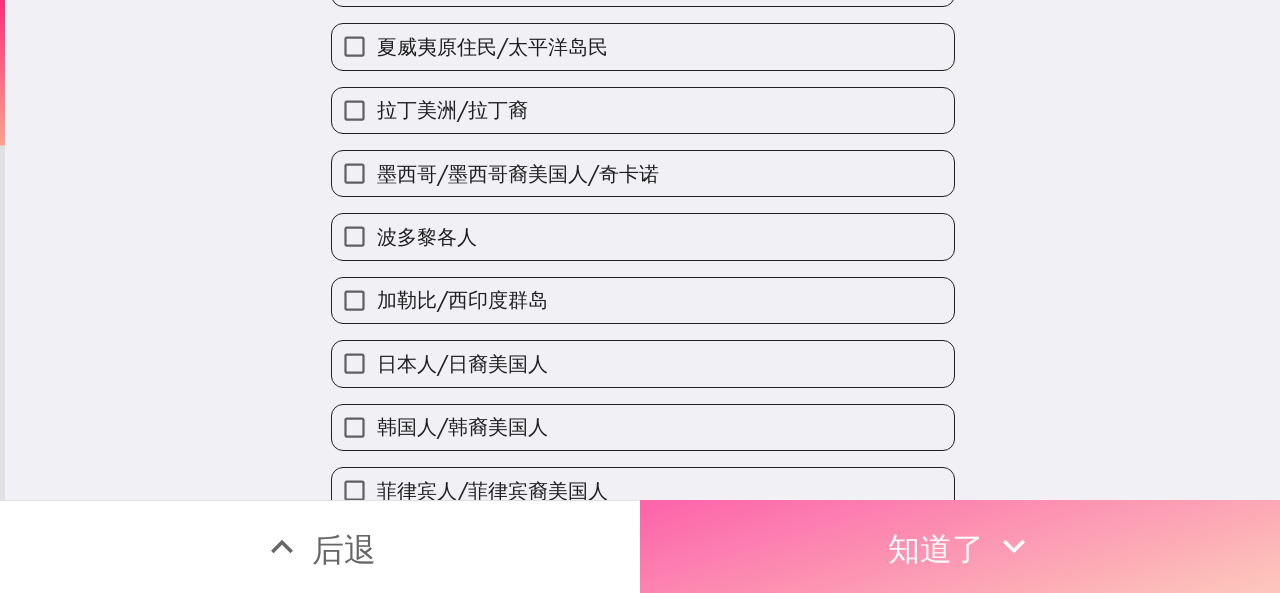 click on "知道了" at bounding box center (936, 549) 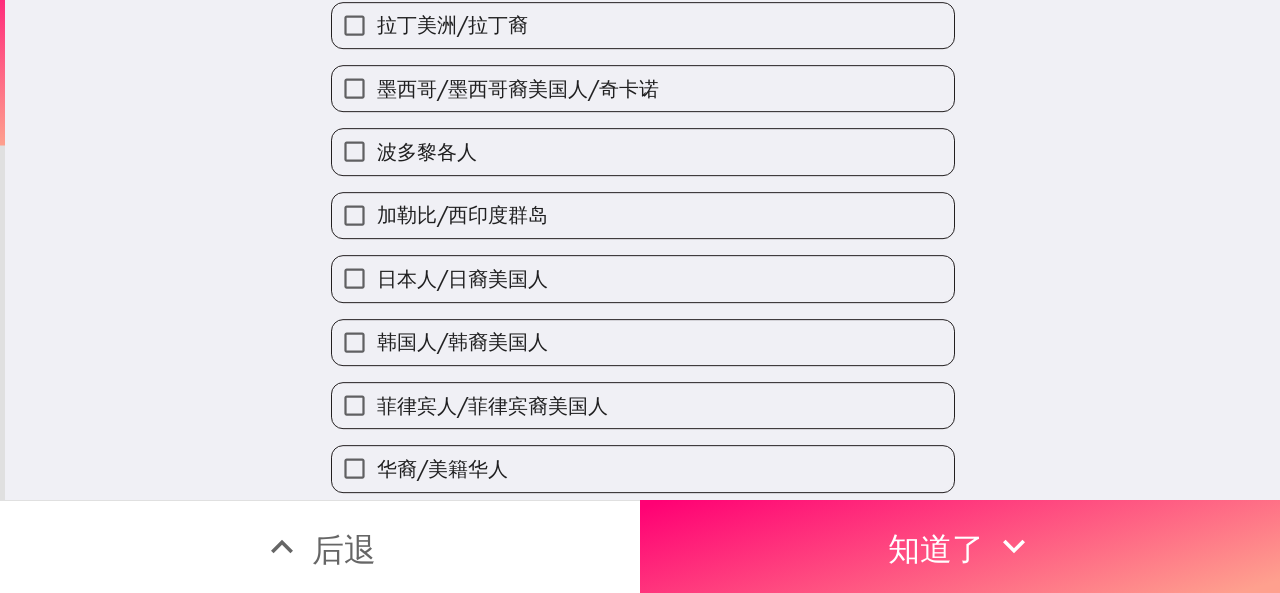 scroll, scrollTop: 0, scrollLeft: 0, axis: both 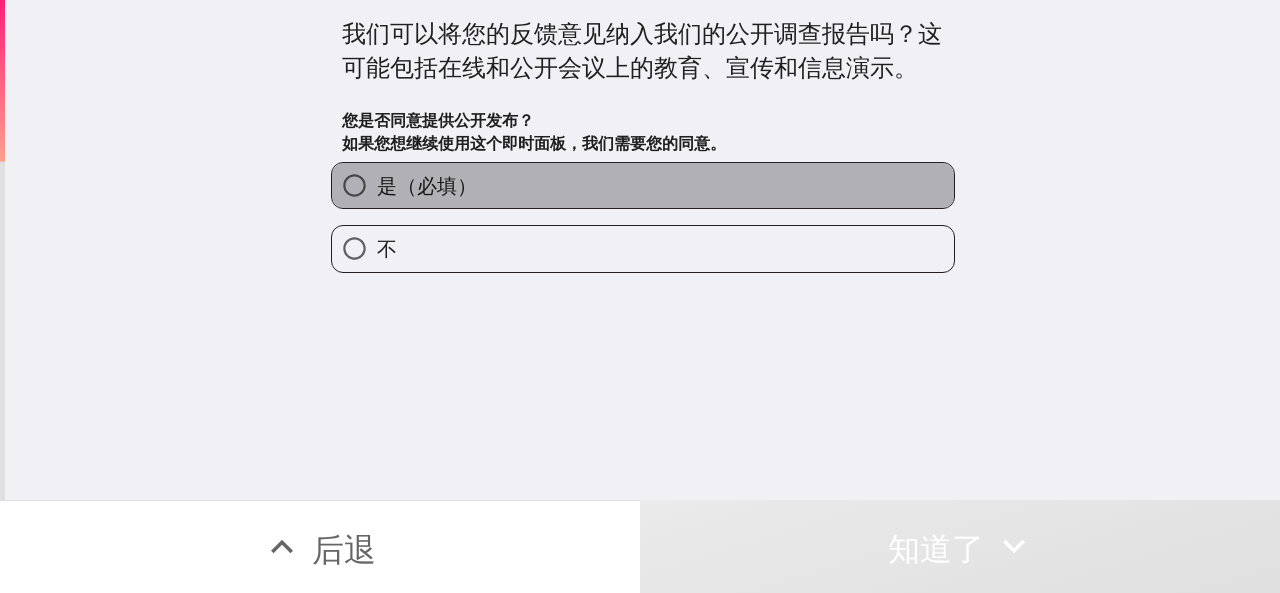 click on "是（必填）" at bounding box center (643, 185) 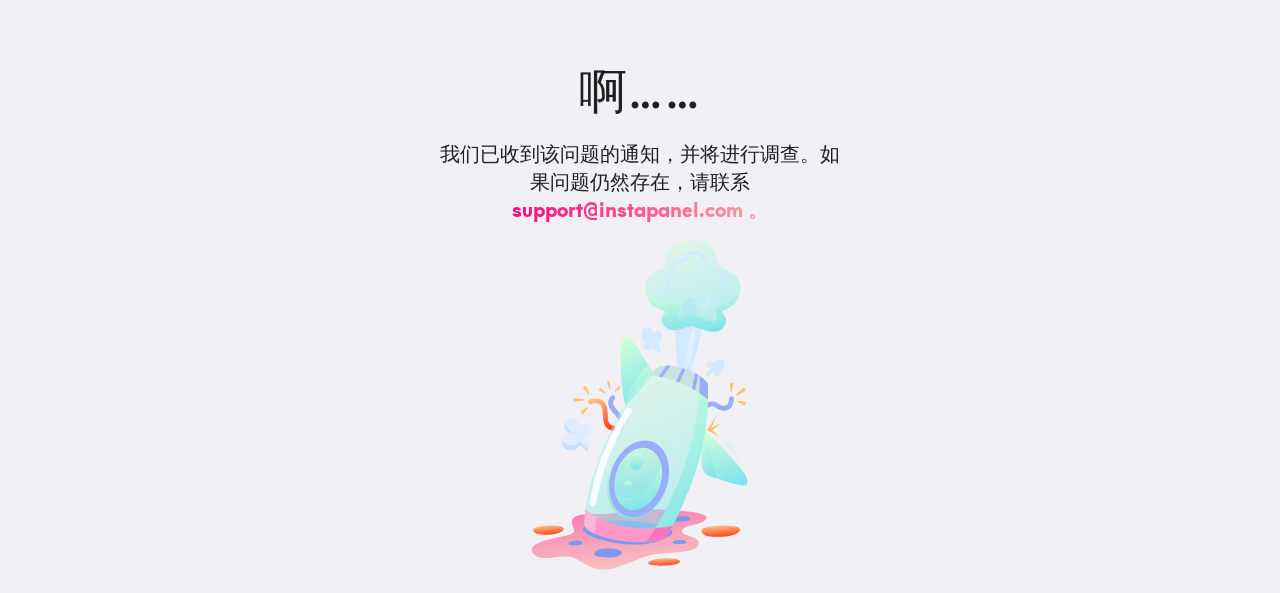 scroll, scrollTop: 0, scrollLeft: 0, axis: both 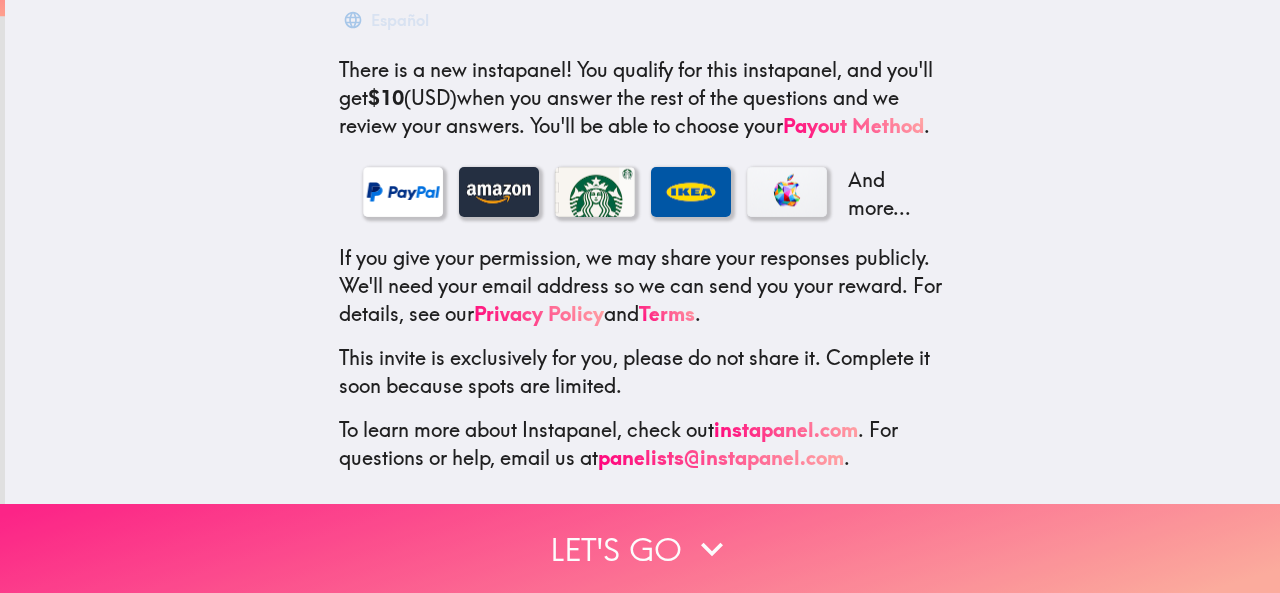 click on "Let's go" at bounding box center (640, 548) 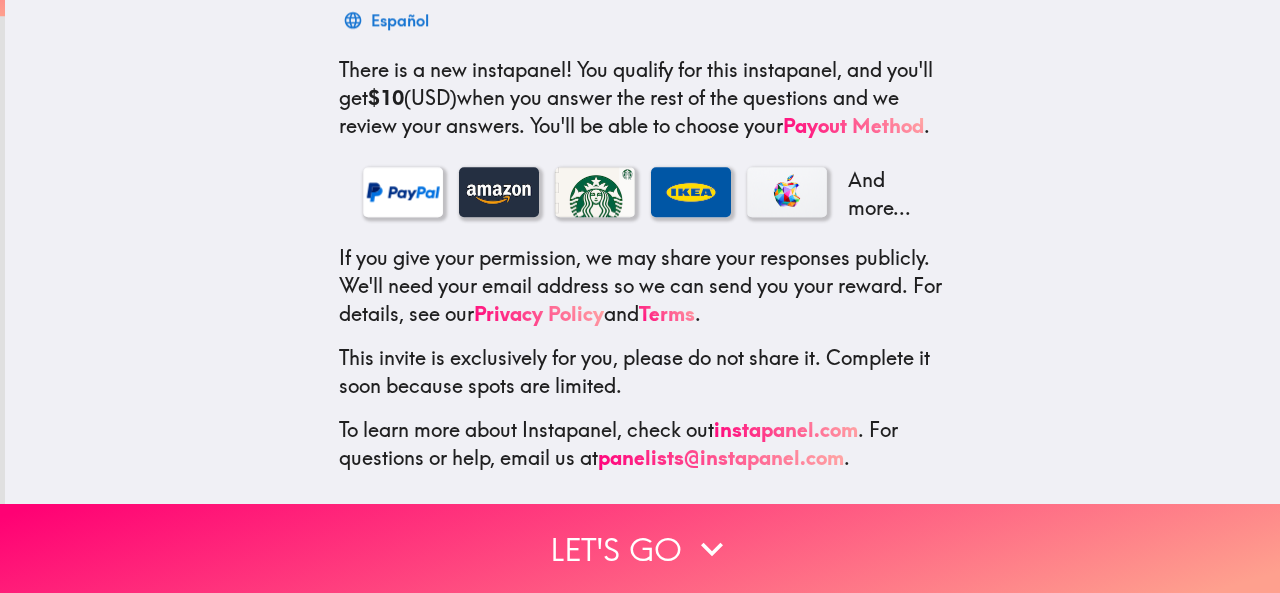 scroll, scrollTop: 220, scrollLeft: 0, axis: vertical 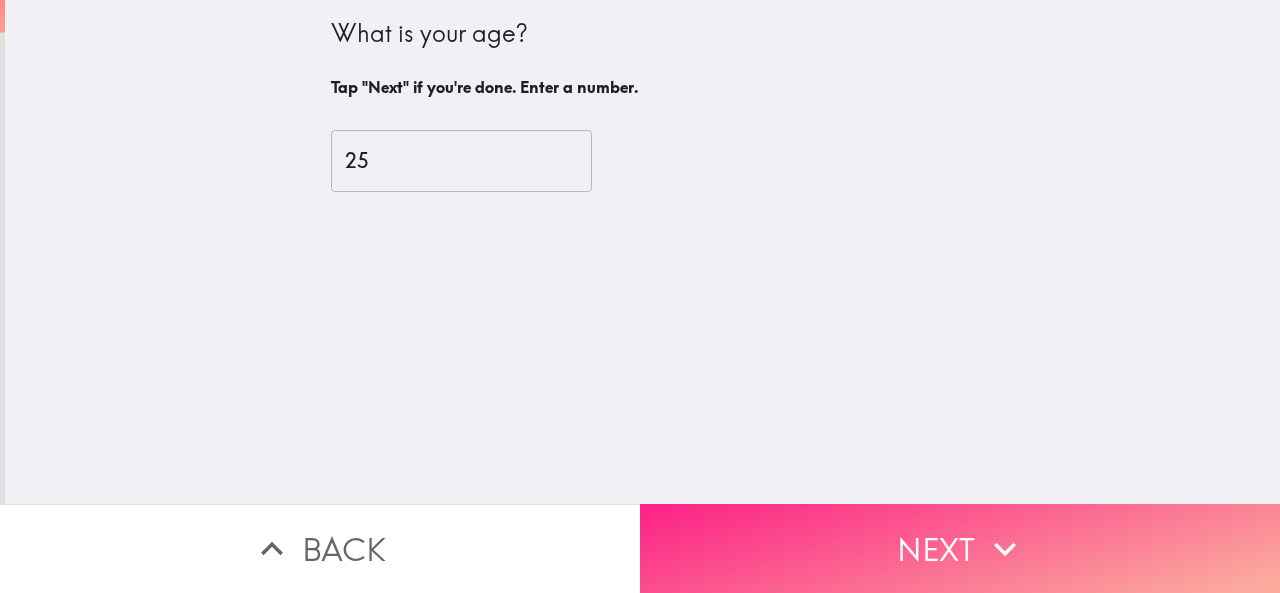 click on "Next" at bounding box center (960, 548) 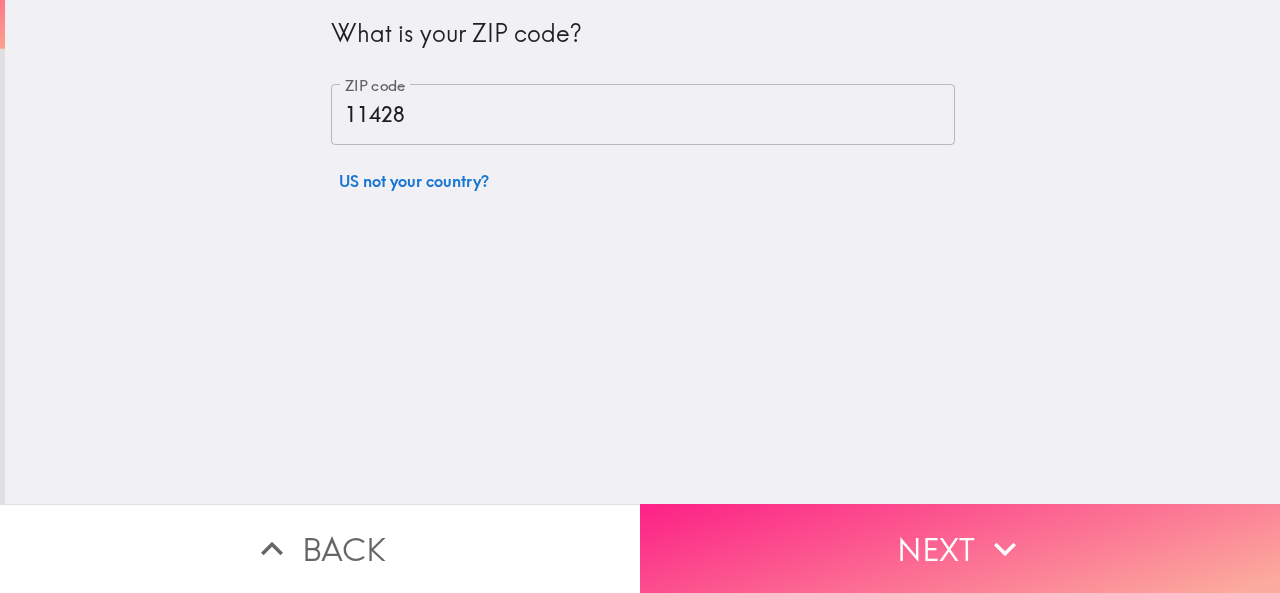 click on "Next" at bounding box center [960, 548] 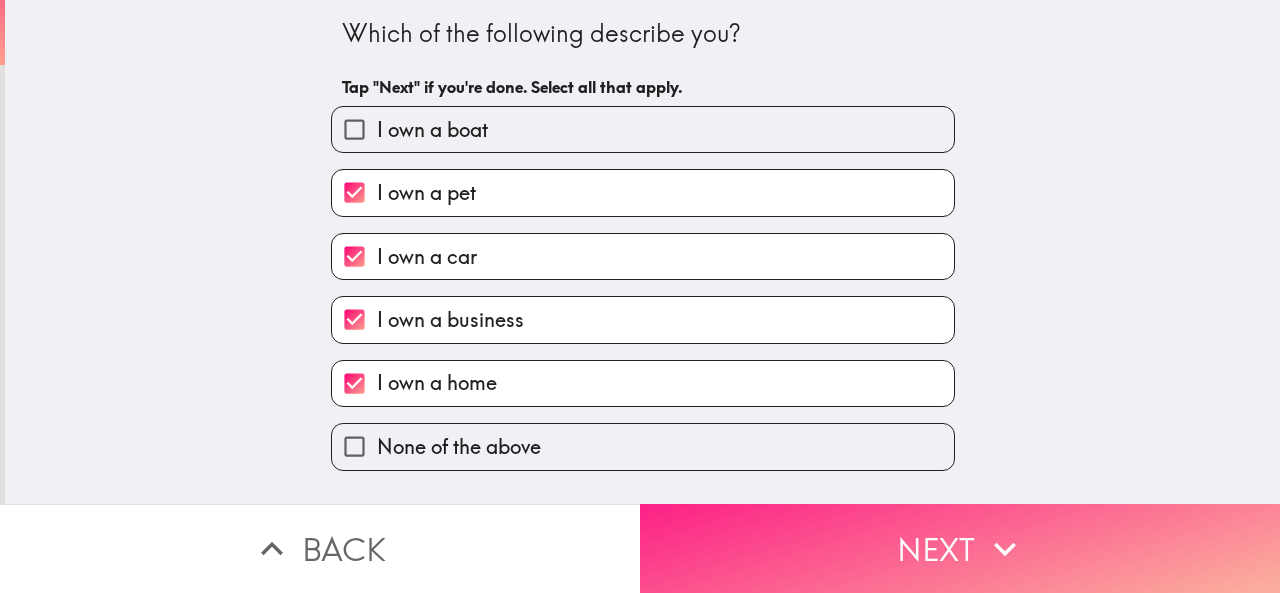 click on "Next" at bounding box center (960, 548) 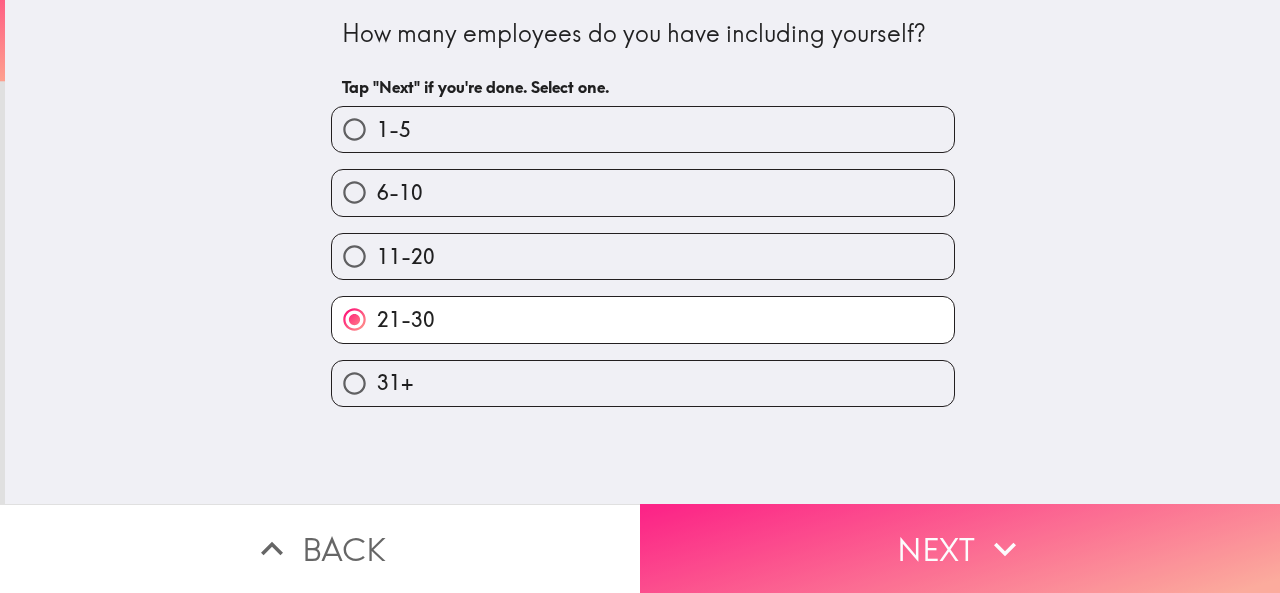 click on "Next" at bounding box center [960, 548] 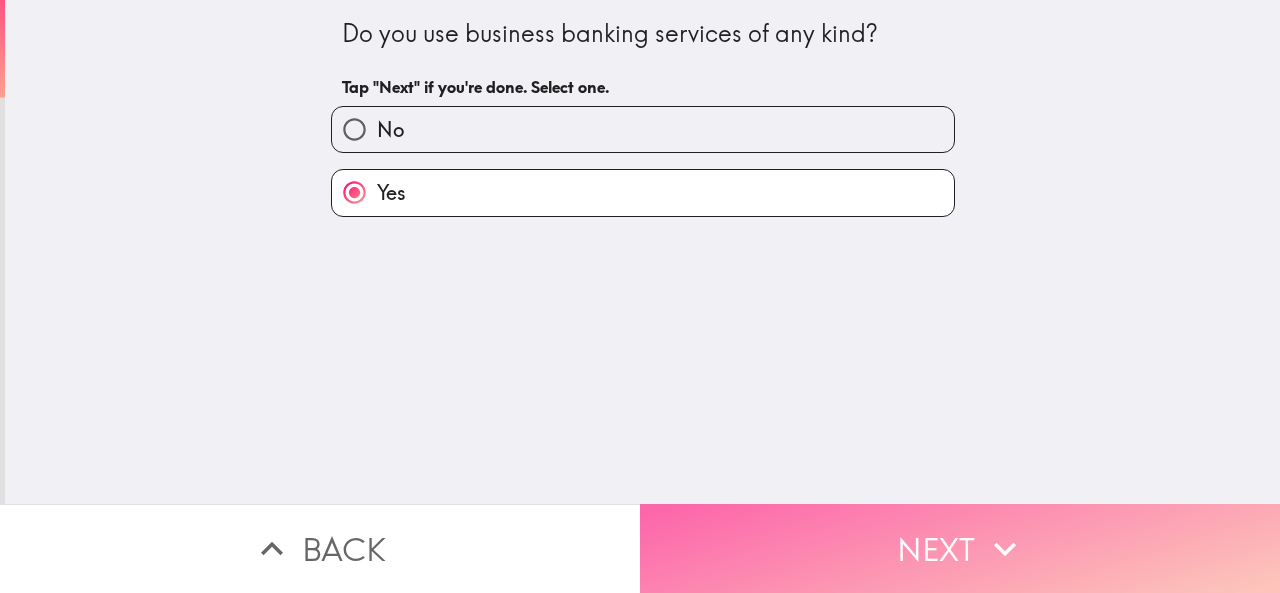 click on "Next" at bounding box center (960, 548) 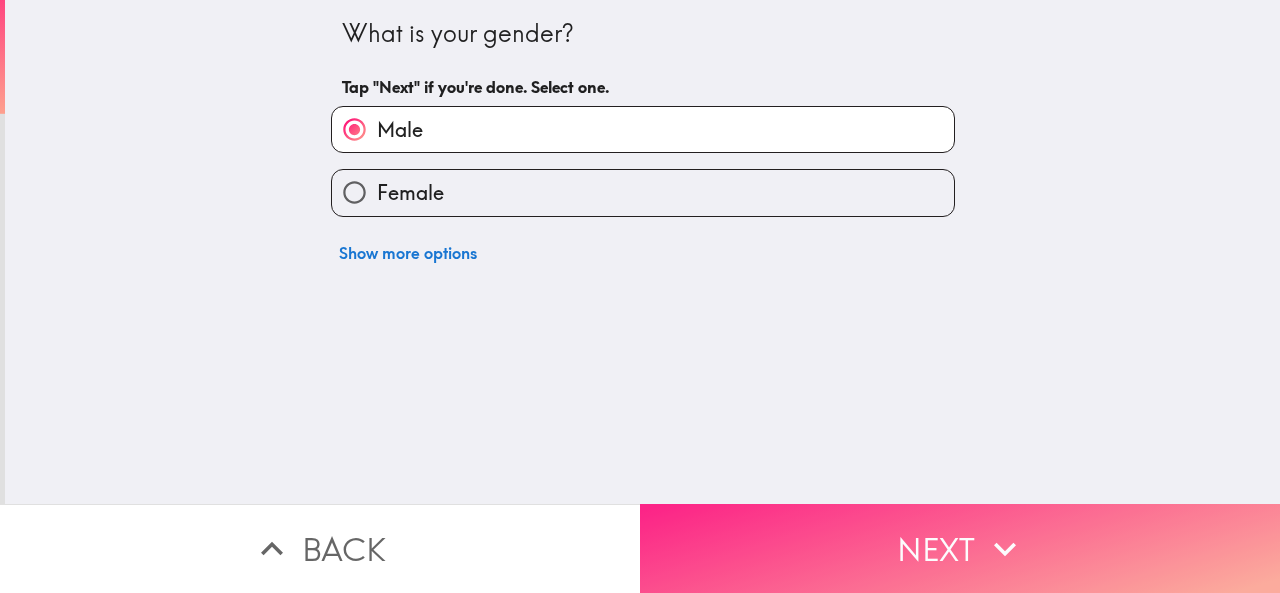 click on "Next" at bounding box center [960, 548] 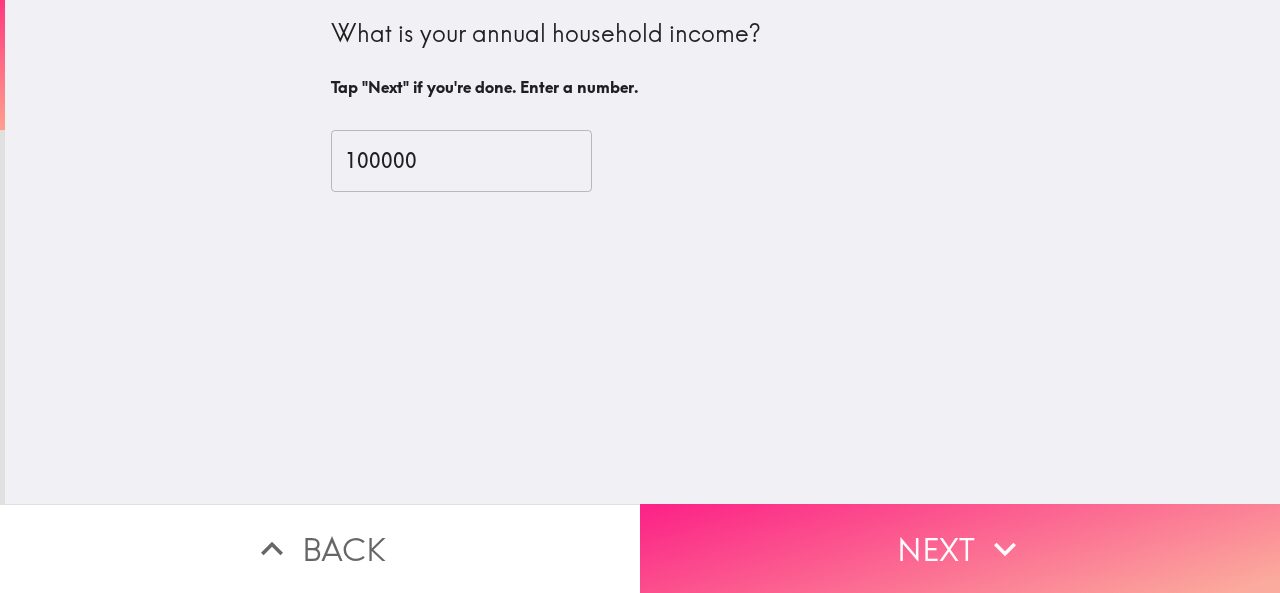 click on "Next" at bounding box center (960, 548) 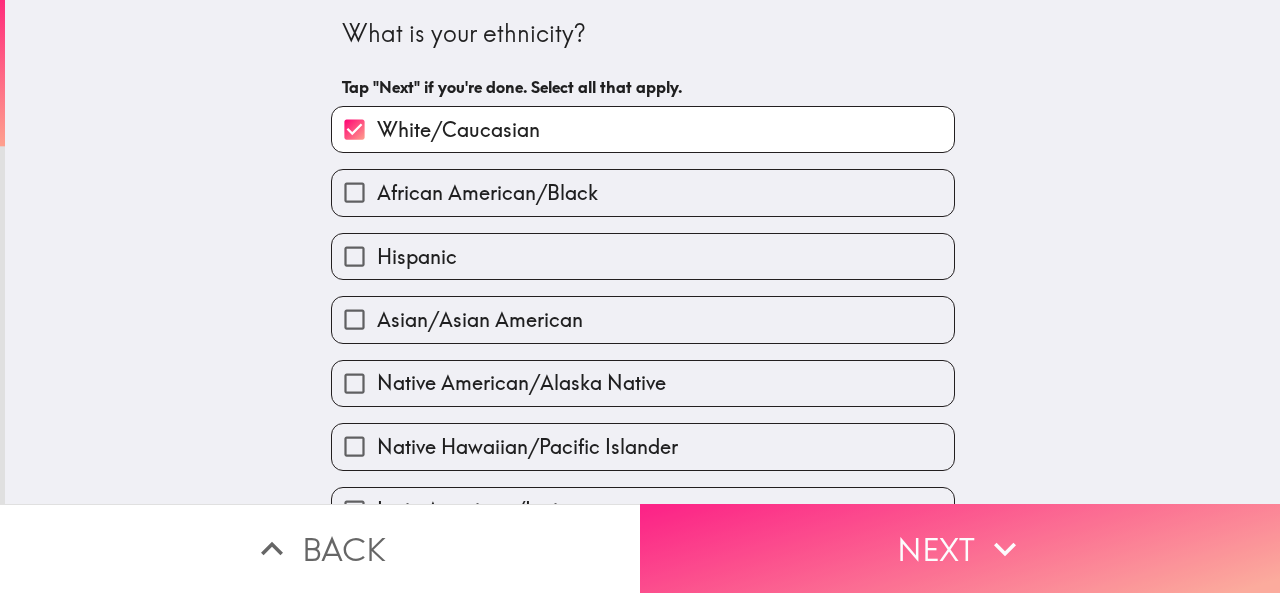 click on "Next" at bounding box center (960, 548) 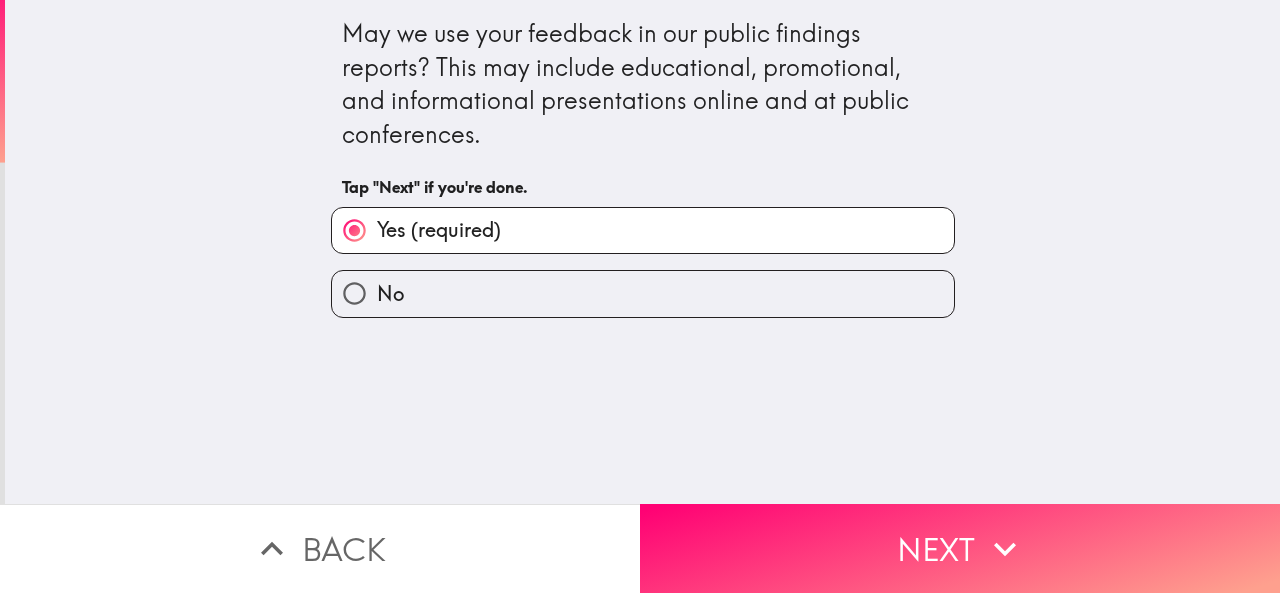 type 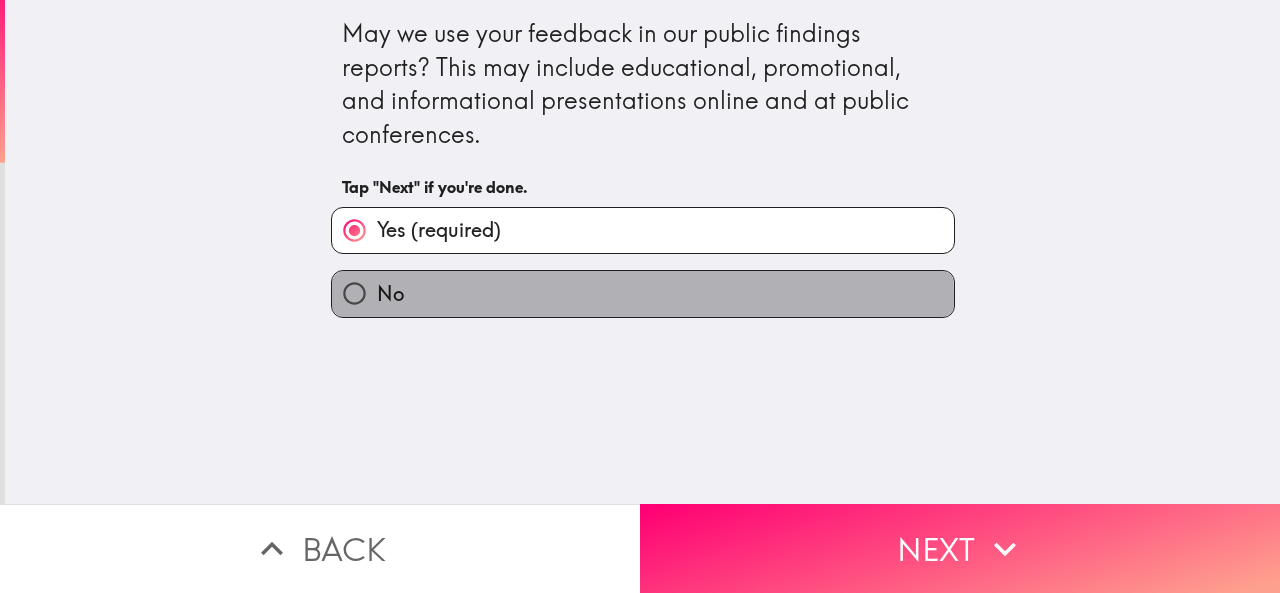 click on "No" at bounding box center [643, 293] 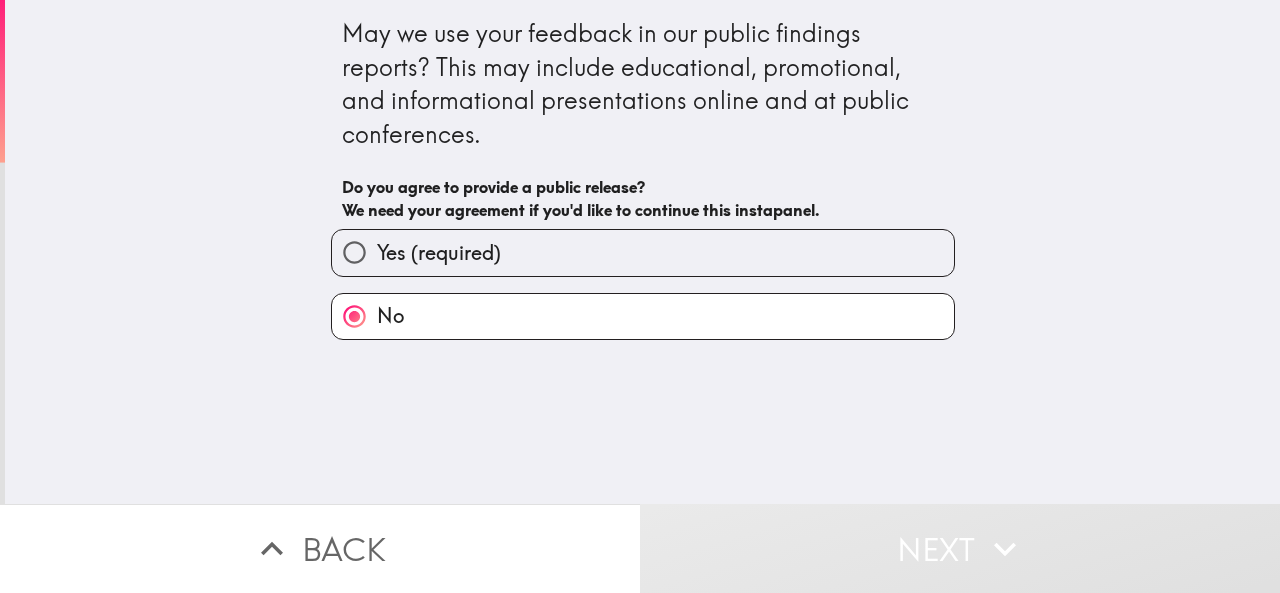 click on "Yes (required) No" at bounding box center [643, 284] 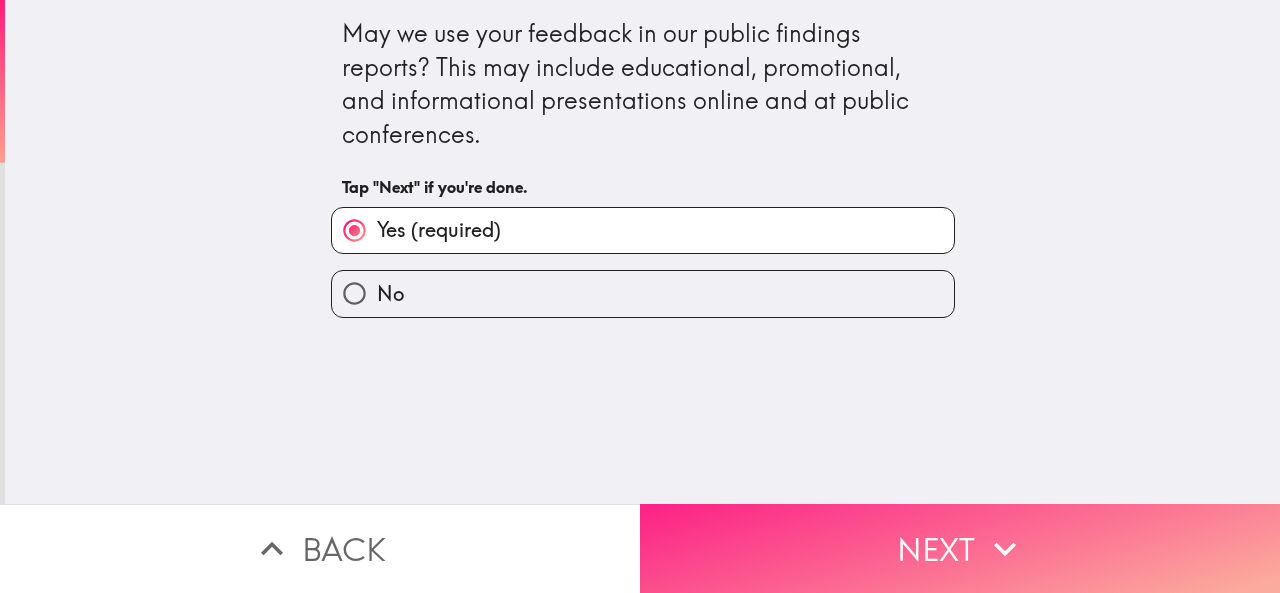 click on "Next" at bounding box center (960, 548) 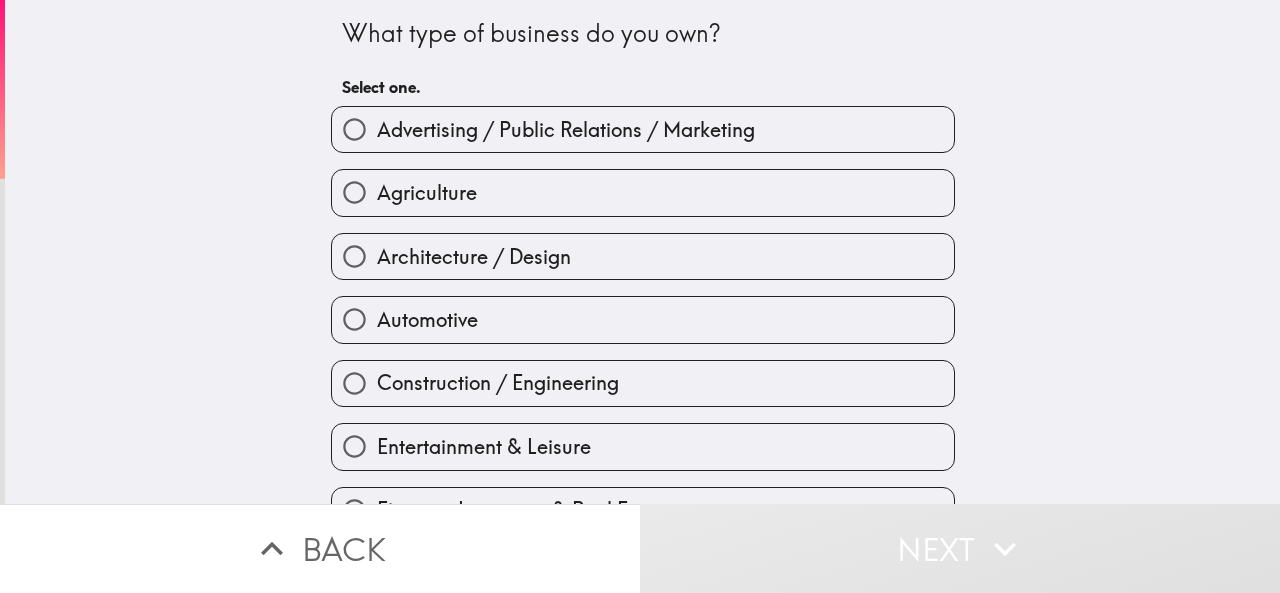 drag, startPoint x: 450, startPoint y: 247, endPoint x: 493, endPoint y: 265, distance: 46.615448 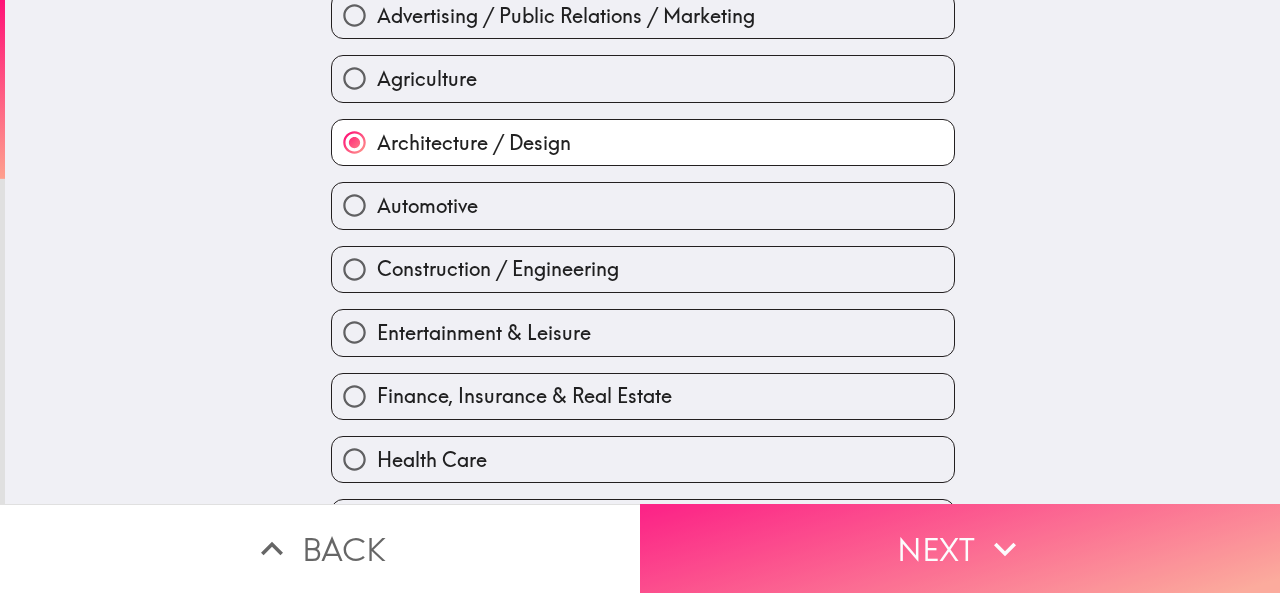 scroll, scrollTop: 200, scrollLeft: 0, axis: vertical 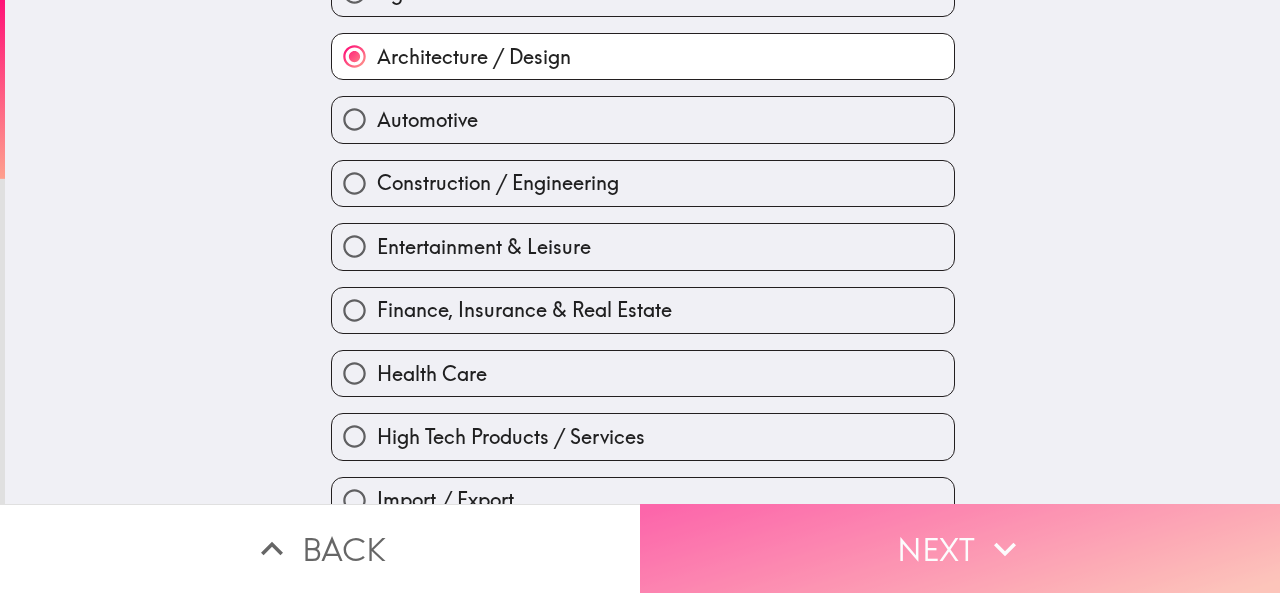 click on "Next" at bounding box center [960, 548] 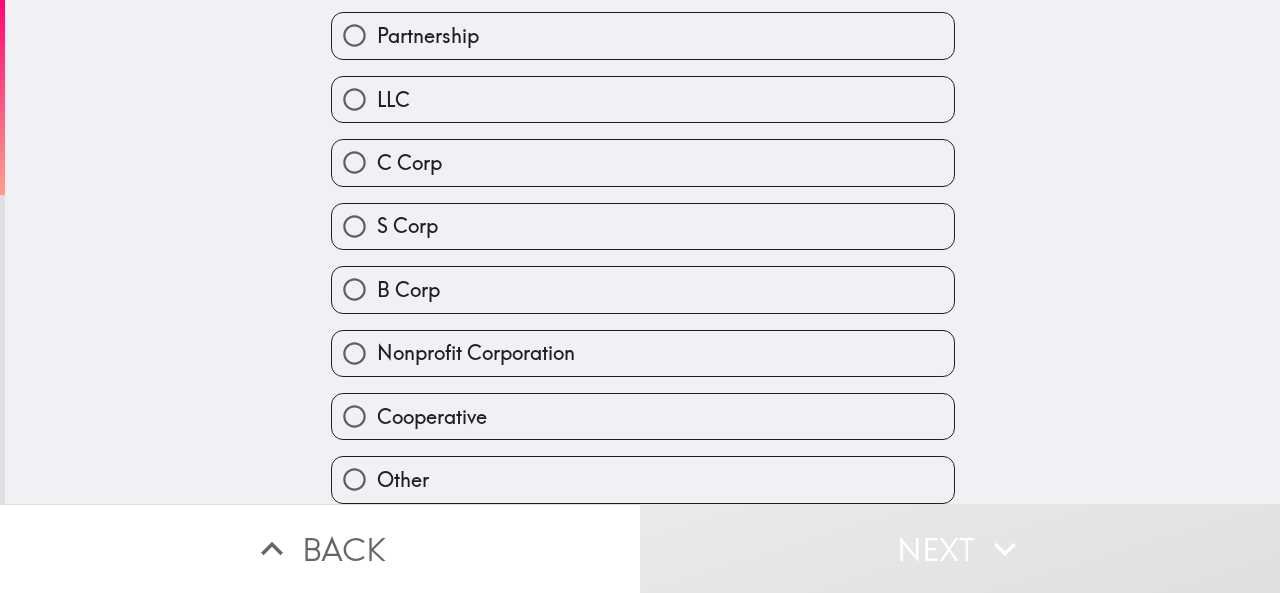 scroll, scrollTop: 0, scrollLeft: 0, axis: both 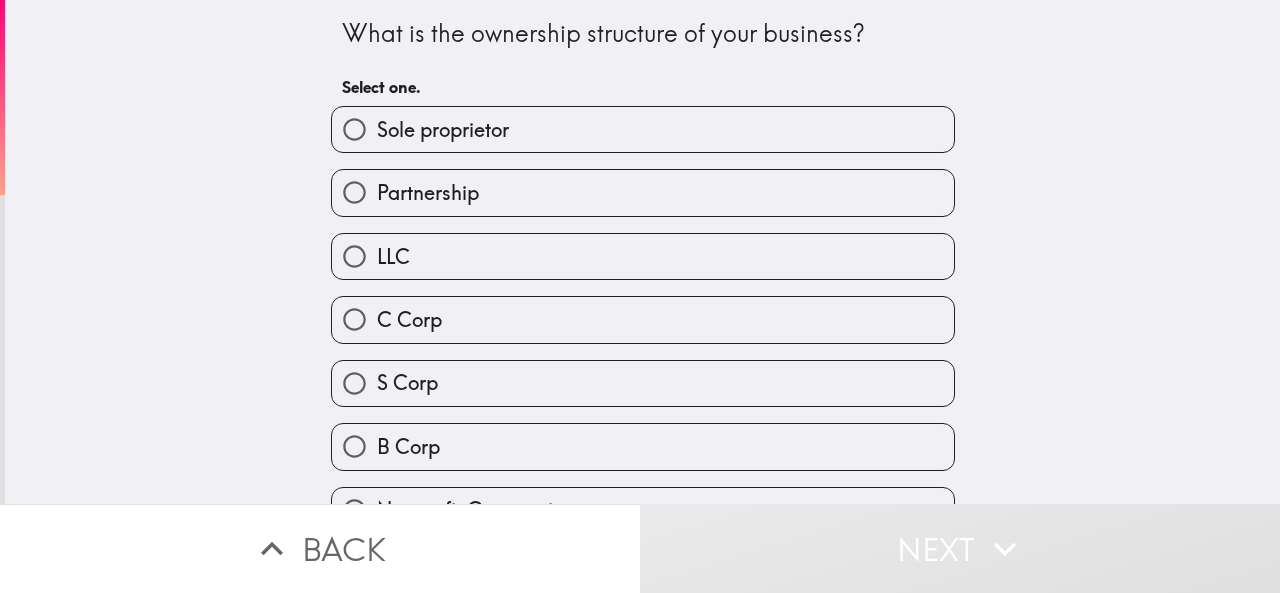 click on "S Corp" at bounding box center [635, 375] 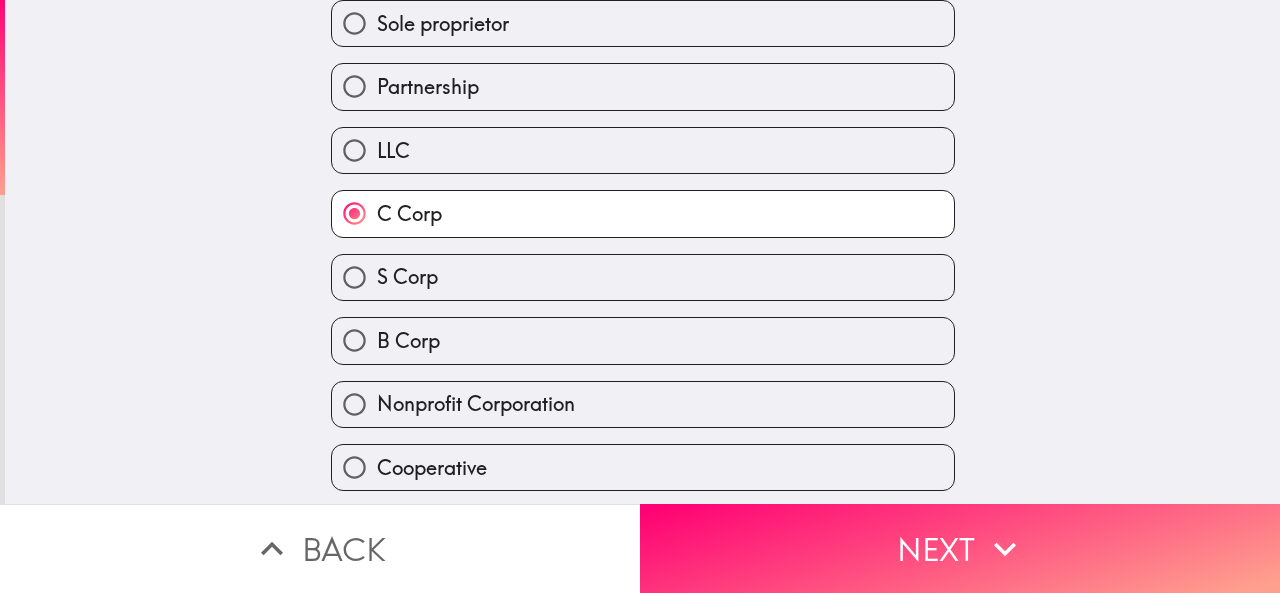 scroll, scrollTop: 177, scrollLeft: 0, axis: vertical 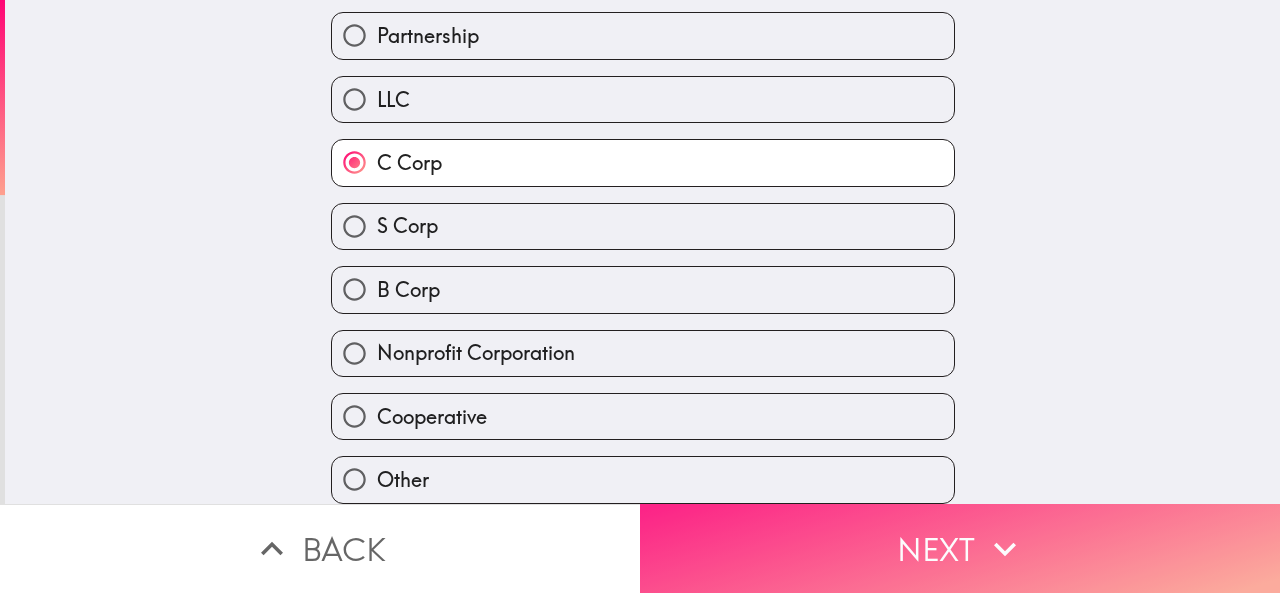 click on "Next" at bounding box center [960, 548] 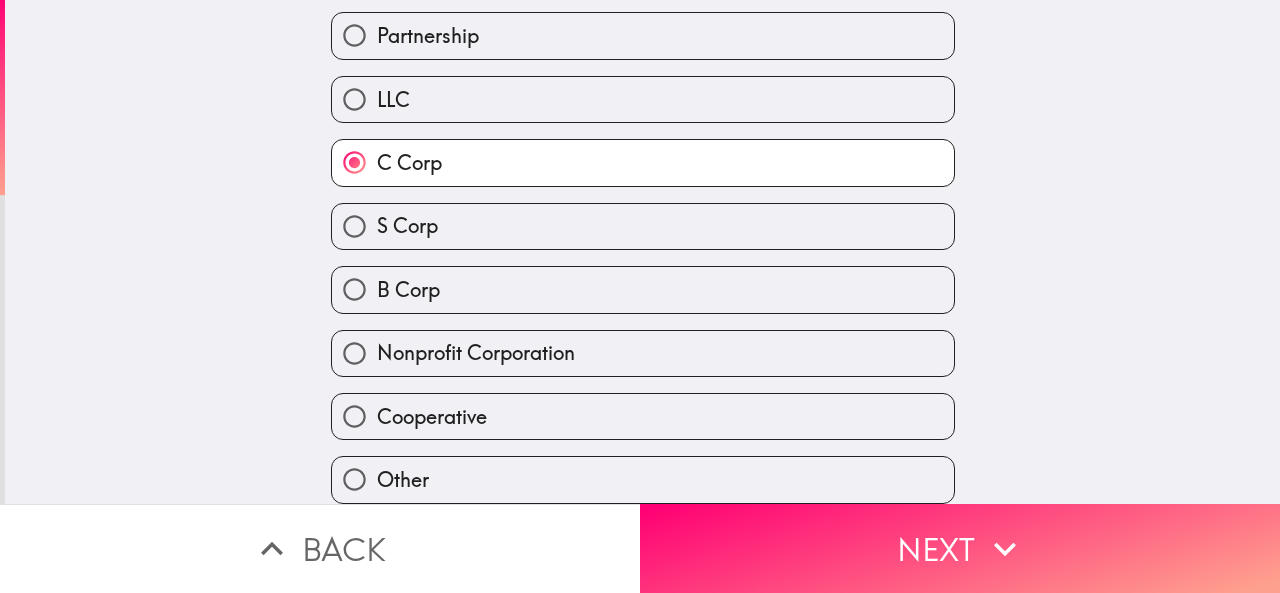 scroll, scrollTop: 0, scrollLeft: 0, axis: both 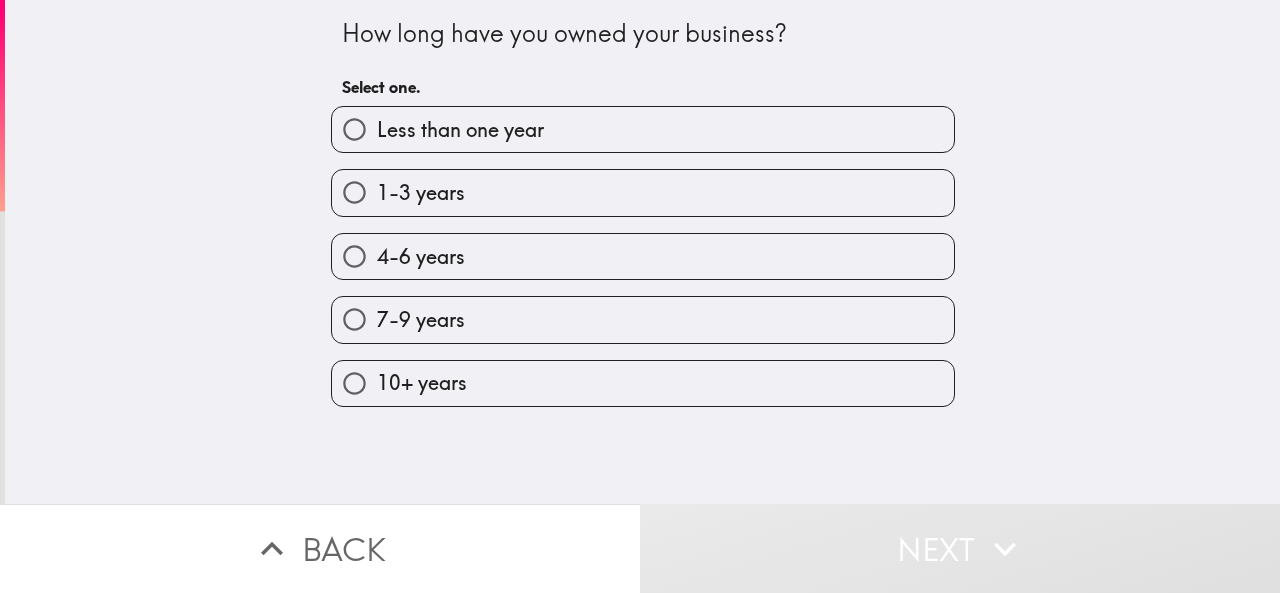 click on "4-6 years" at bounding box center [643, 256] 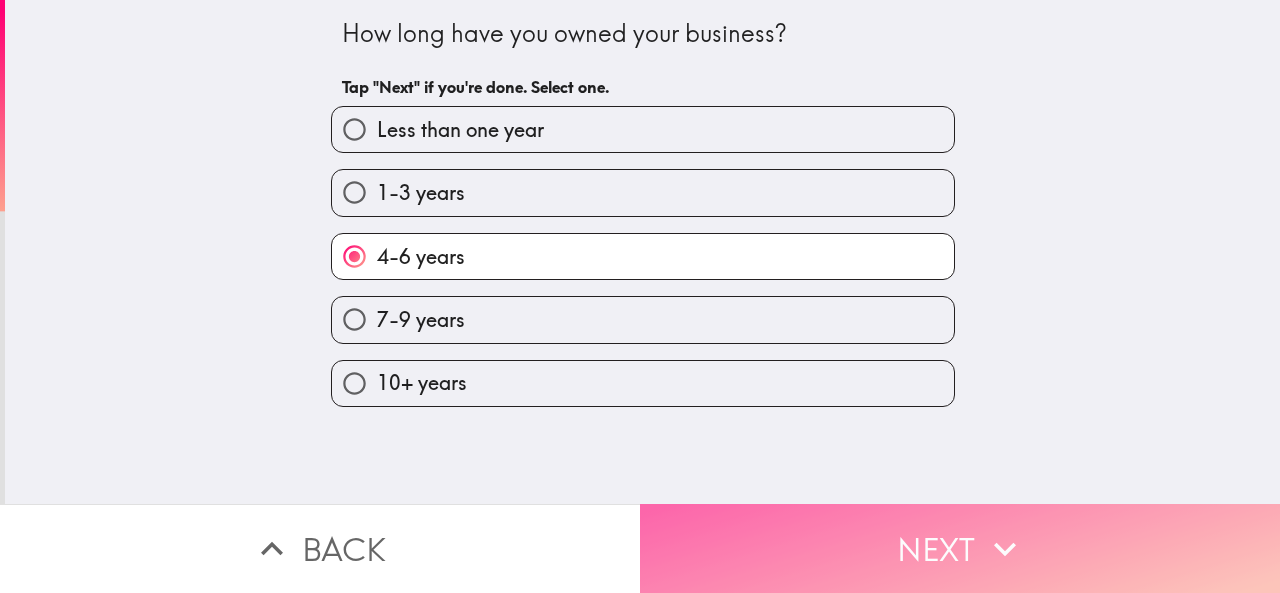 click 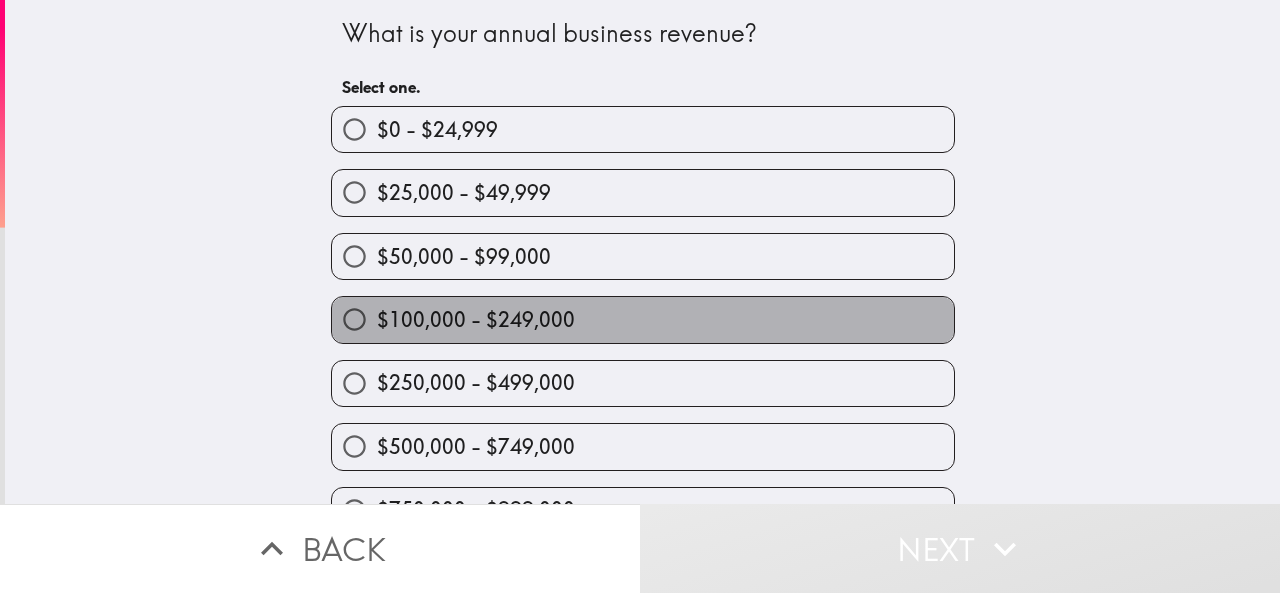 click on "$100,000 - $249,000" at bounding box center (643, 319) 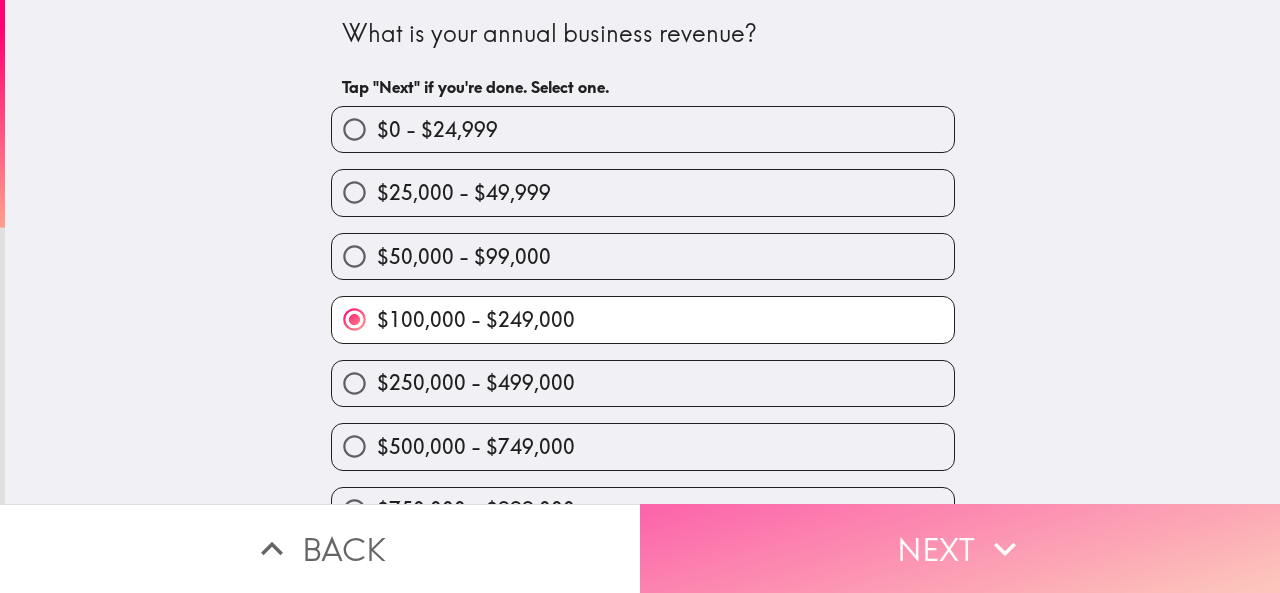 click on "Next" at bounding box center [960, 548] 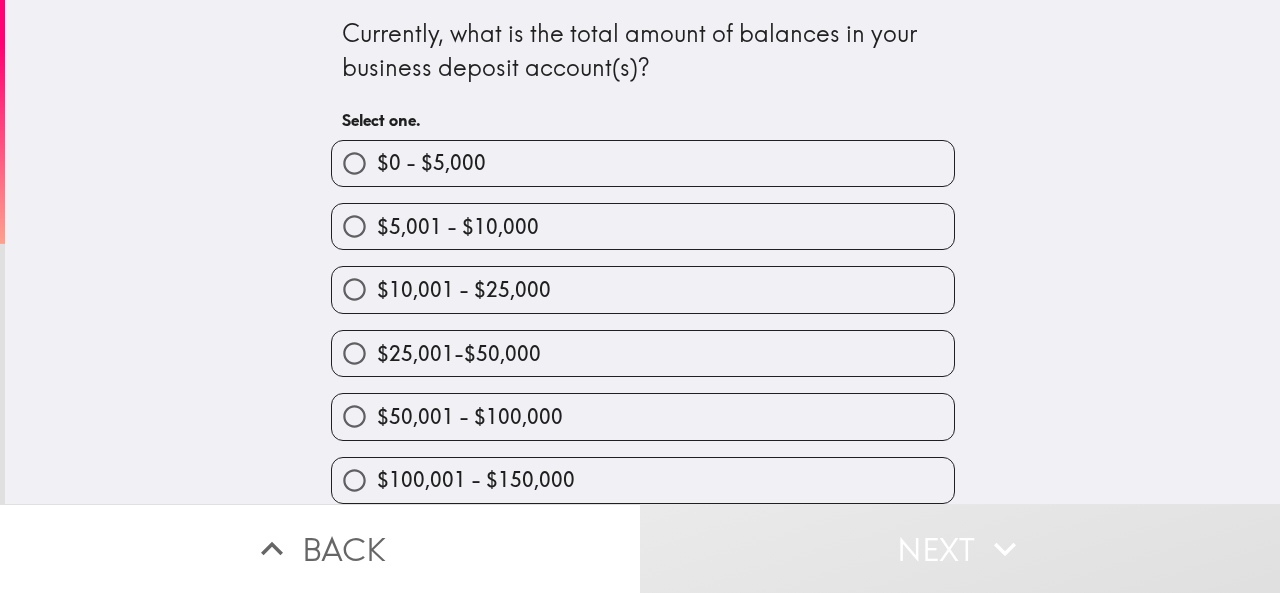 click on "$50,001 - $100,000" at bounding box center [643, 416] 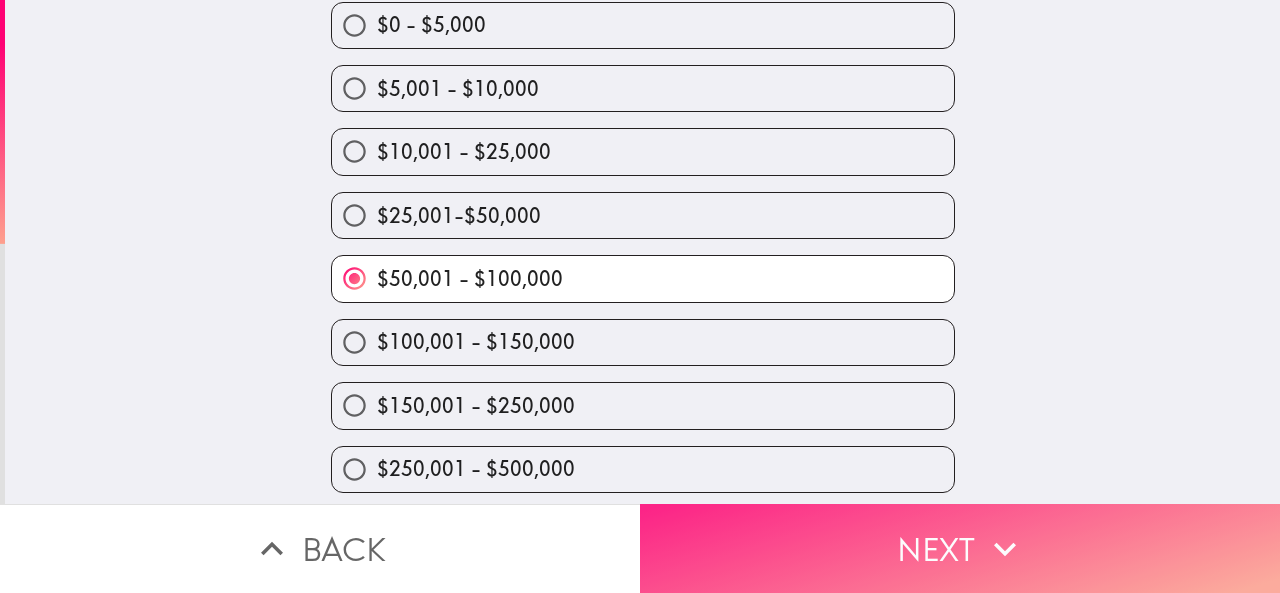scroll, scrollTop: 200, scrollLeft: 0, axis: vertical 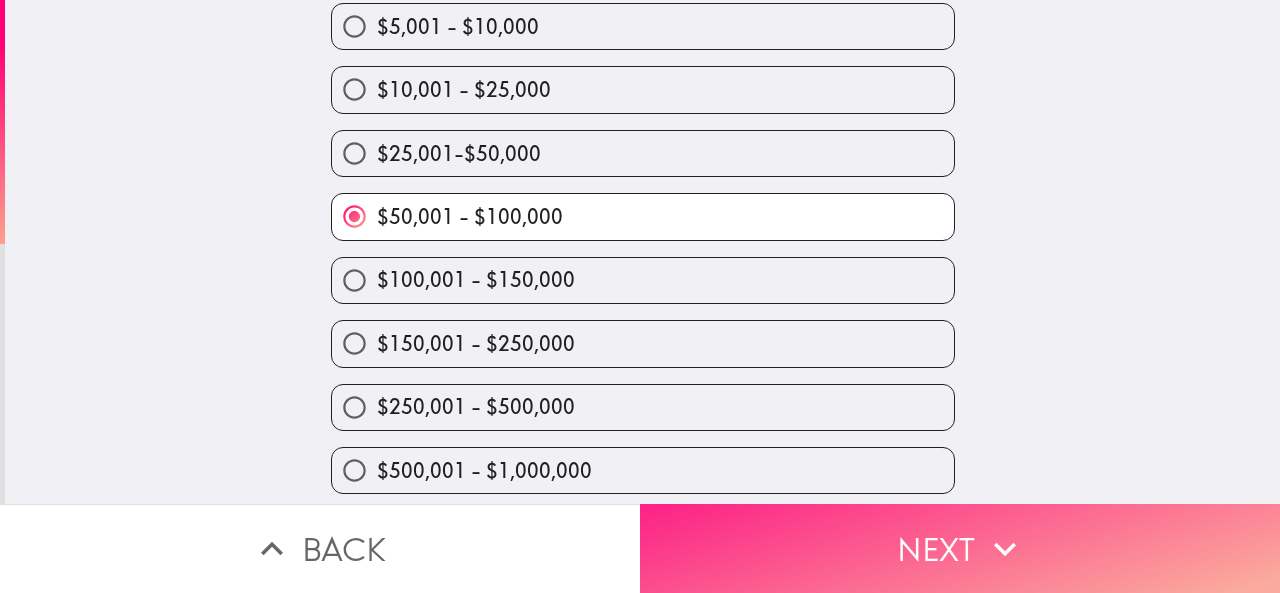 click on "Next" at bounding box center (960, 548) 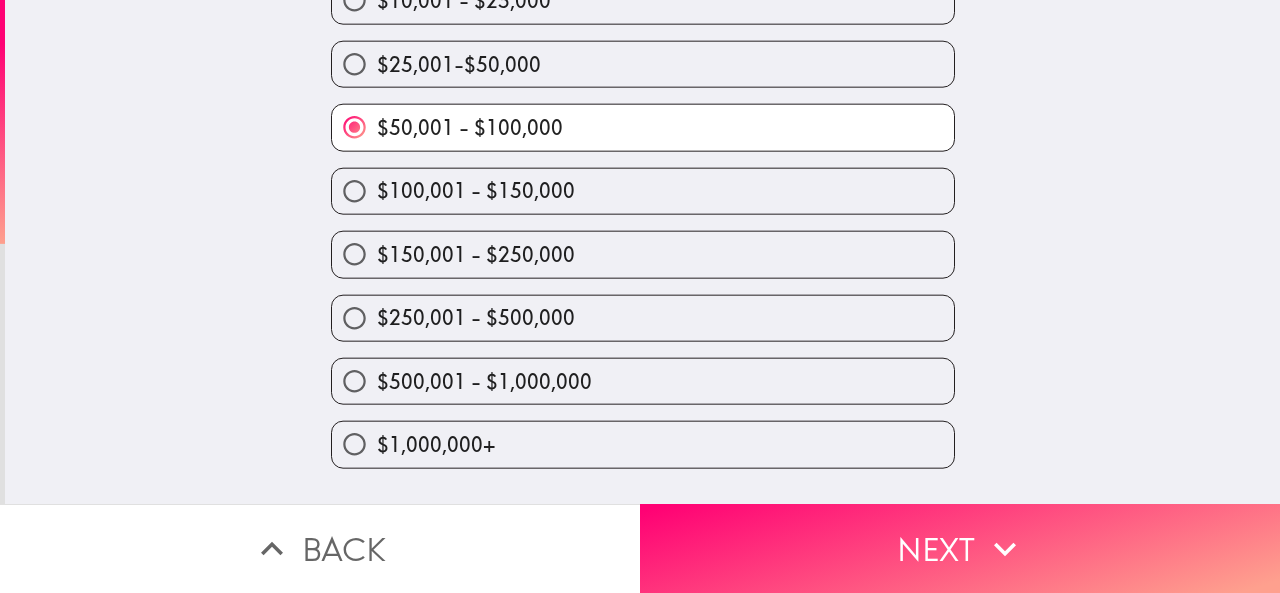 scroll, scrollTop: 0, scrollLeft: 0, axis: both 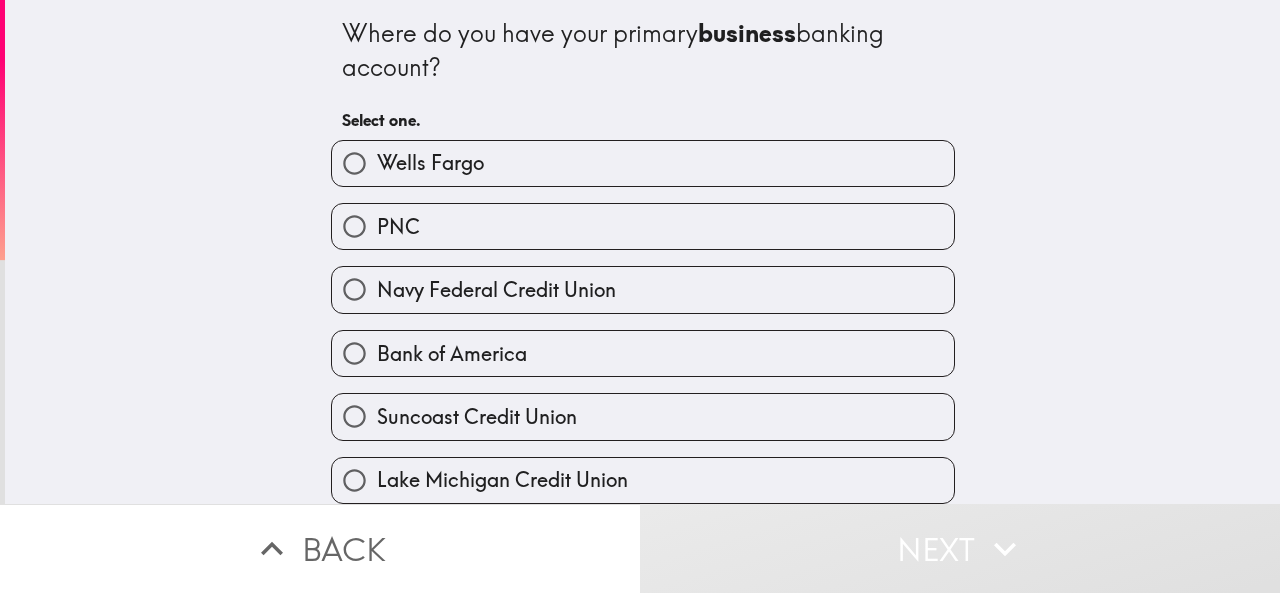 click on "PNC" at bounding box center (643, 226) 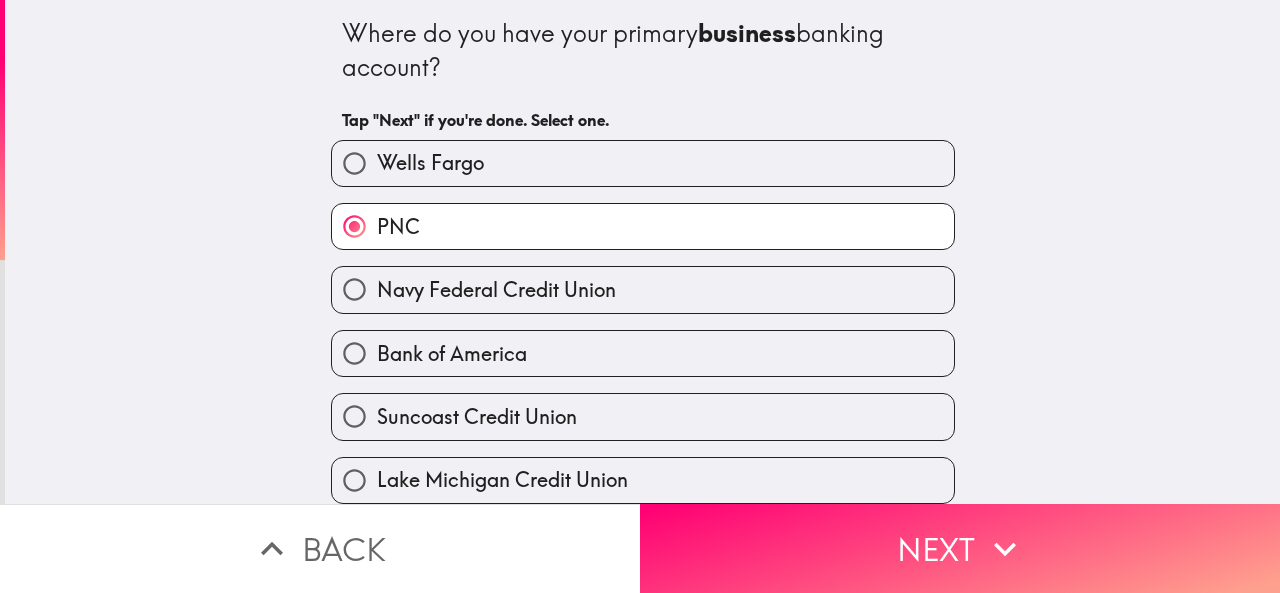 click on "Suncoast Credit Union" at bounding box center [635, 408] 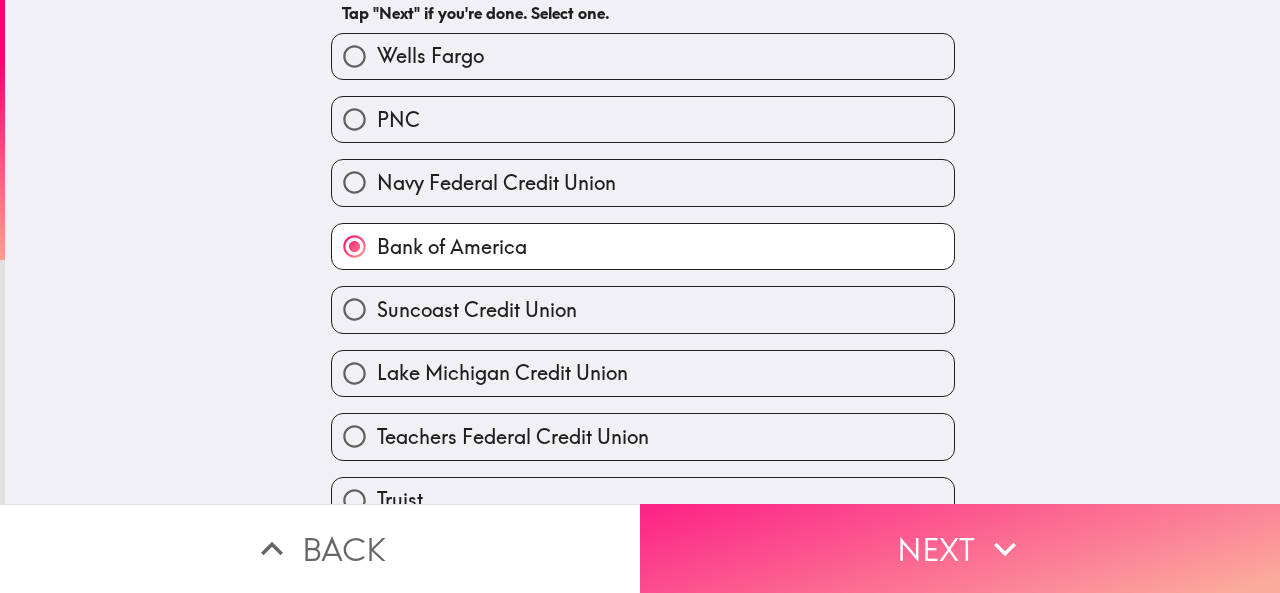 scroll, scrollTop: 200, scrollLeft: 0, axis: vertical 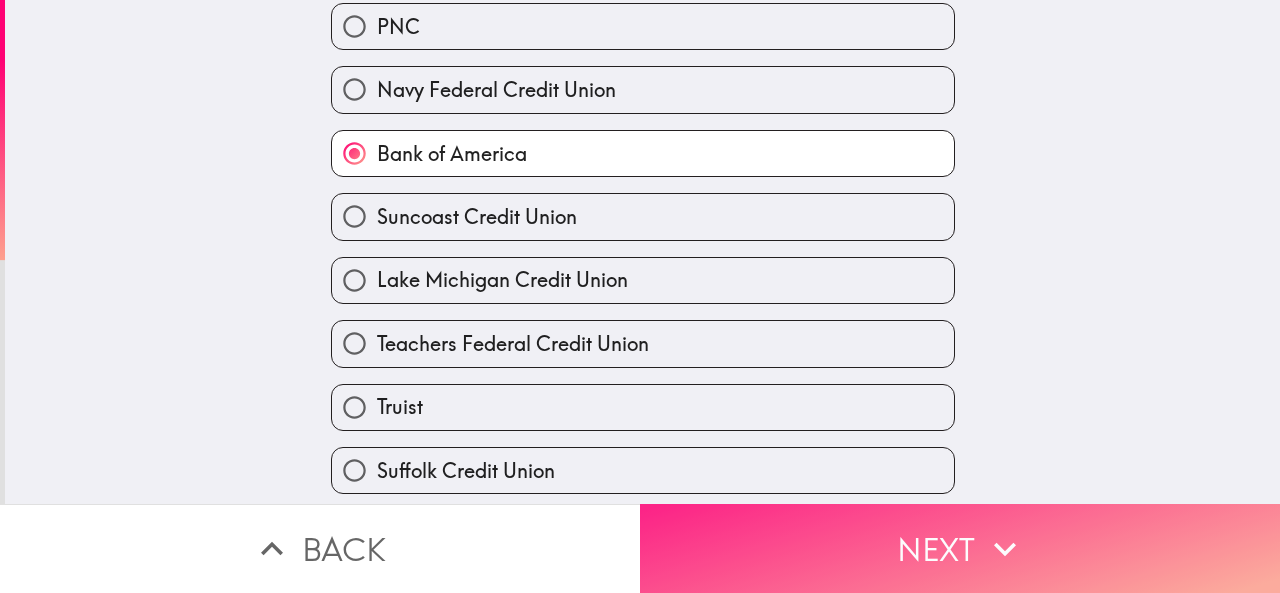 click on "Next" at bounding box center (960, 548) 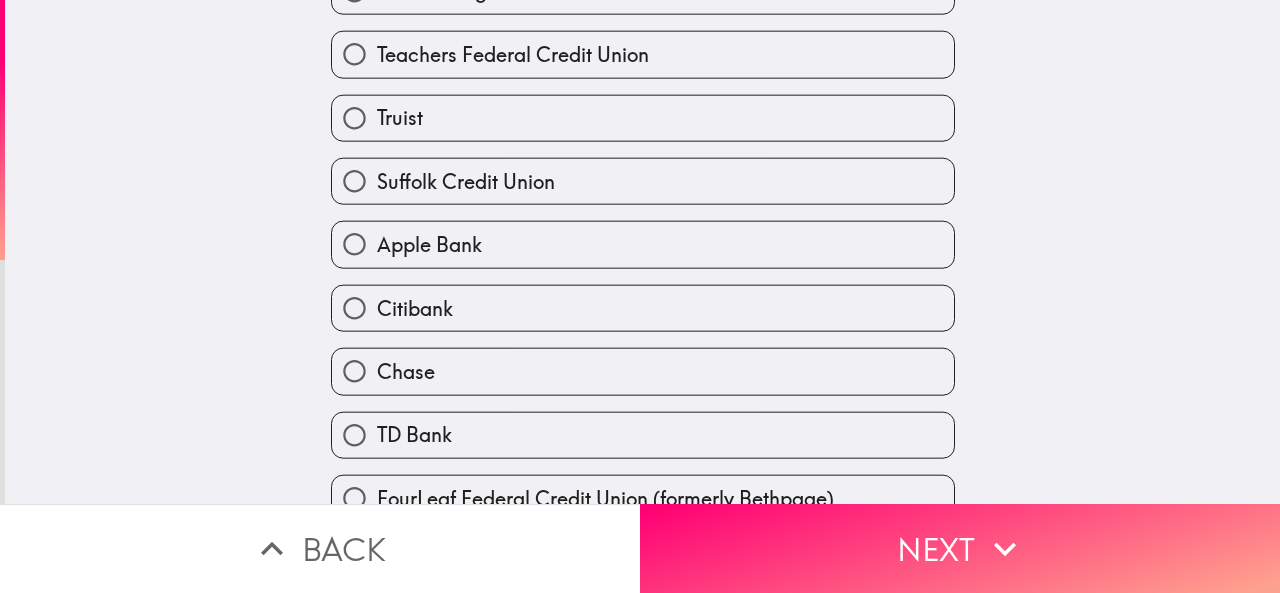scroll, scrollTop: 0, scrollLeft: 0, axis: both 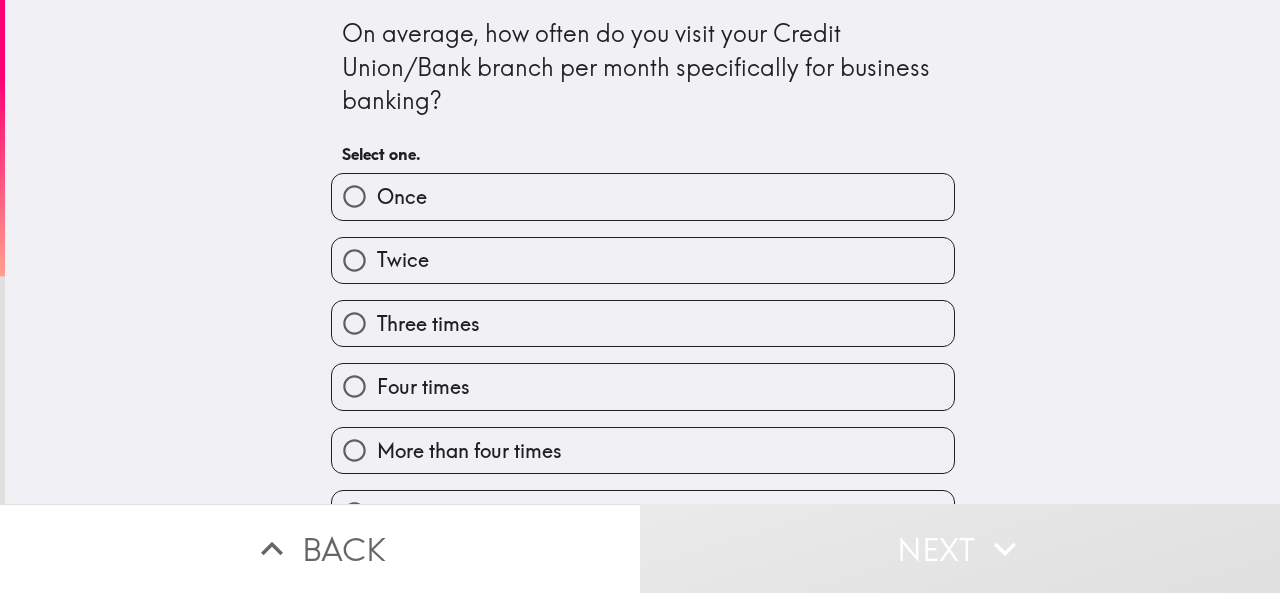 click on "Twice" at bounding box center (643, 260) 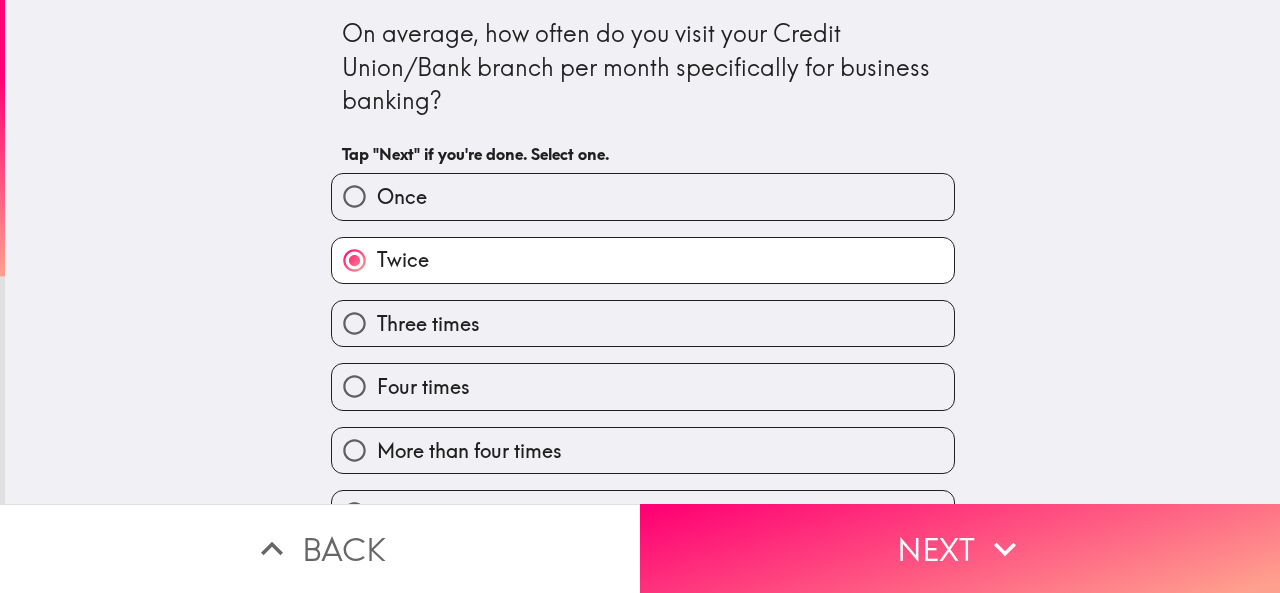 click on "Three times" at bounding box center [643, 323] 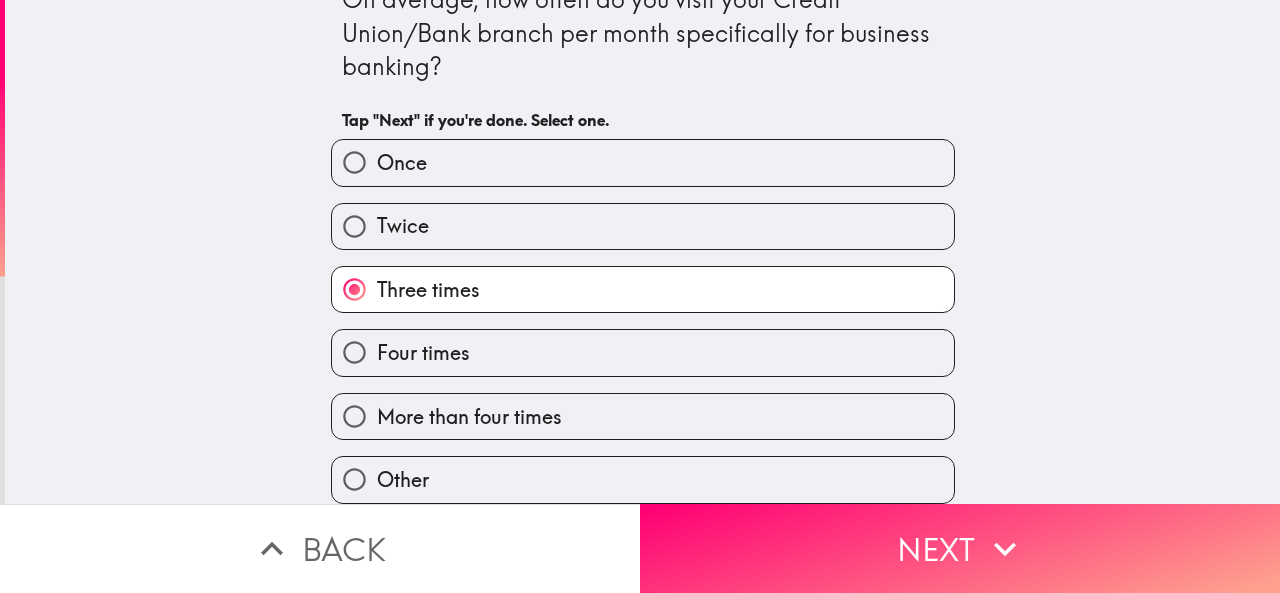 scroll, scrollTop: 52, scrollLeft: 0, axis: vertical 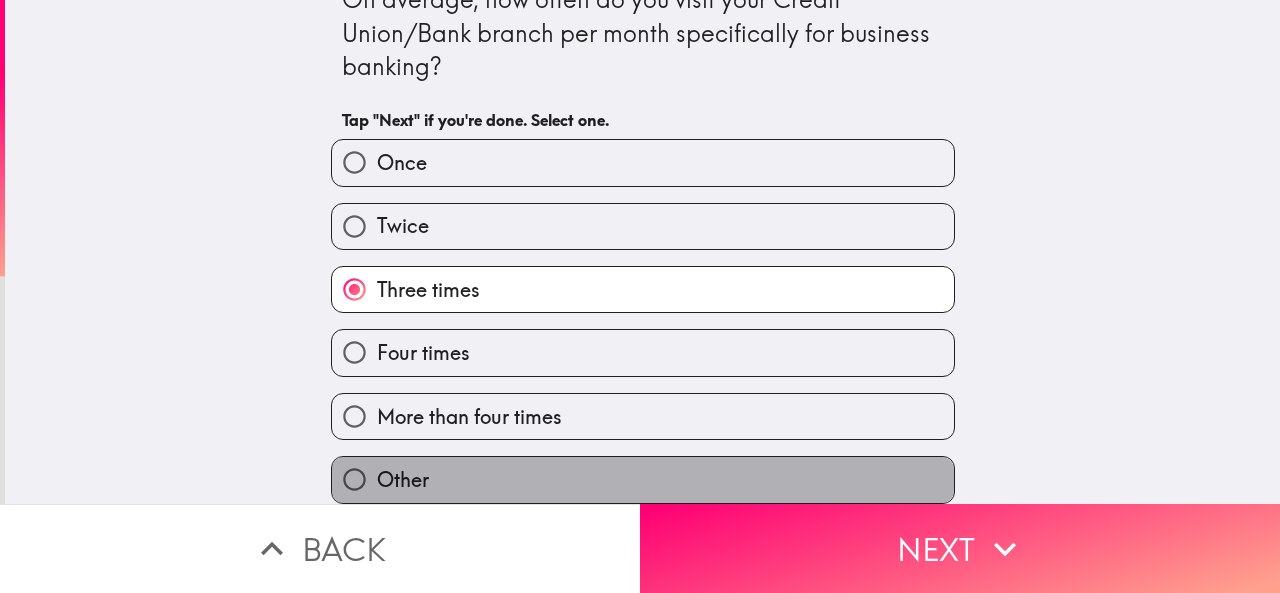 click on "Other" at bounding box center (643, 479) 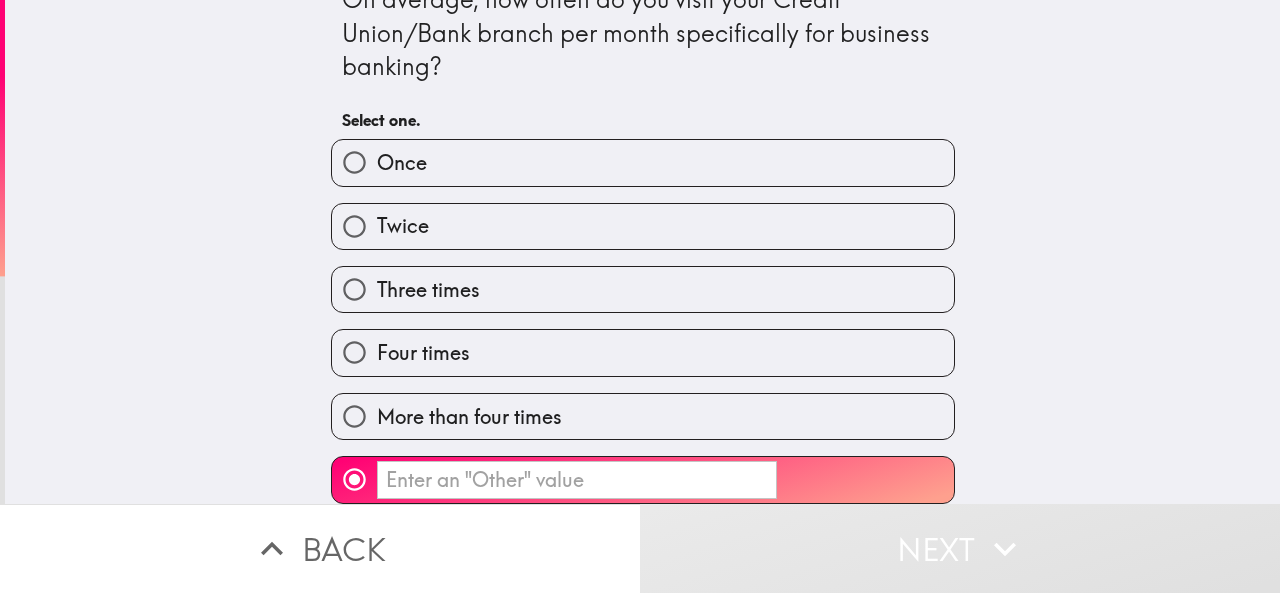 click on "Next" at bounding box center (960, 548) 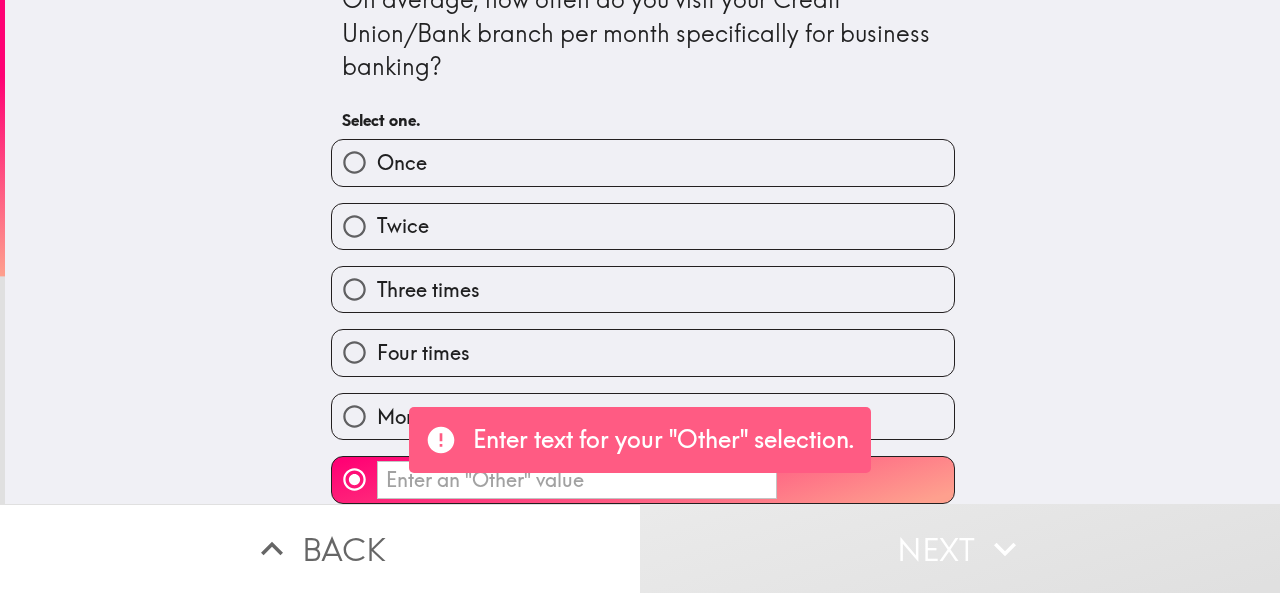 click on "Three times" at bounding box center [643, 289] 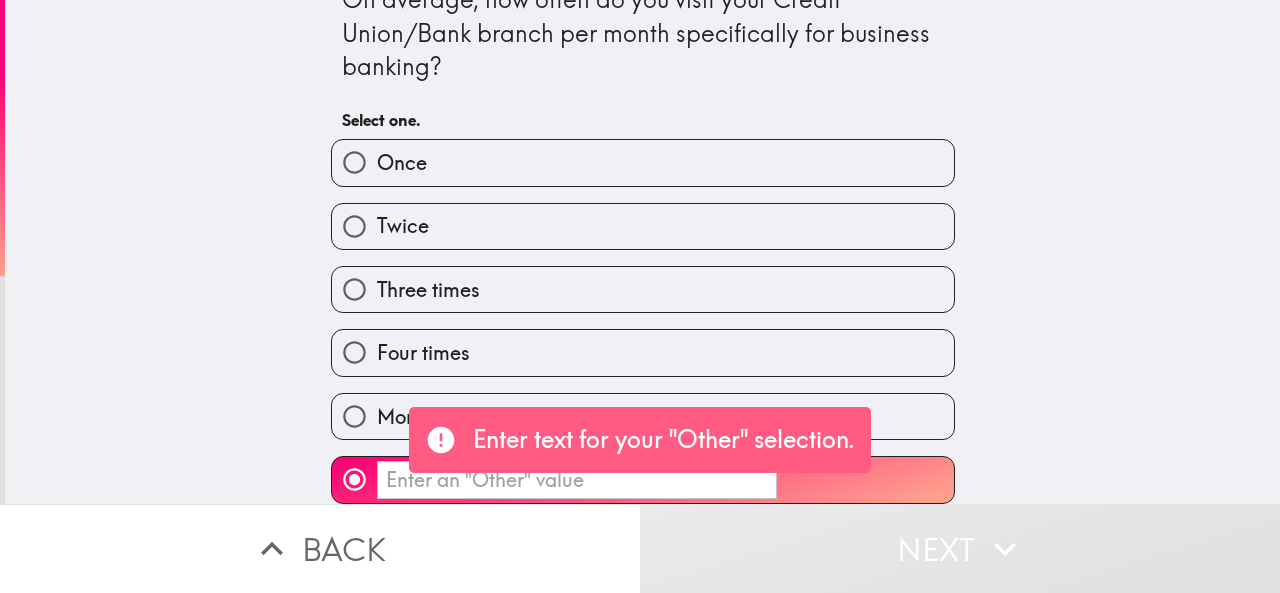 click on "Three times" at bounding box center [354, 289] 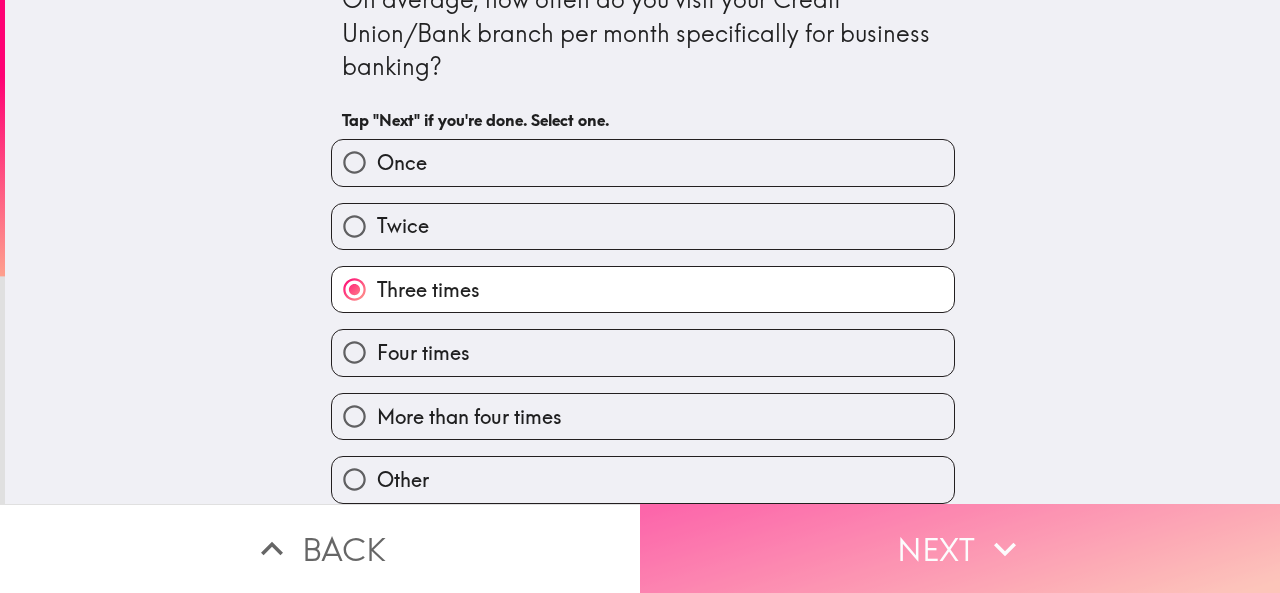 click on "Next" at bounding box center [960, 548] 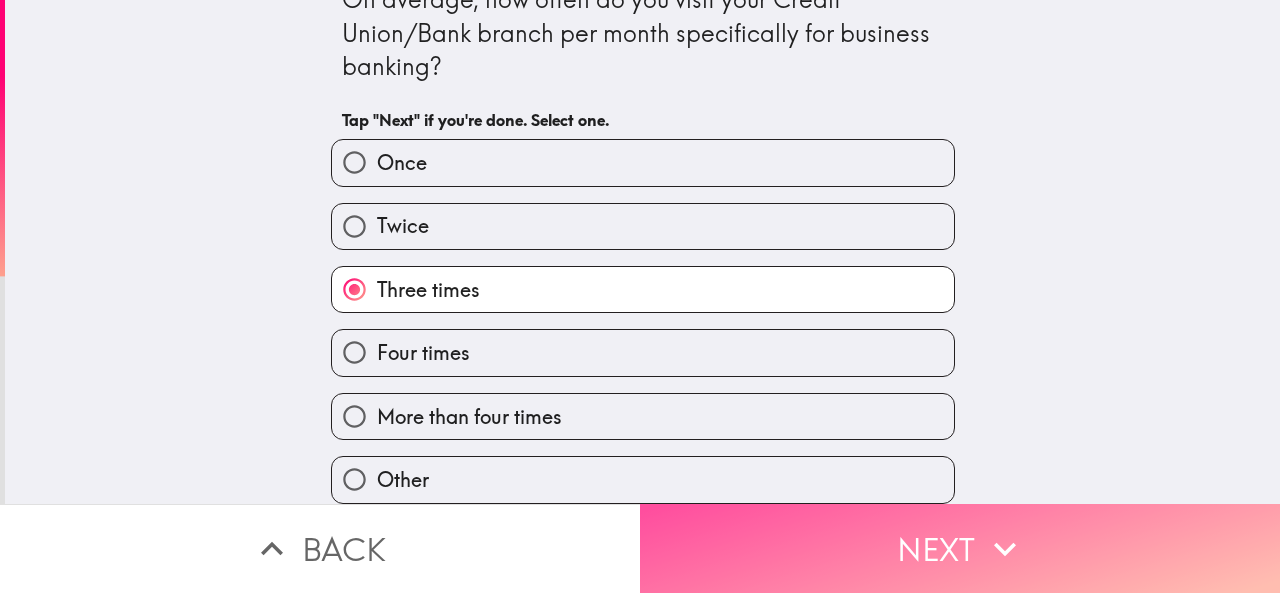 scroll, scrollTop: 0, scrollLeft: 0, axis: both 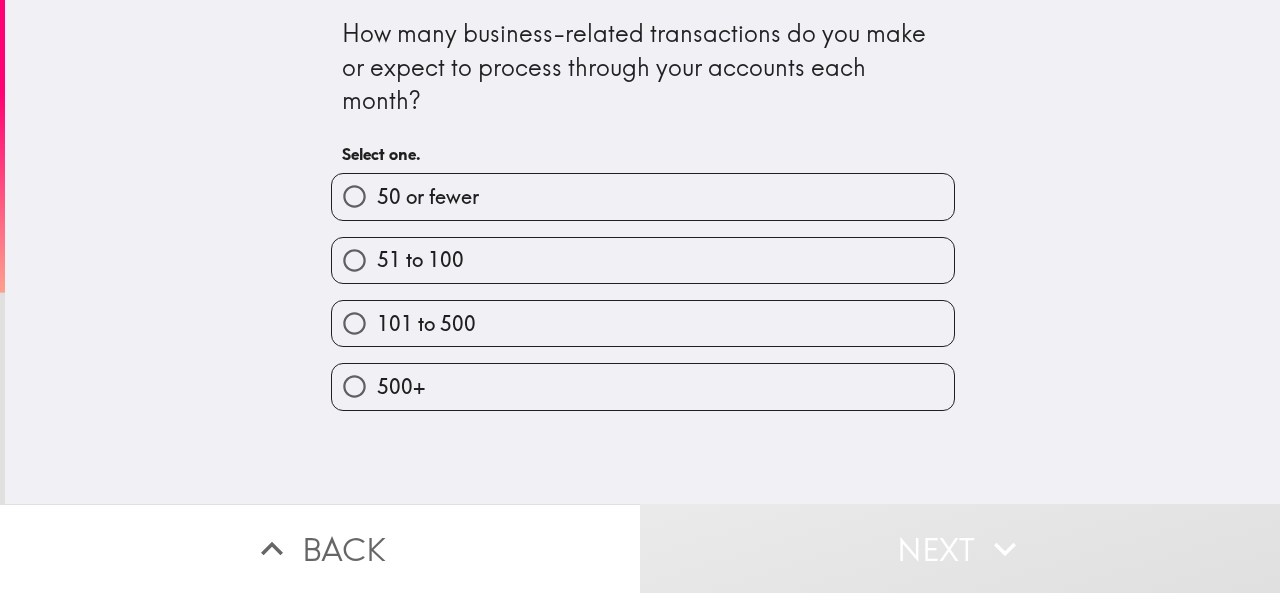 click on "101 to 500" at bounding box center (635, 315) 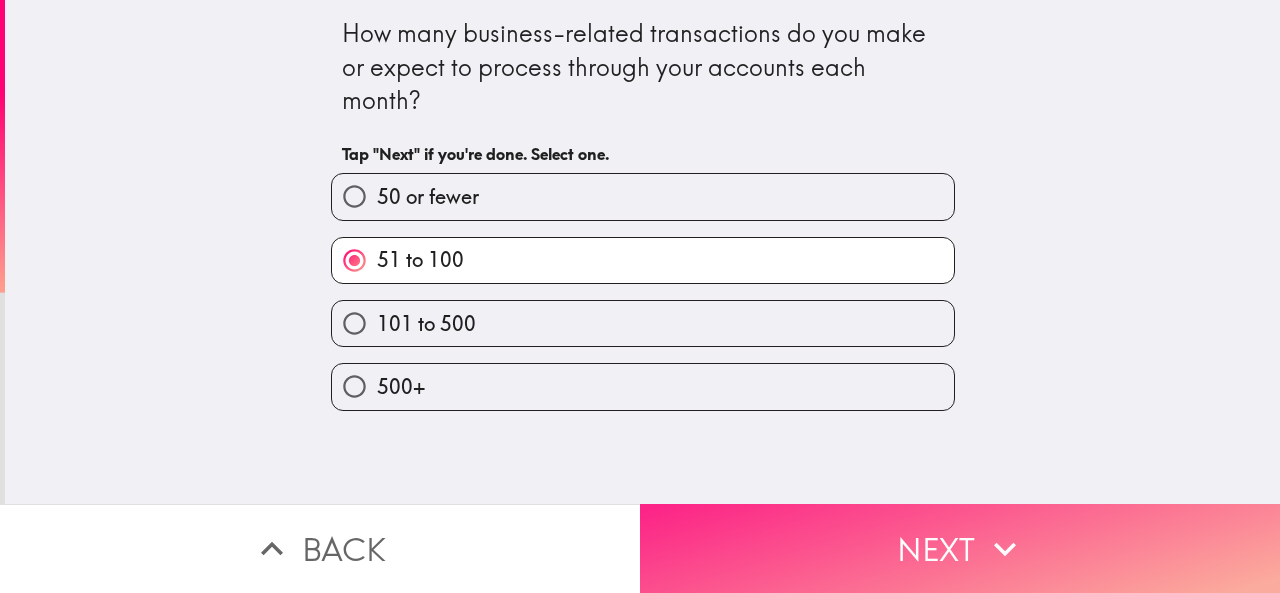 click on "Next" at bounding box center (960, 548) 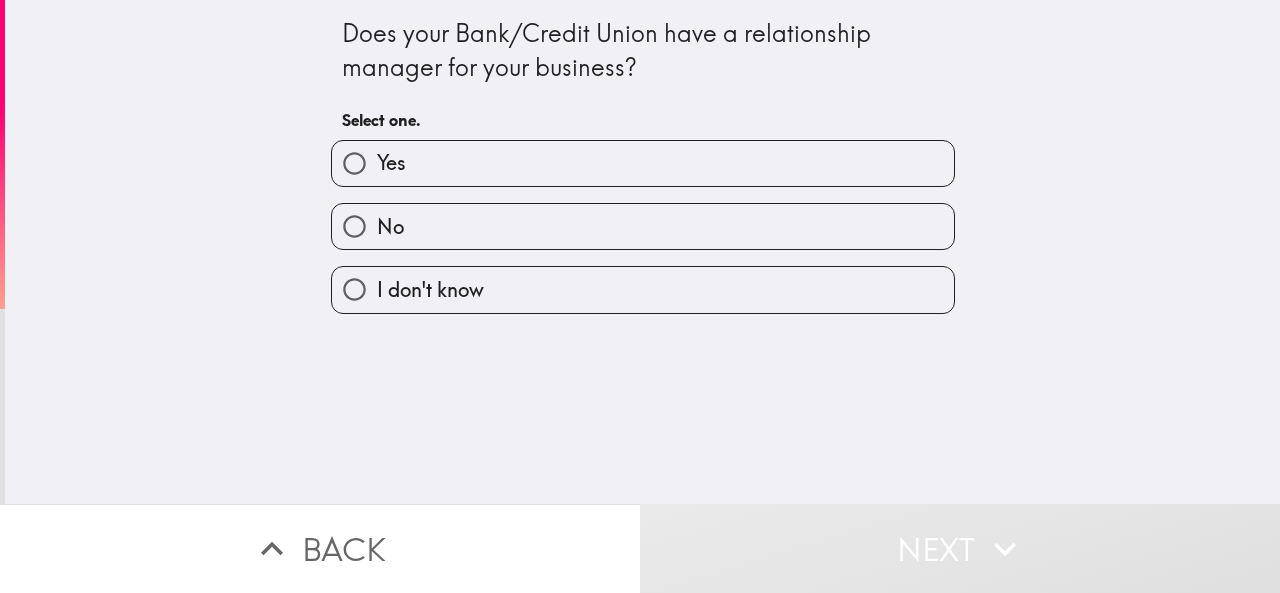 click on "Yes" at bounding box center [643, 163] 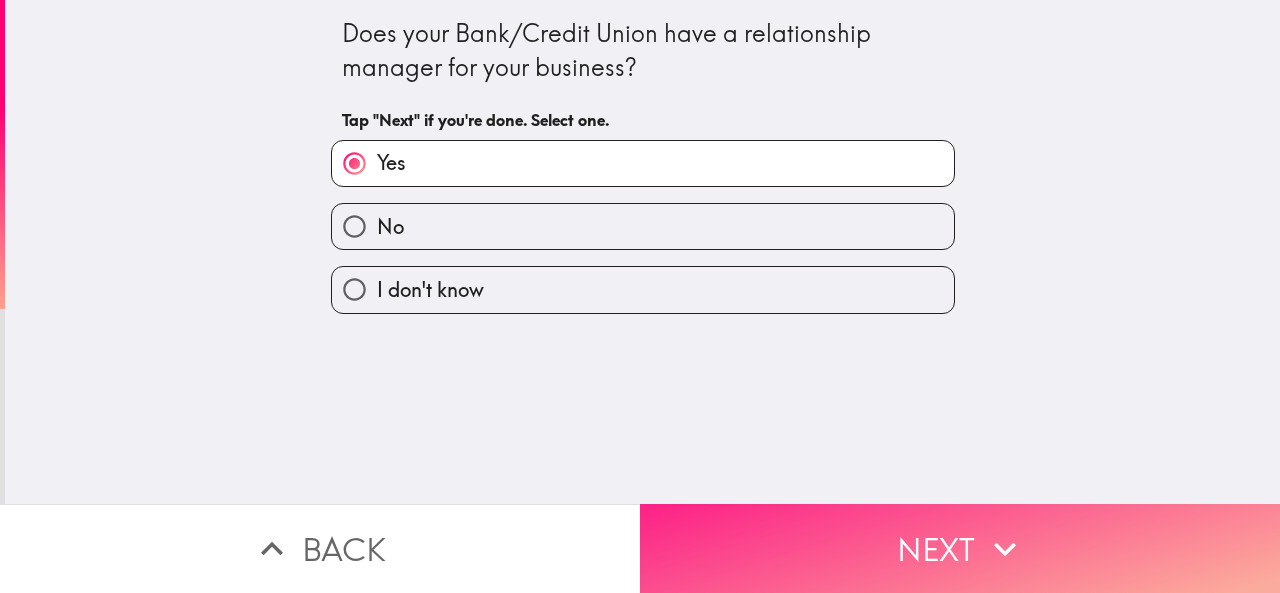 click on "Next" at bounding box center [960, 548] 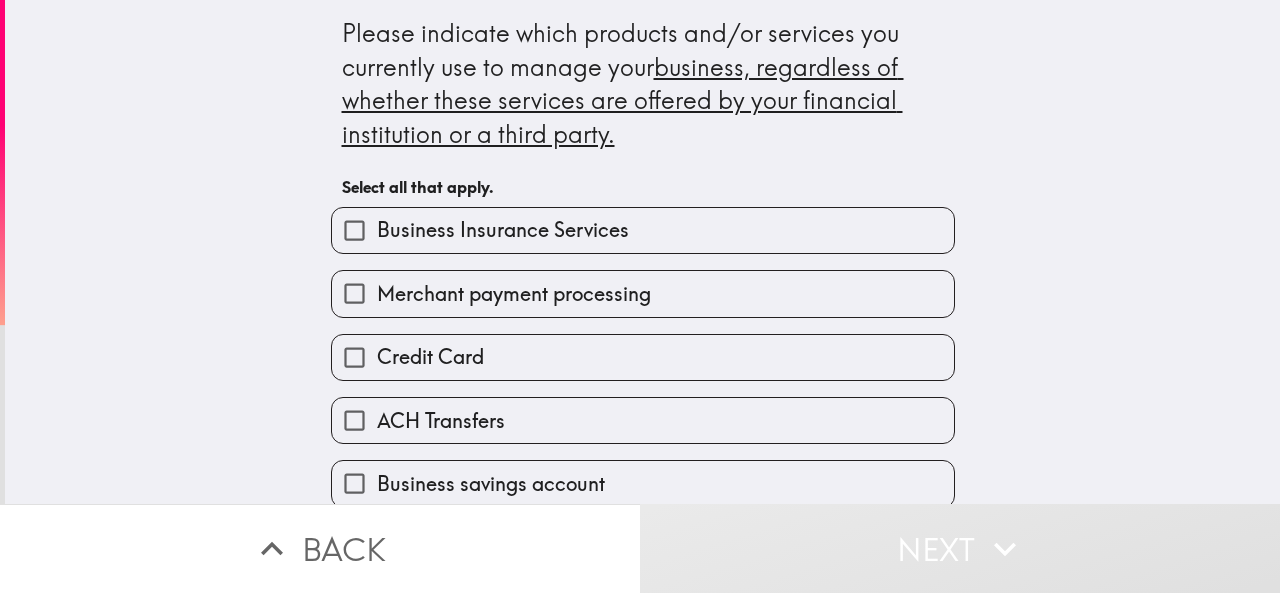 click on "Business Insurance Services" at bounding box center [503, 230] 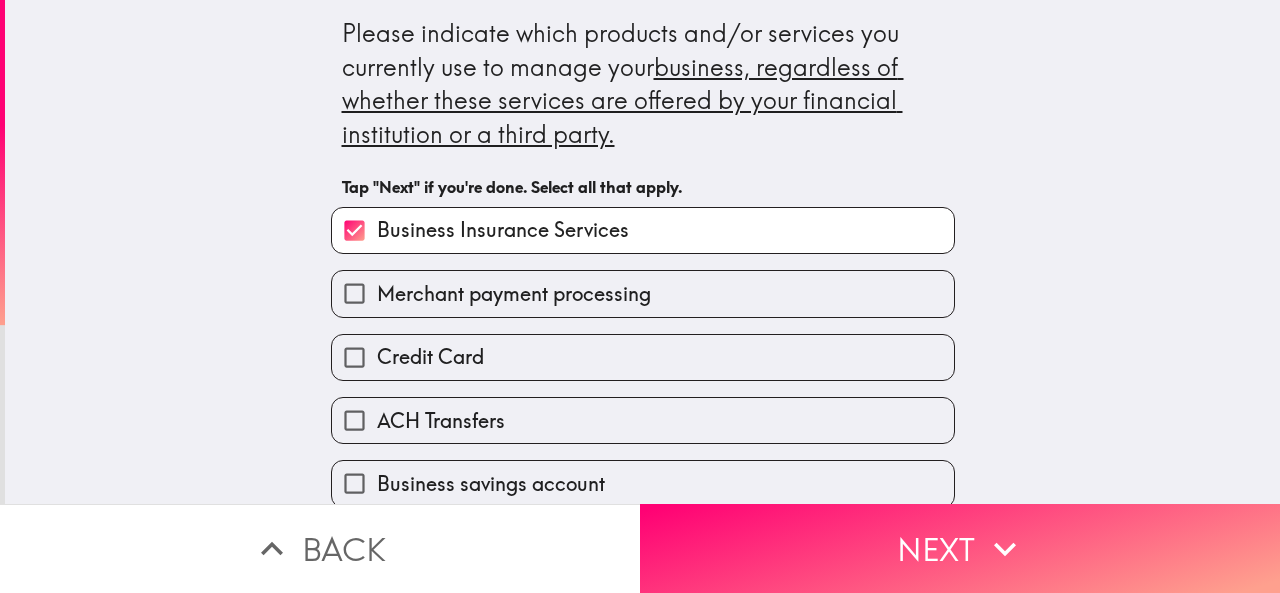 click on "Credit Card" at bounding box center (635, 349) 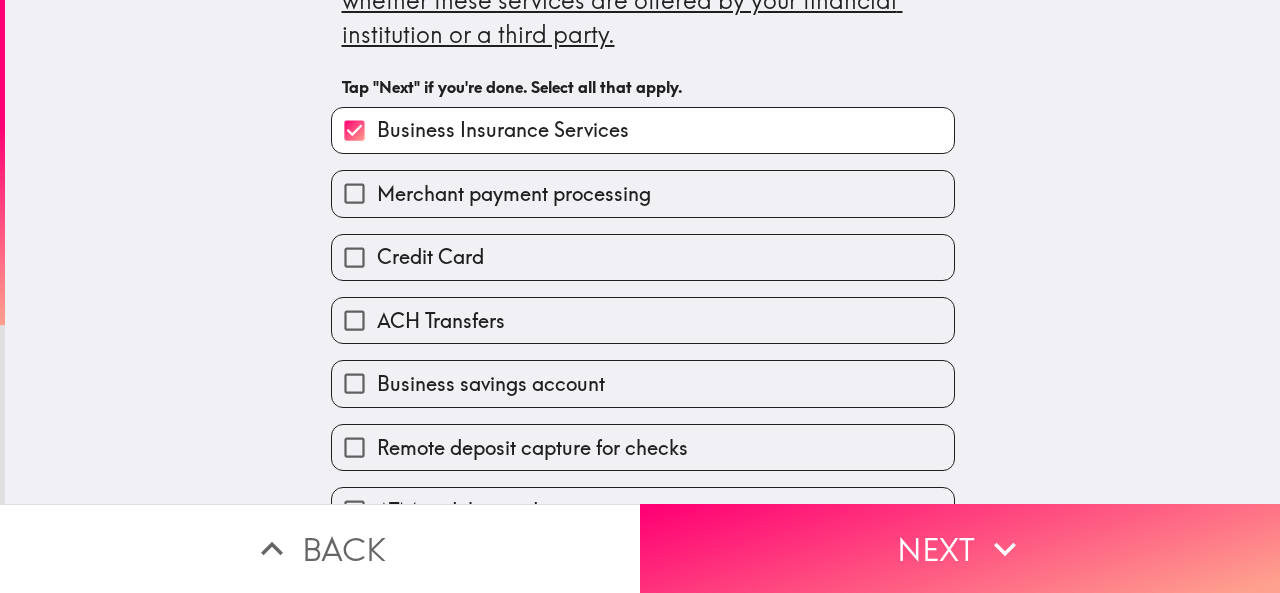click on "Credit Card" at bounding box center [643, 257] 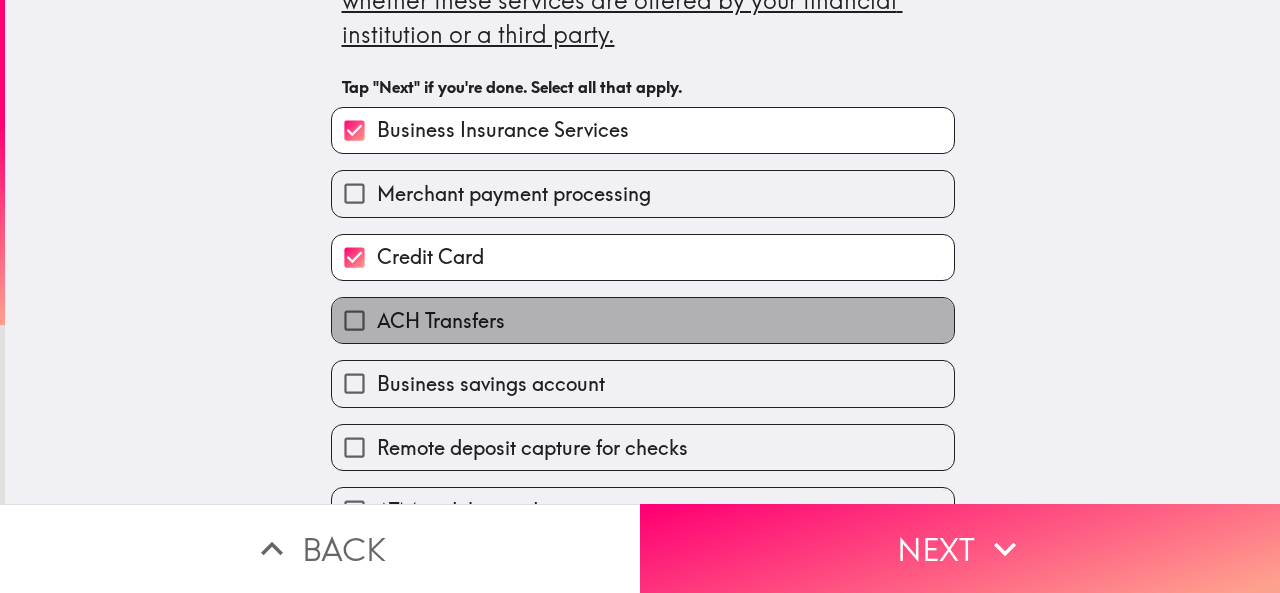 click on "ACH Transfers" at bounding box center [643, 320] 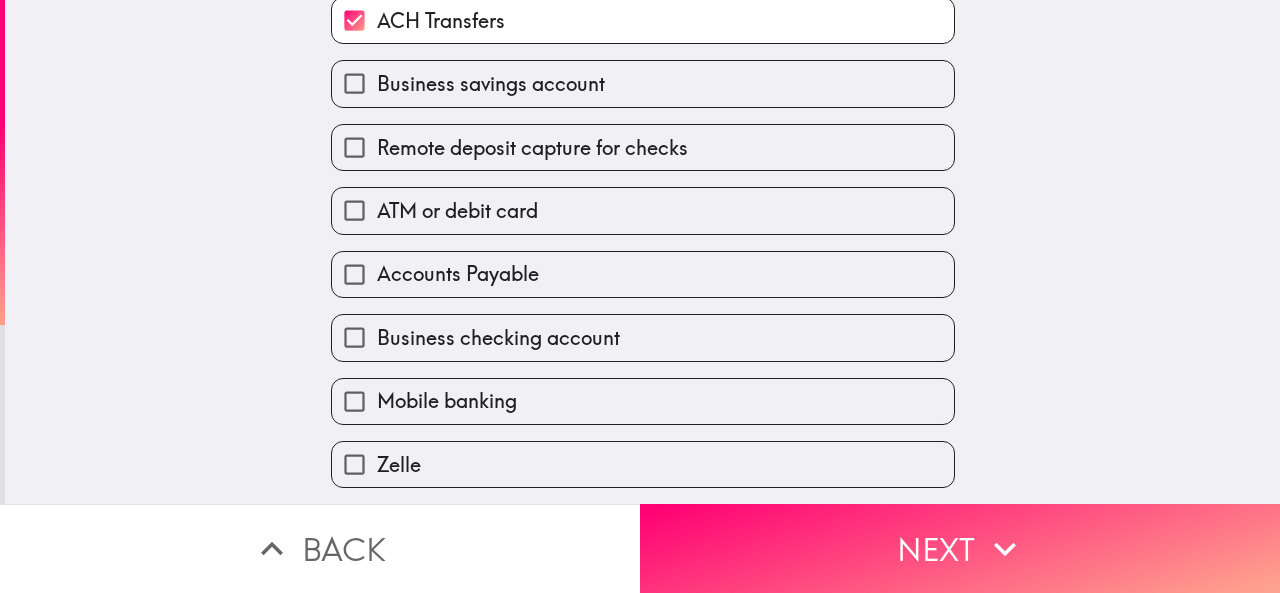 click on "Zelle" at bounding box center (643, 464) 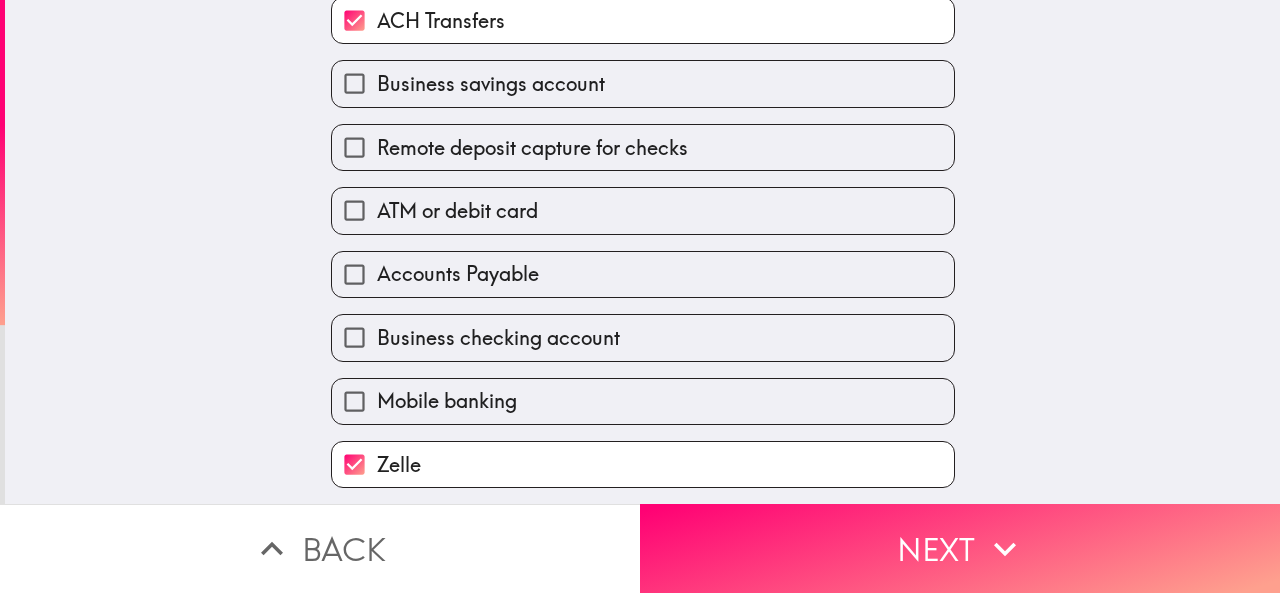 scroll, scrollTop: 405, scrollLeft: 0, axis: vertical 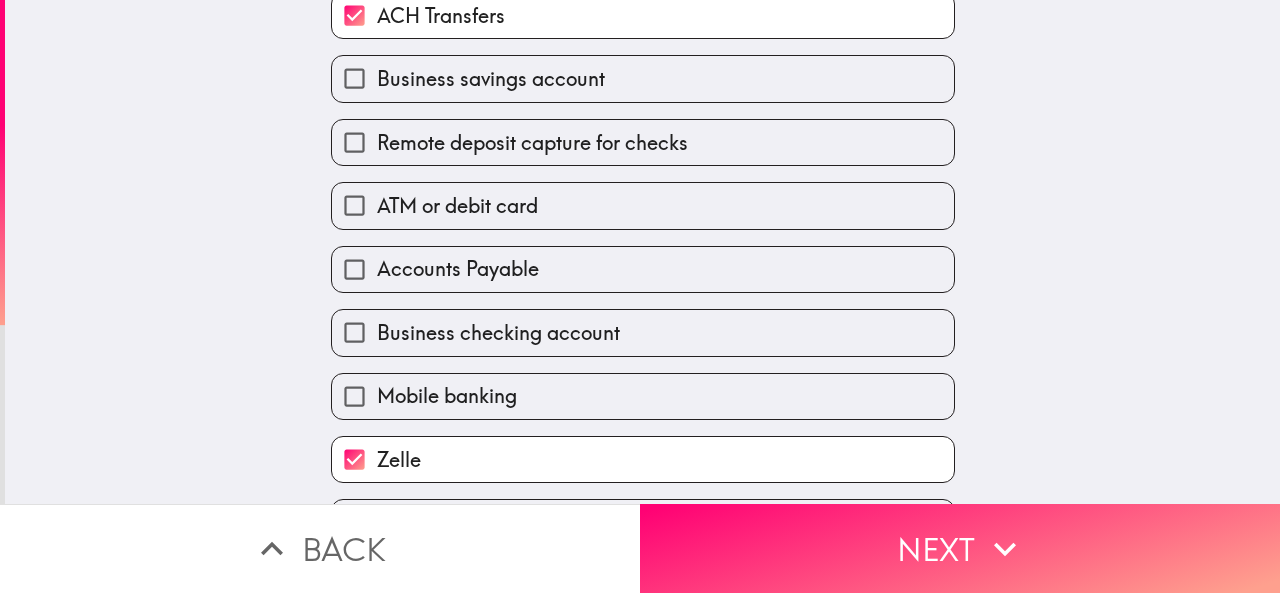 click on "Business checking account" at bounding box center [635, 324] 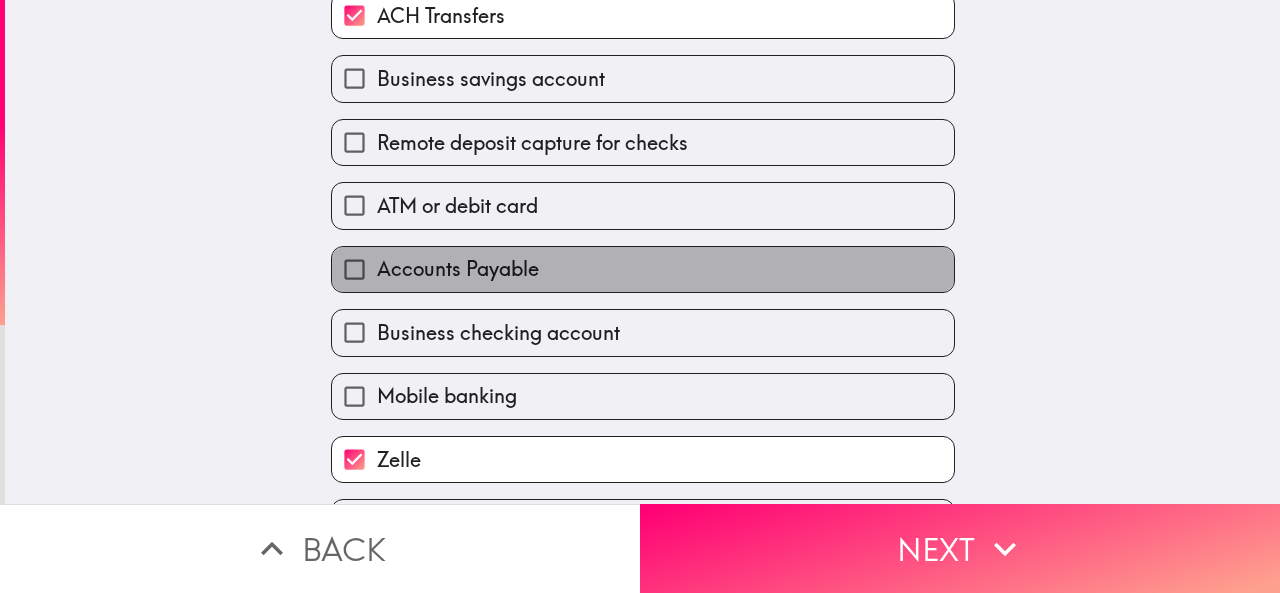 click on "Accounts Payable" at bounding box center (643, 269) 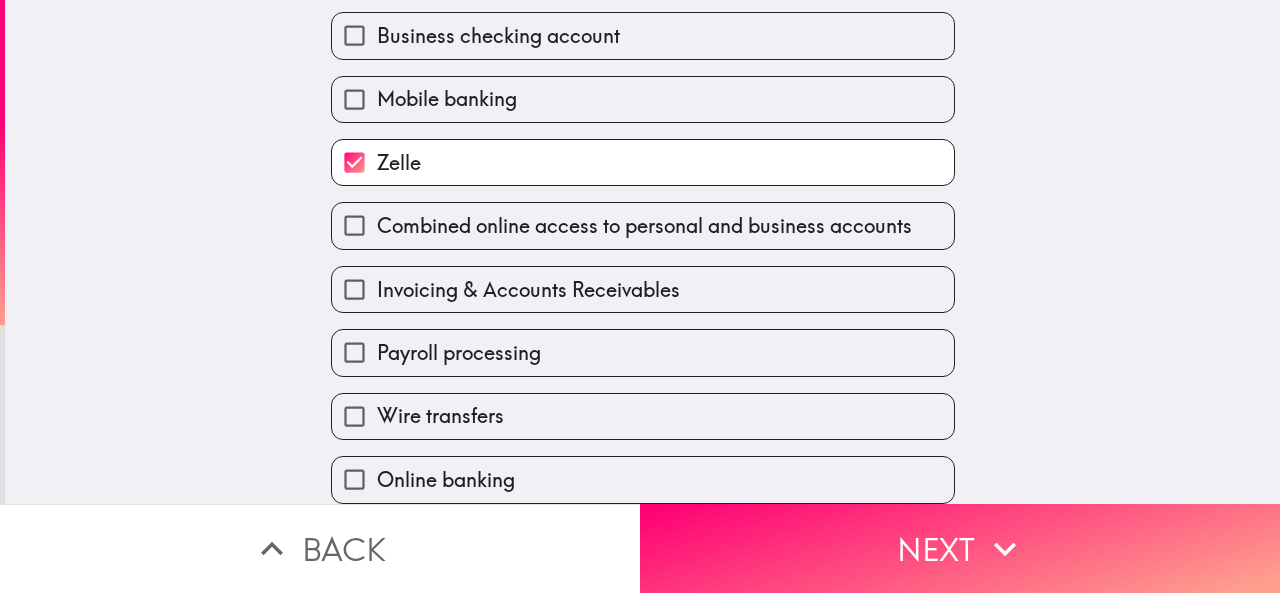 scroll, scrollTop: 726, scrollLeft: 0, axis: vertical 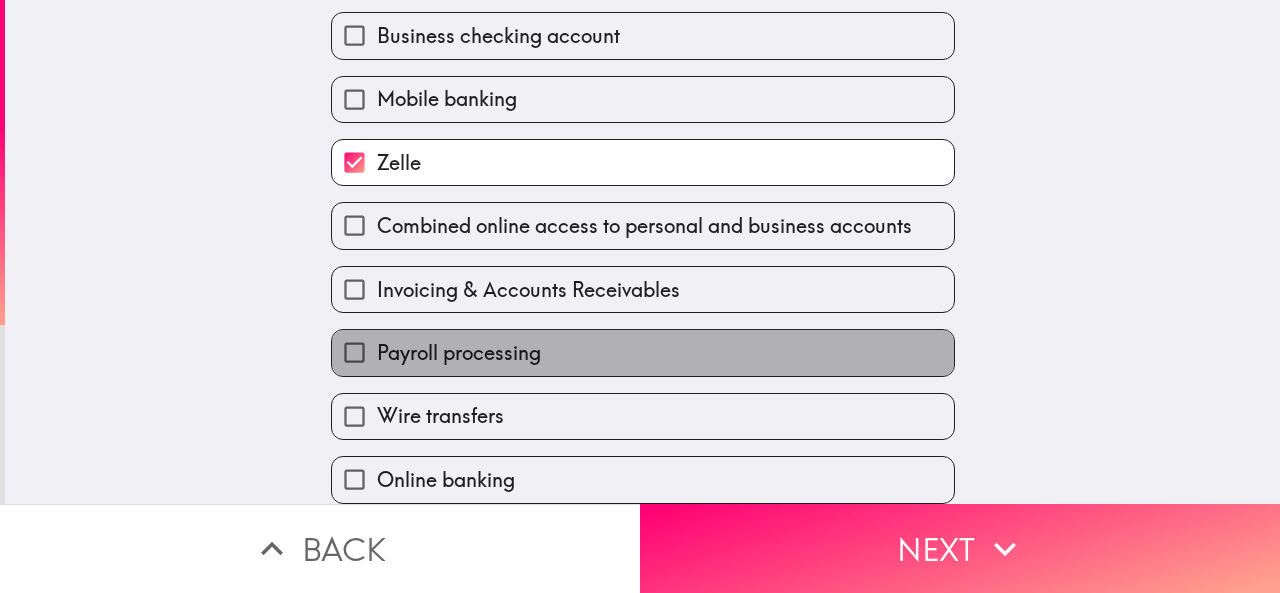 click on "Payroll processing" at bounding box center [643, 352] 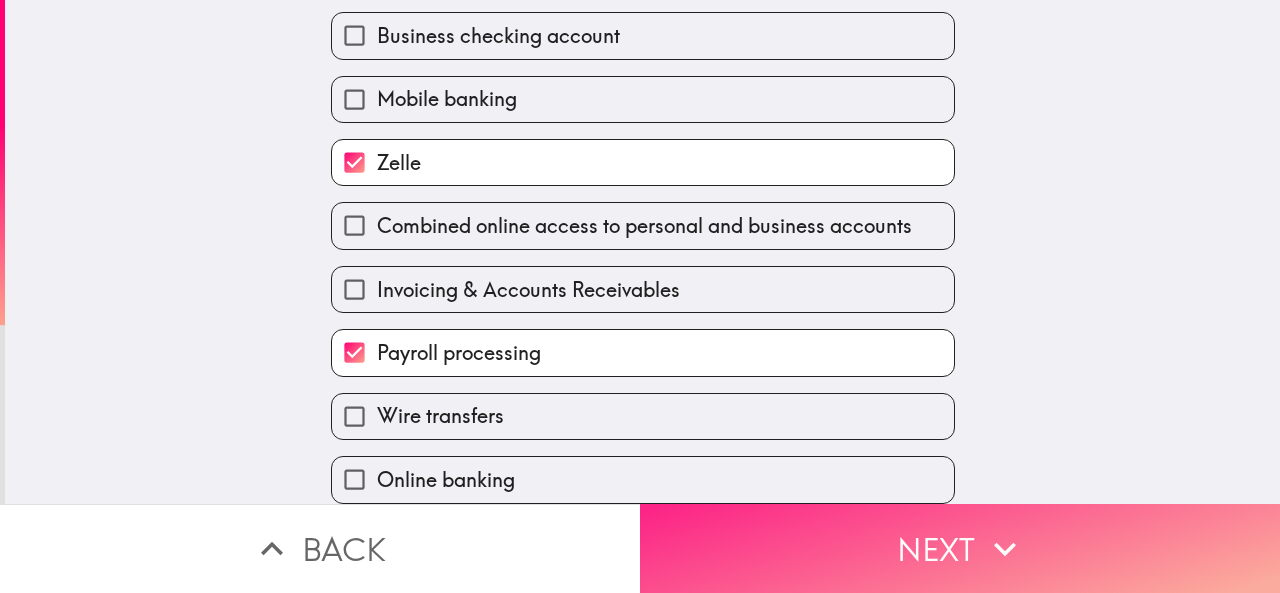 click on "Next" at bounding box center (960, 548) 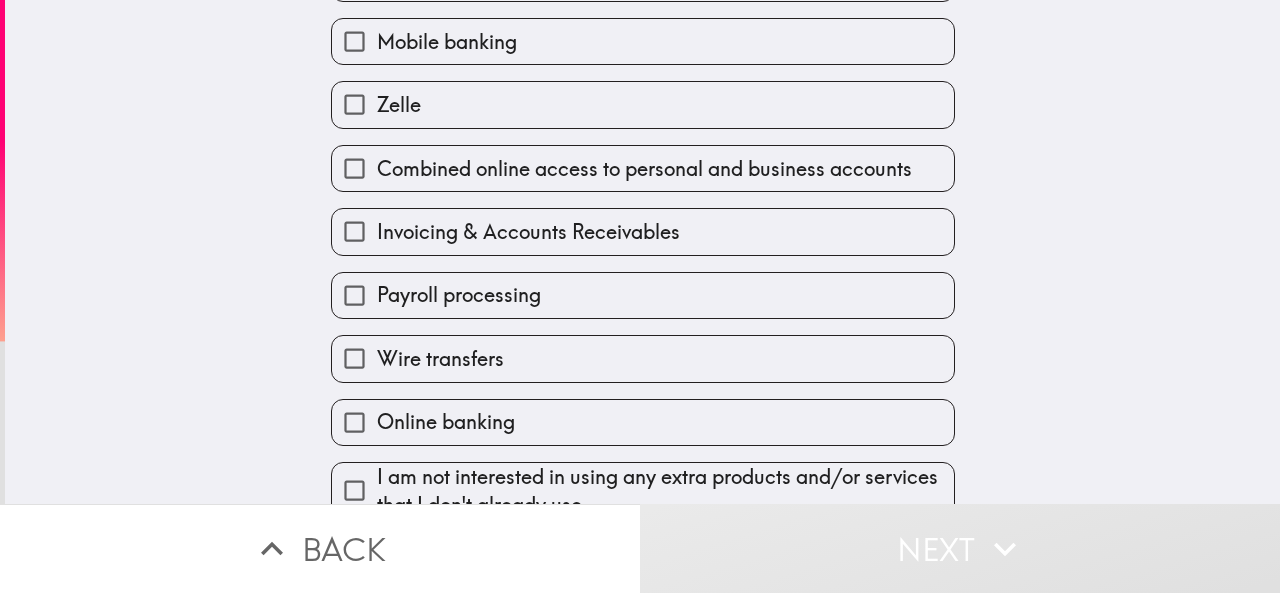 click on "Invoicing & Accounts Receivables" at bounding box center (528, 232) 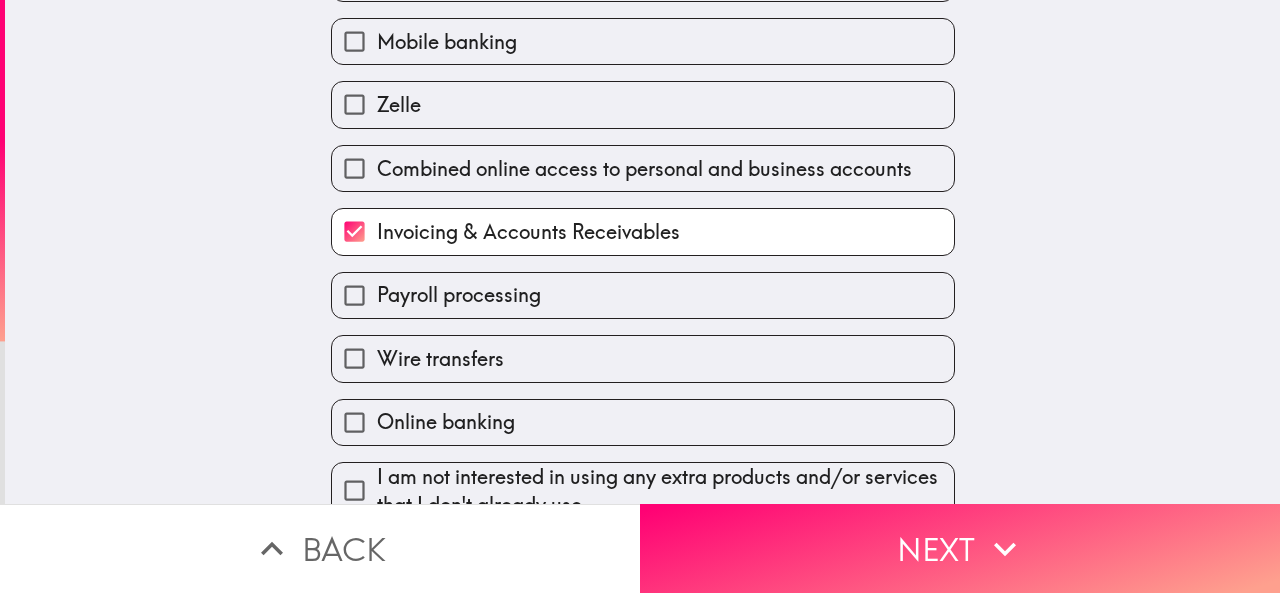 click on "Combined online access to personal and business accounts" at bounding box center (644, 169) 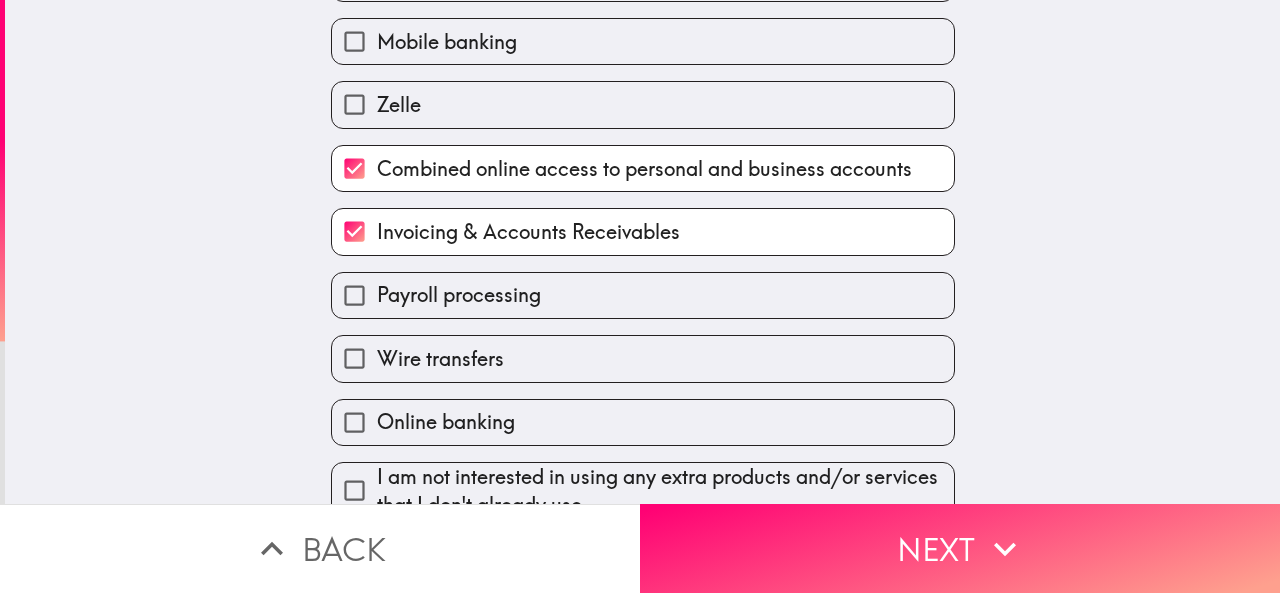 click on "Wire transfers" at bounding box center [643, 358] 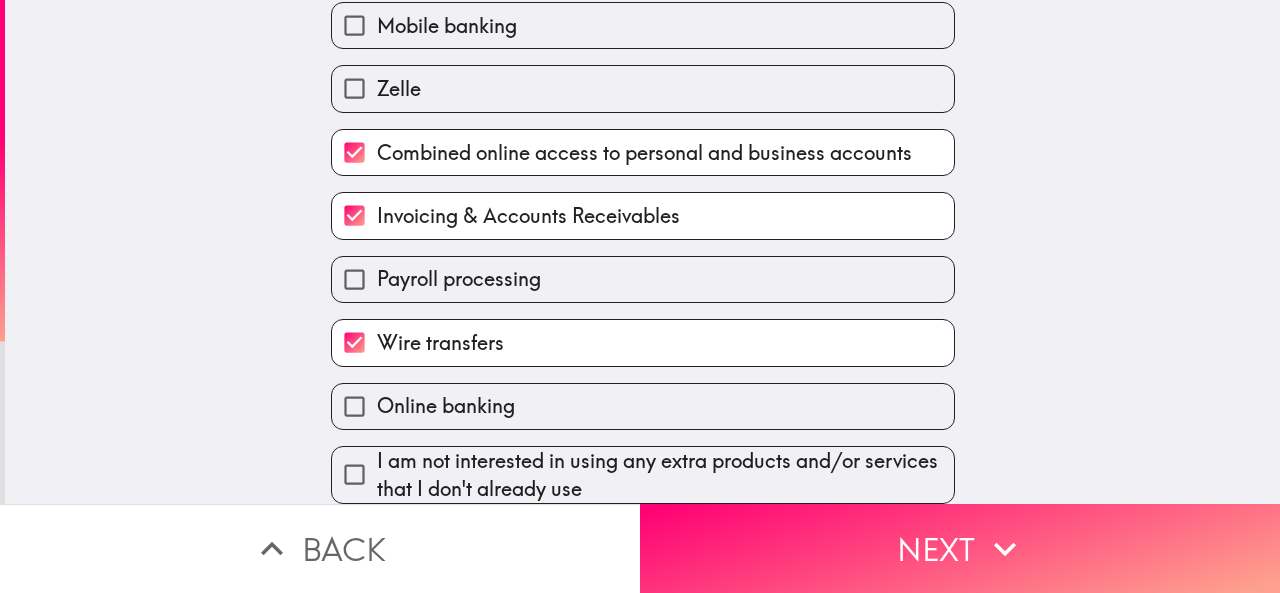 scroll, scrollTop: 768, scrollLeft: 0, axis: vertical 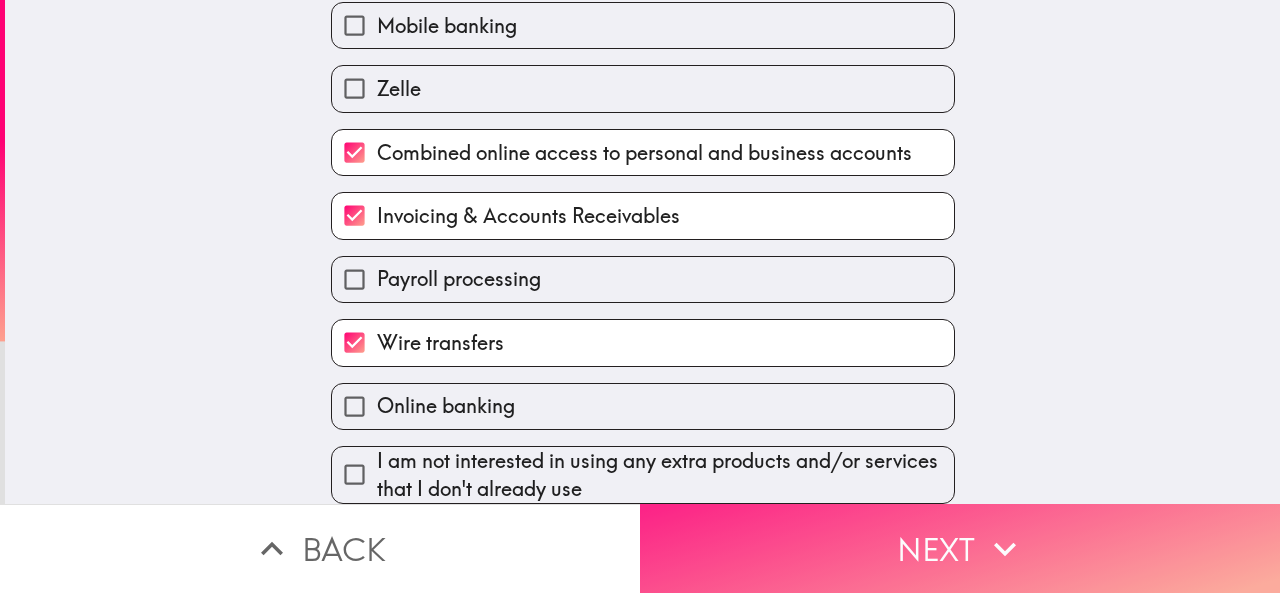 click on "Online banking" at bounding box center [643, 406] 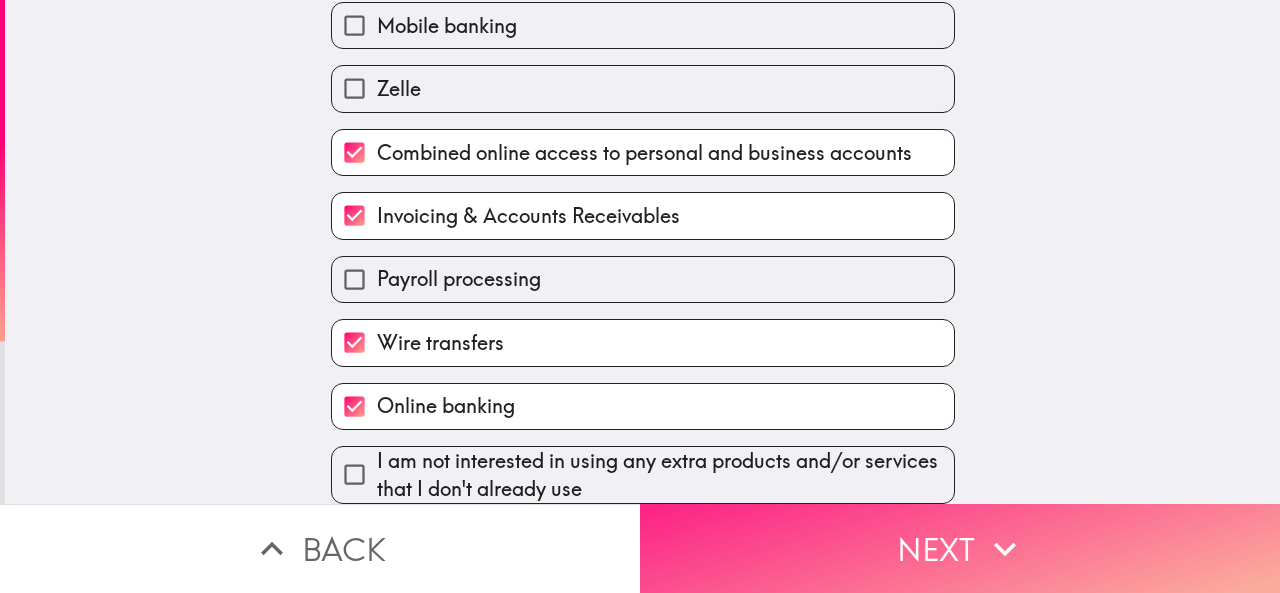 click on "Next" at bounding box center (960, 548) 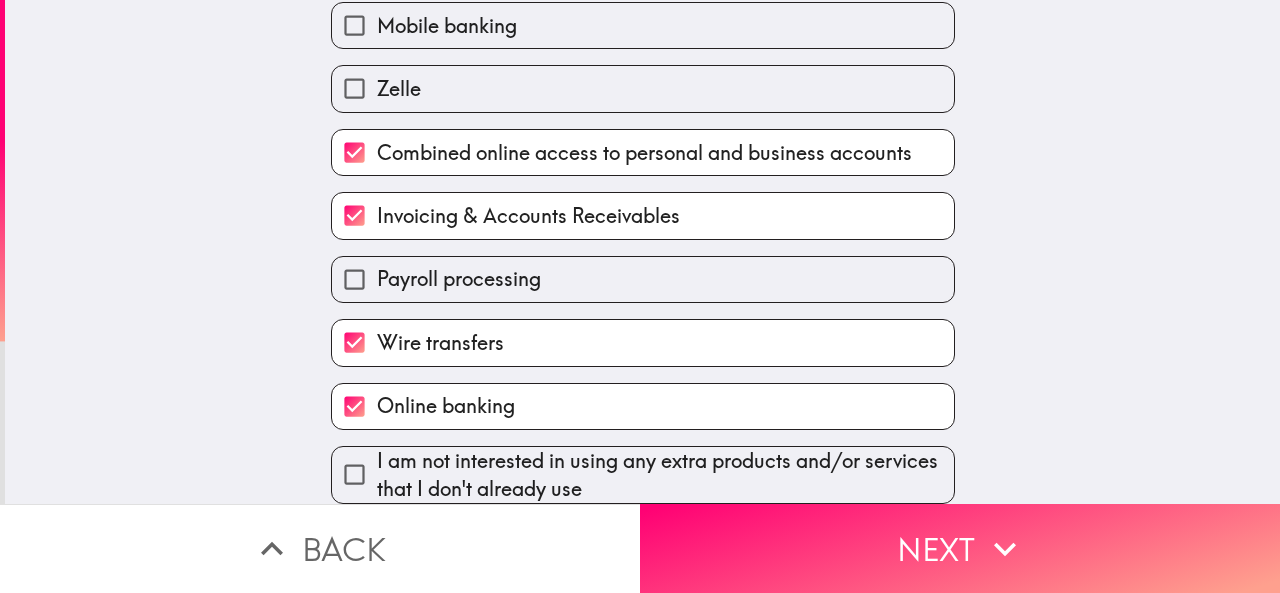 scroll, scrollTop: 0, scrollLeft: 0, axis: both 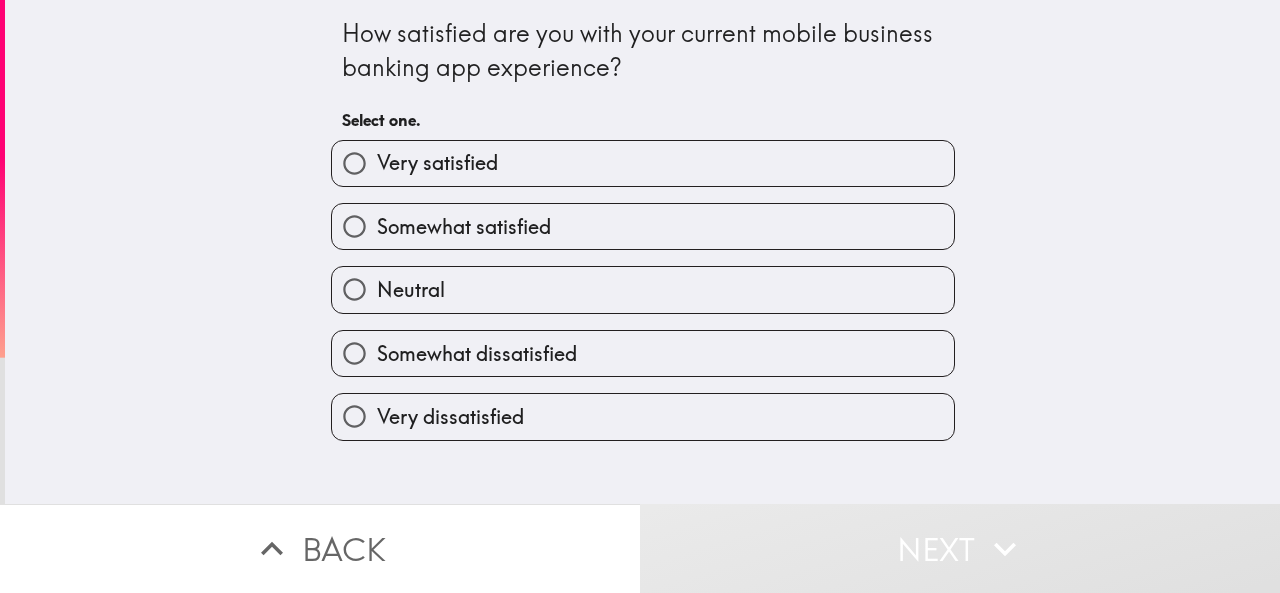 click on "Somewhat satisfied" at bounding box center [643, 226] 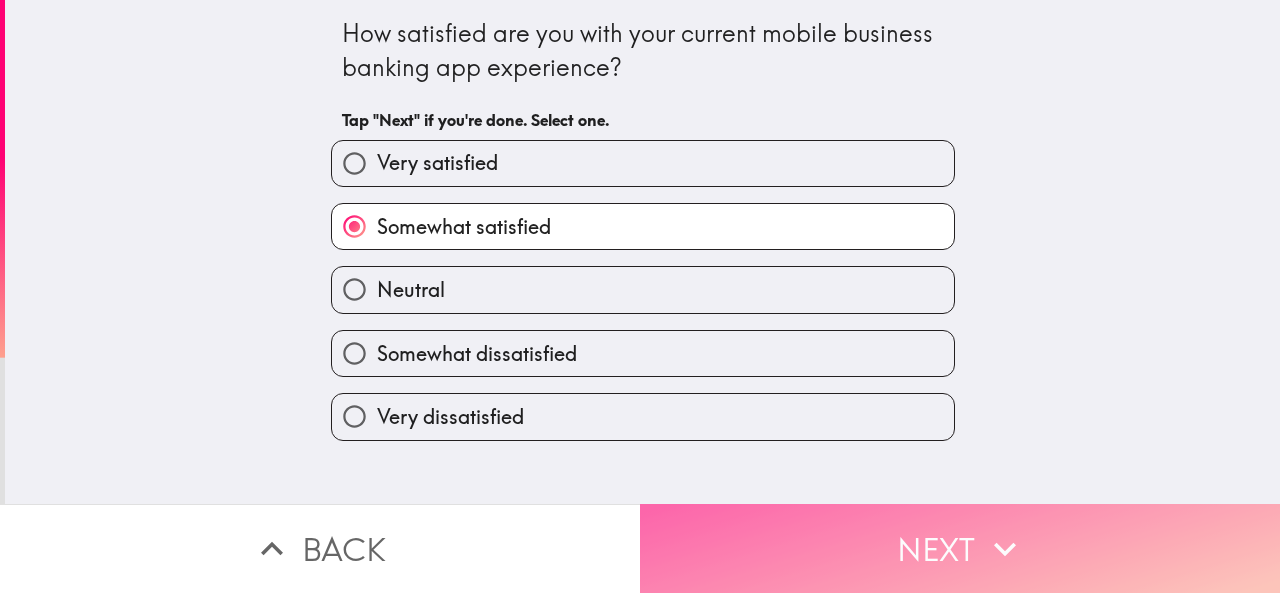 click on "Next" at bounding box center (960, 548) 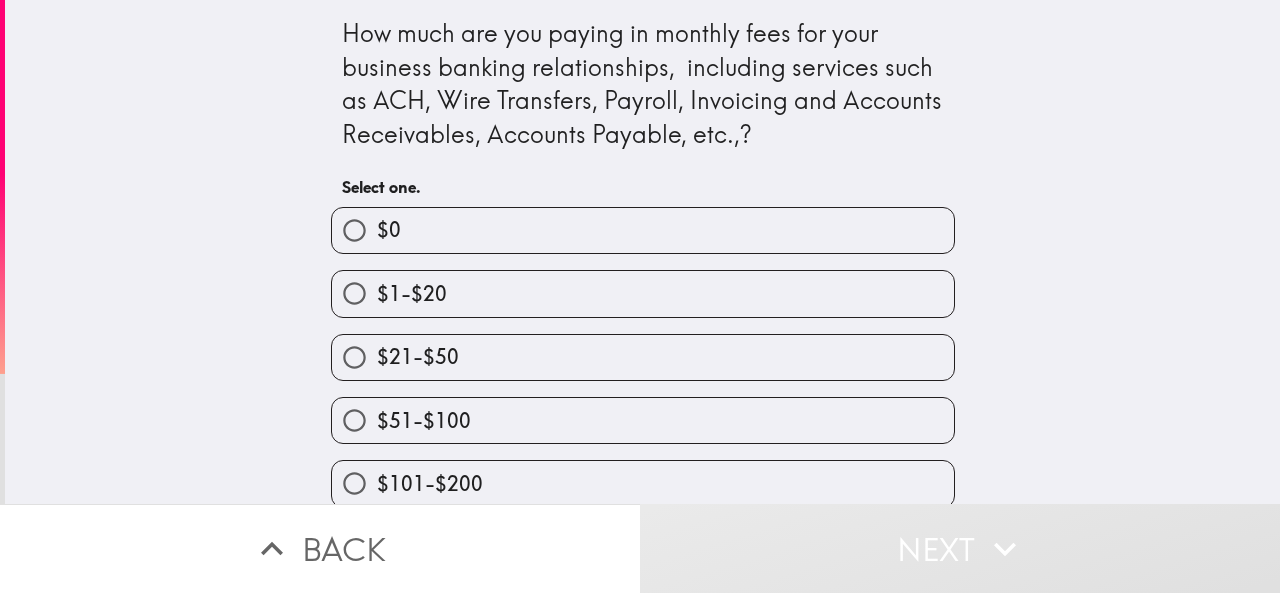 click on "$51-$100" at bounding box center (643, 420) 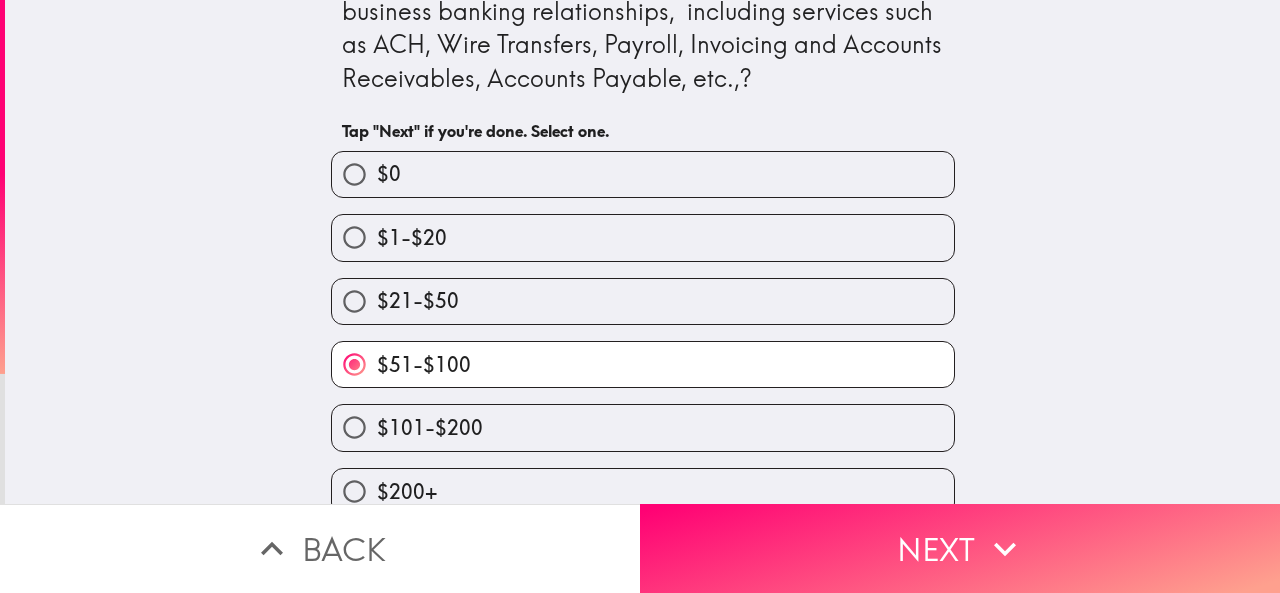 scroll, scrollTop: 86, scrollLeft: 0, axis: vertical 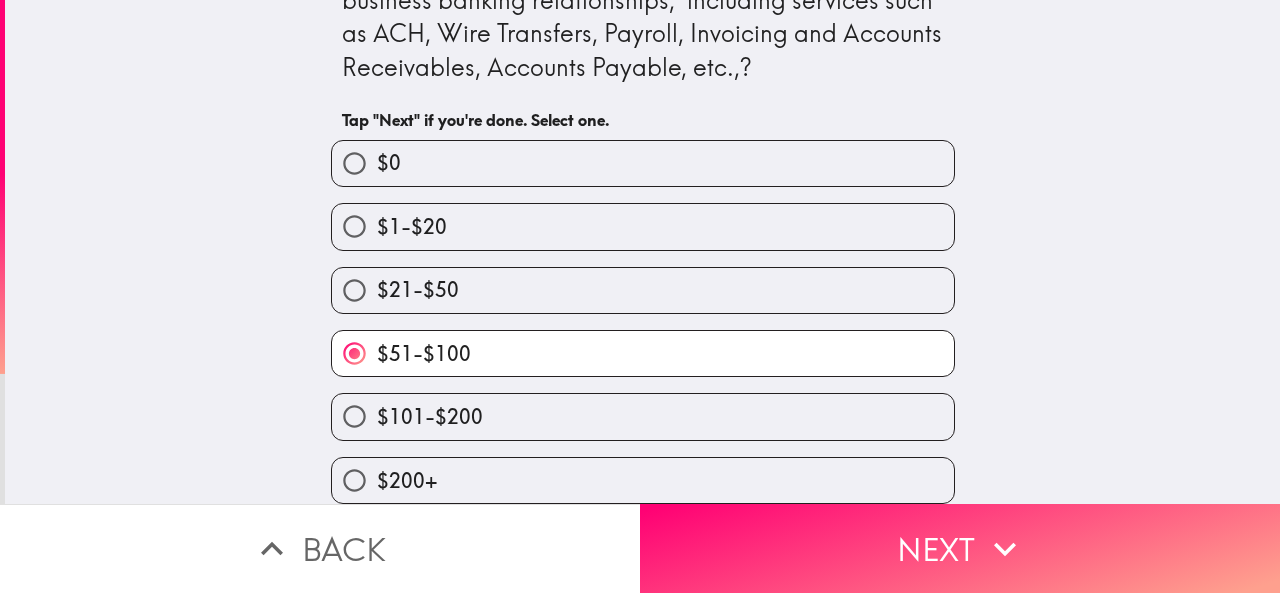 click on "$101-$200" at bounding box center (643, 416) 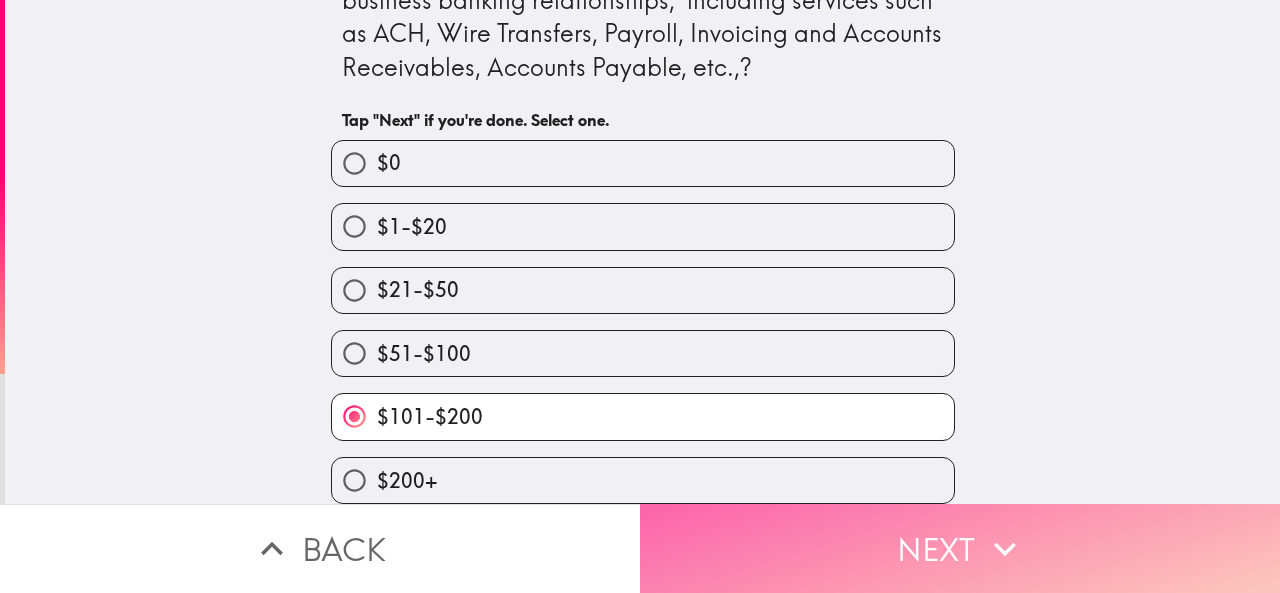 click on "Next" at bounding box center [960, 548] 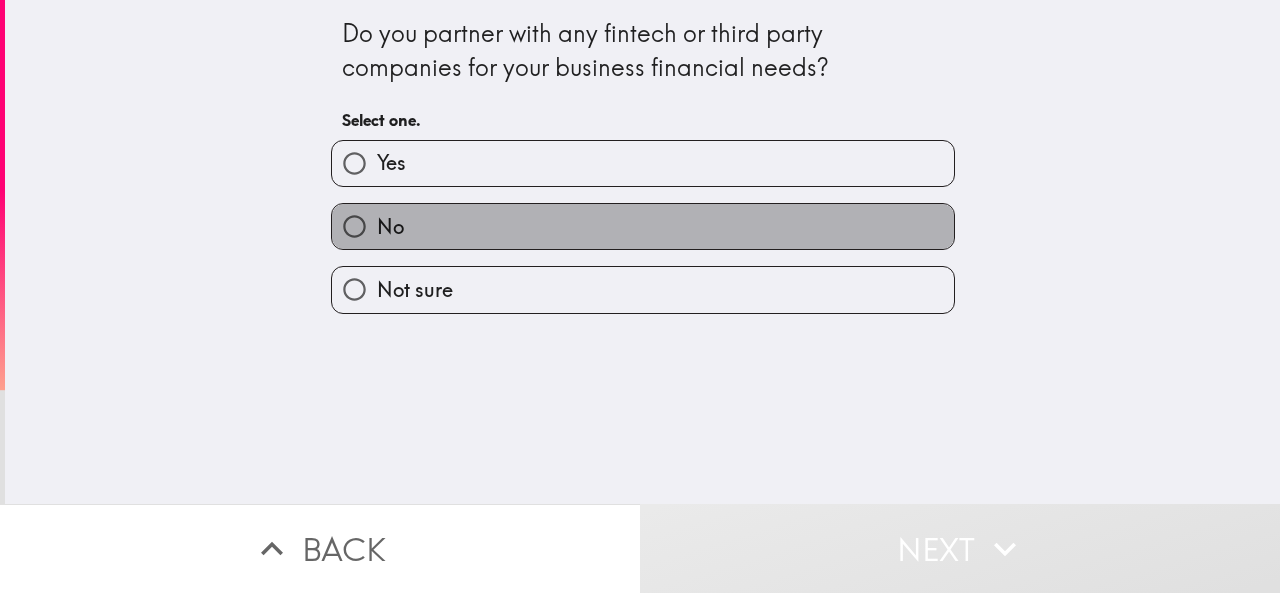 click on "No" at bounding box center [643, 226] 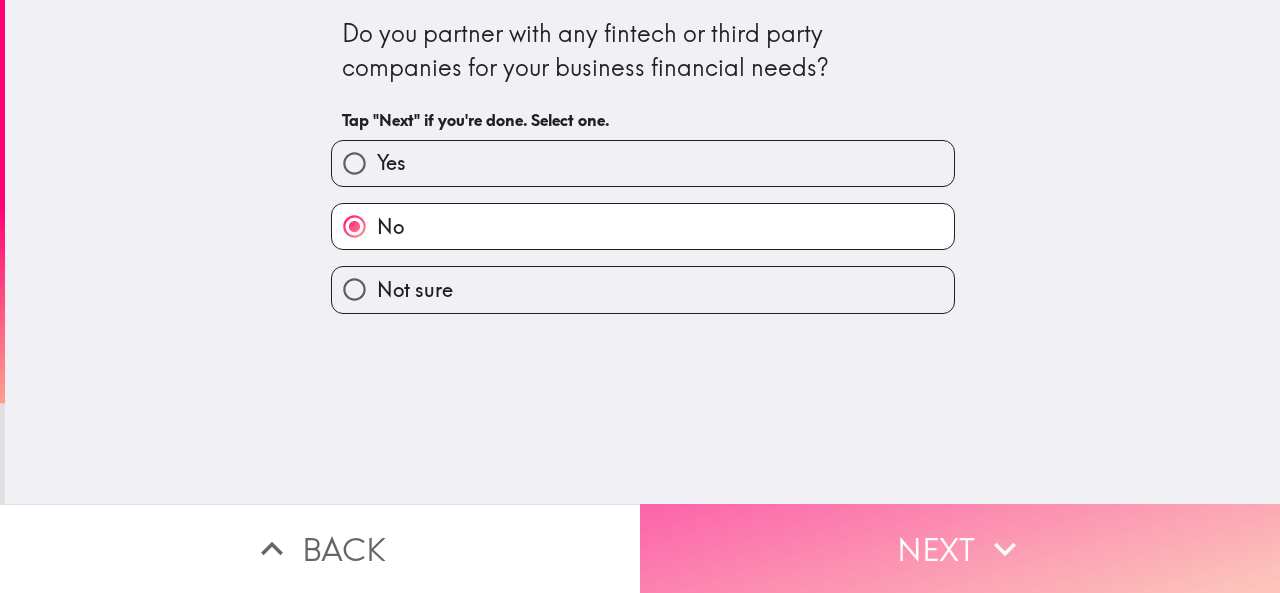 click on "Next" at bounding box center (960, 548) 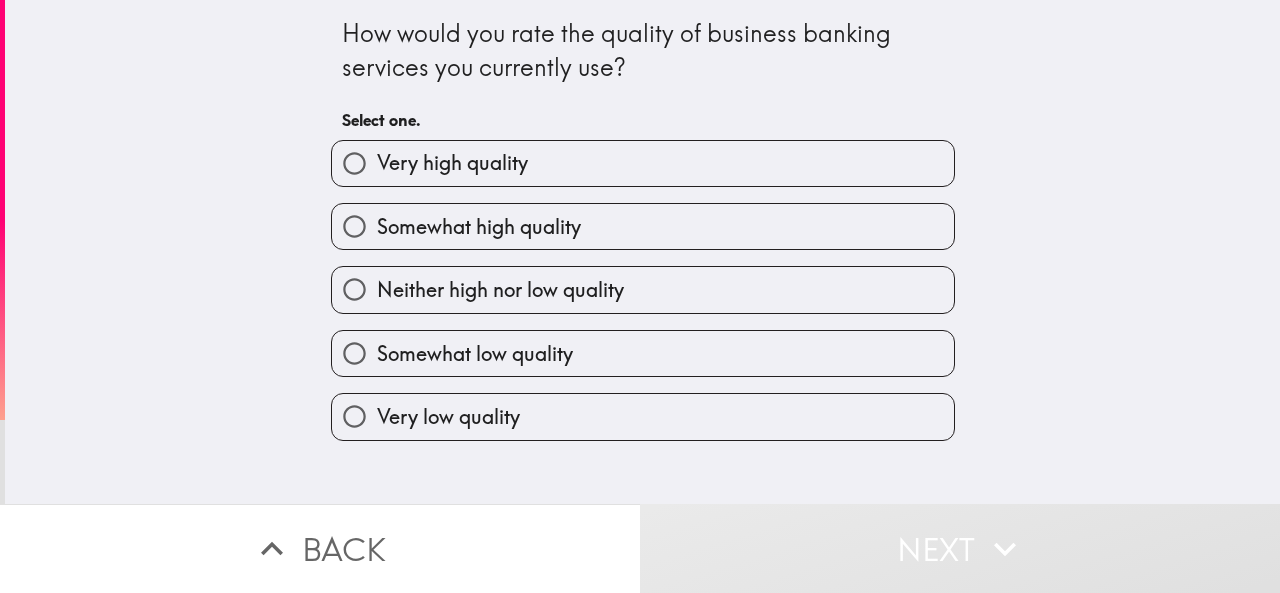 click on "Neither high nor low quality" at bounding box center [635, 281] 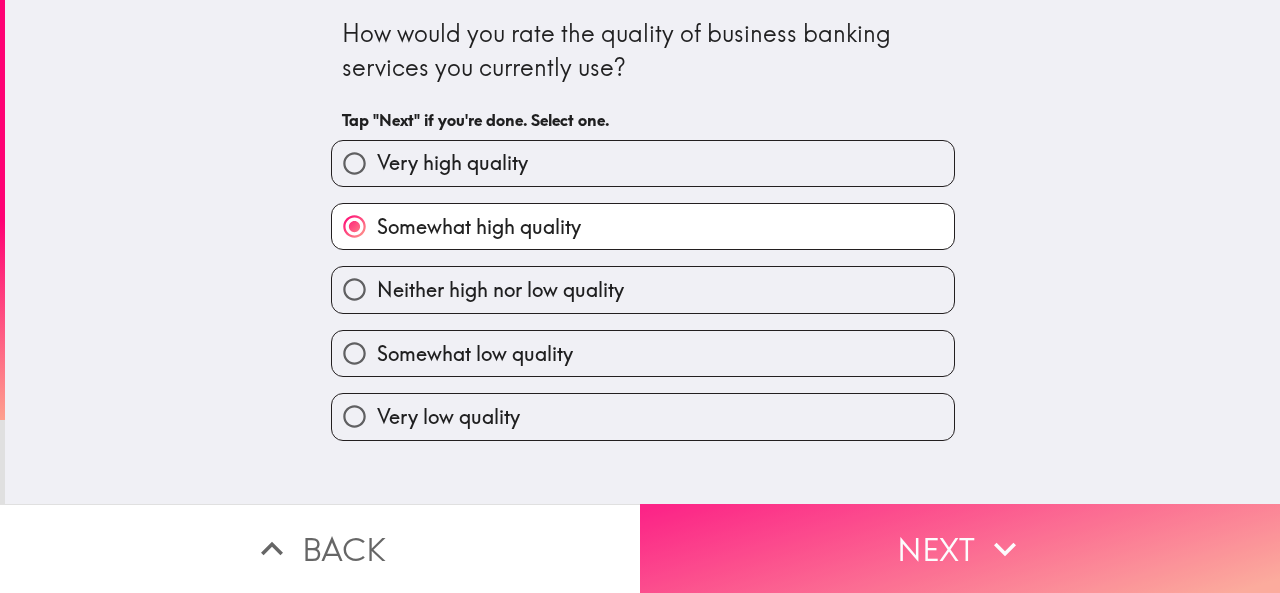 click on "Next" at bounding box center (960, 548) 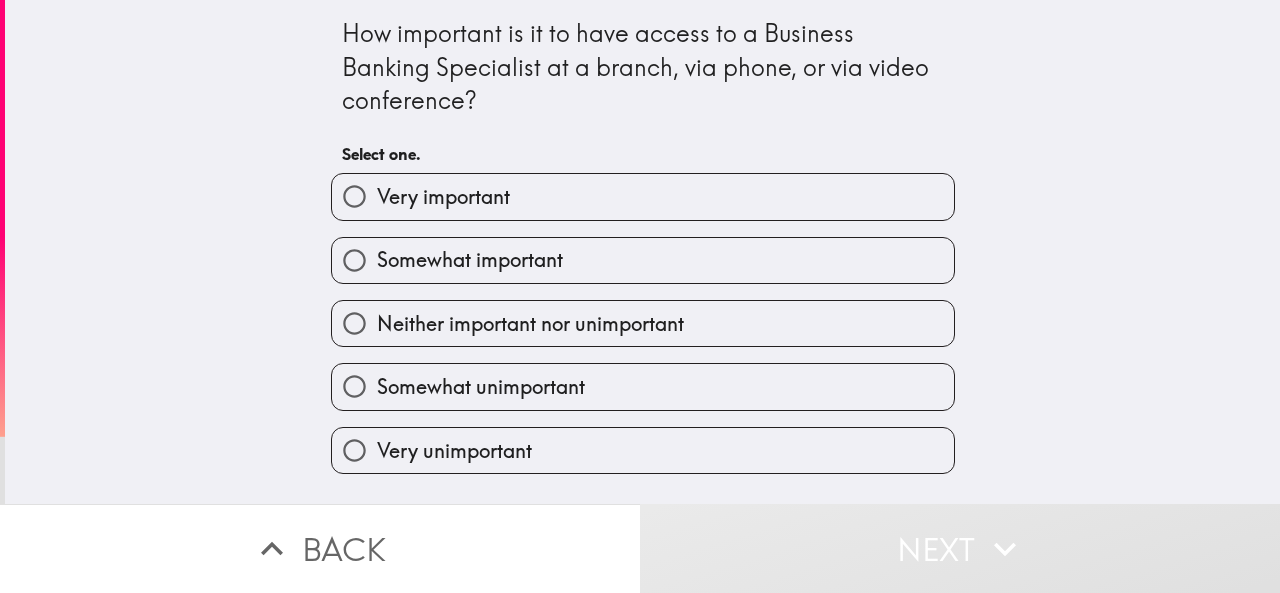 drag, startPoint x: 592, startPoint y: 257, endPoint x: 653, endPoint y: 335, distance: 99.0202 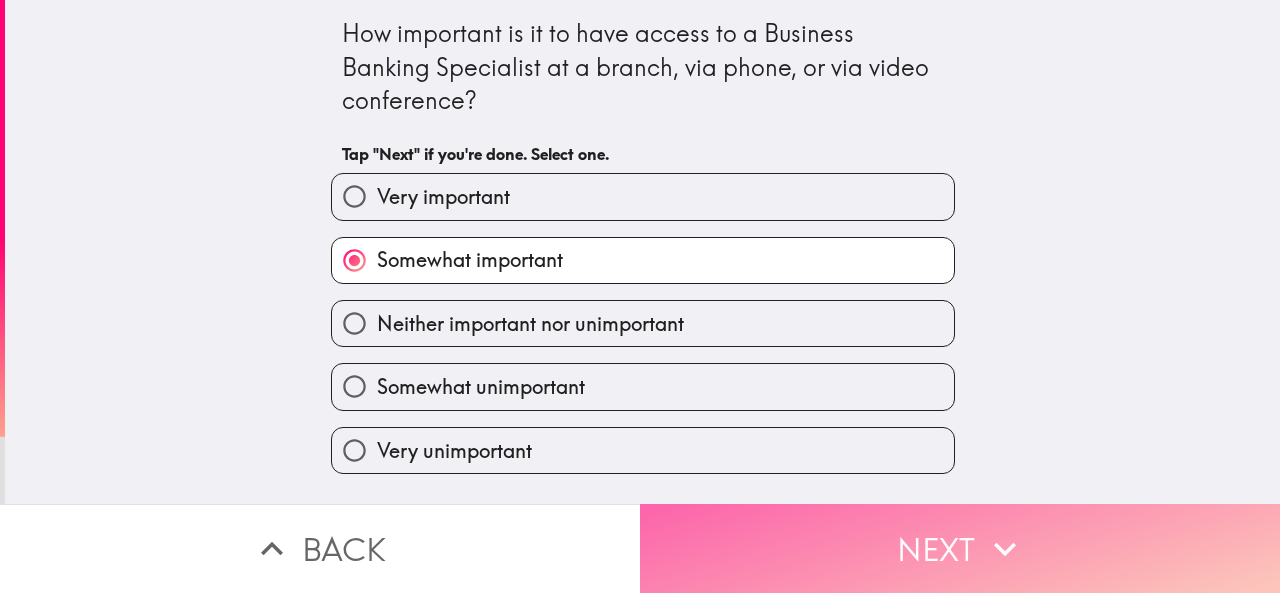click on "Next" at bounding box center [960, 548] 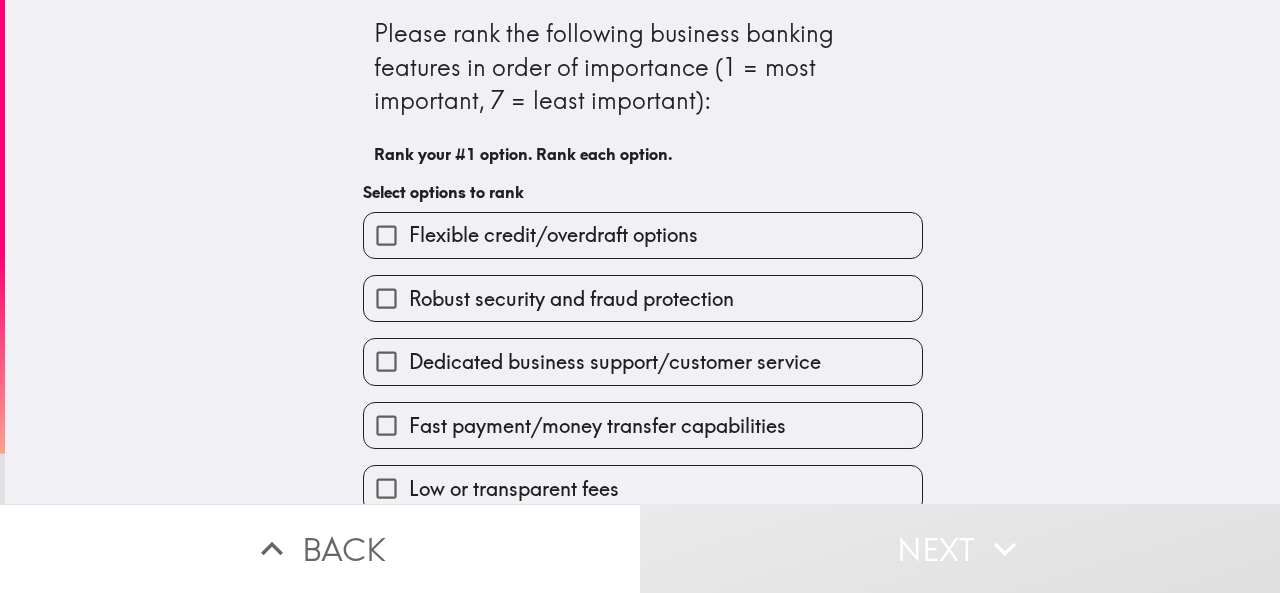 click on "Robust security and fraud protection" at bounding box center [643, 298] 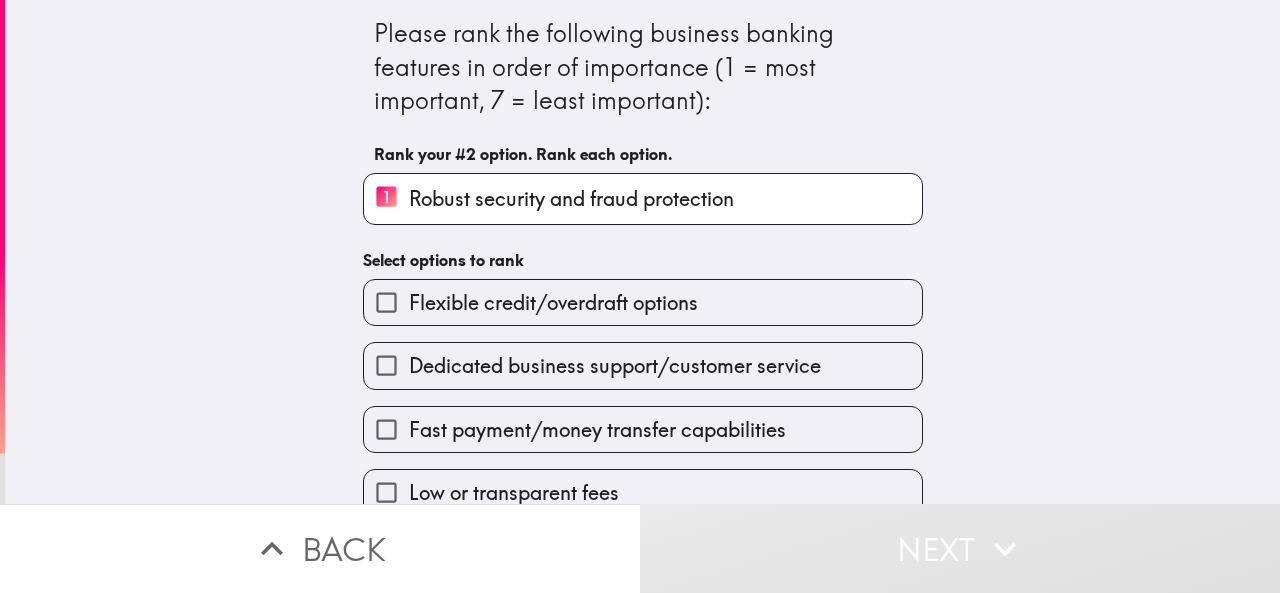 click on "Dedicated business support/customer service" at bounding box center [643, 365] 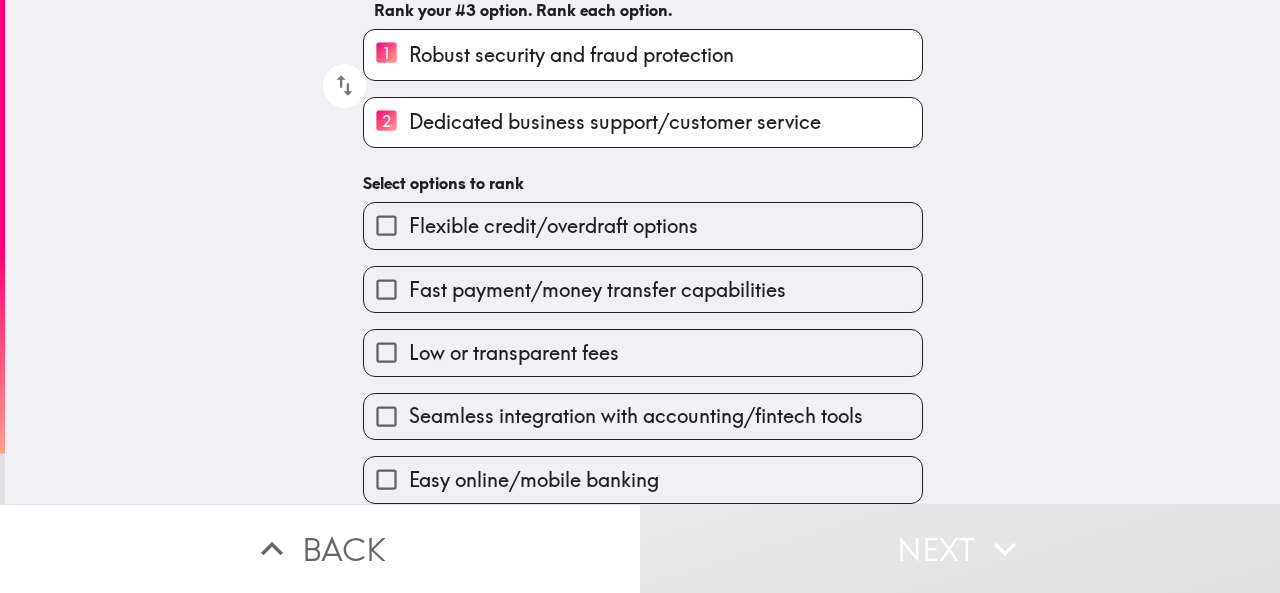 click on "Fast payment/money transfer capabilities" at bounding box center [597, 290] 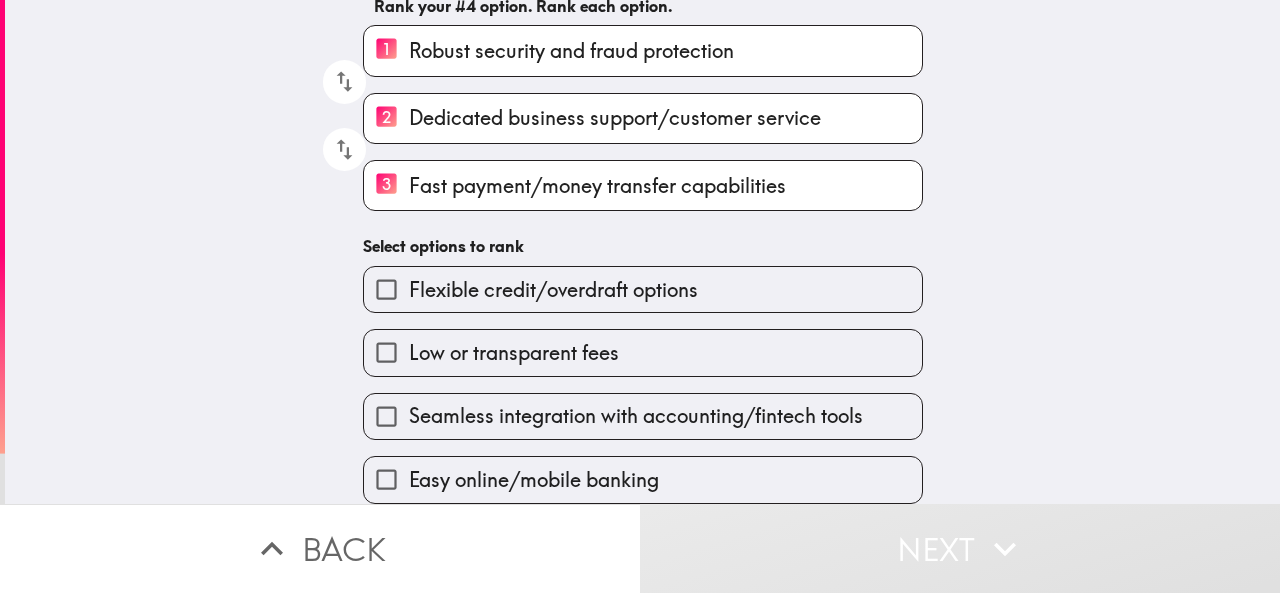scroll, scrollTop: 166, scrollLeft: 0, axis: vertical 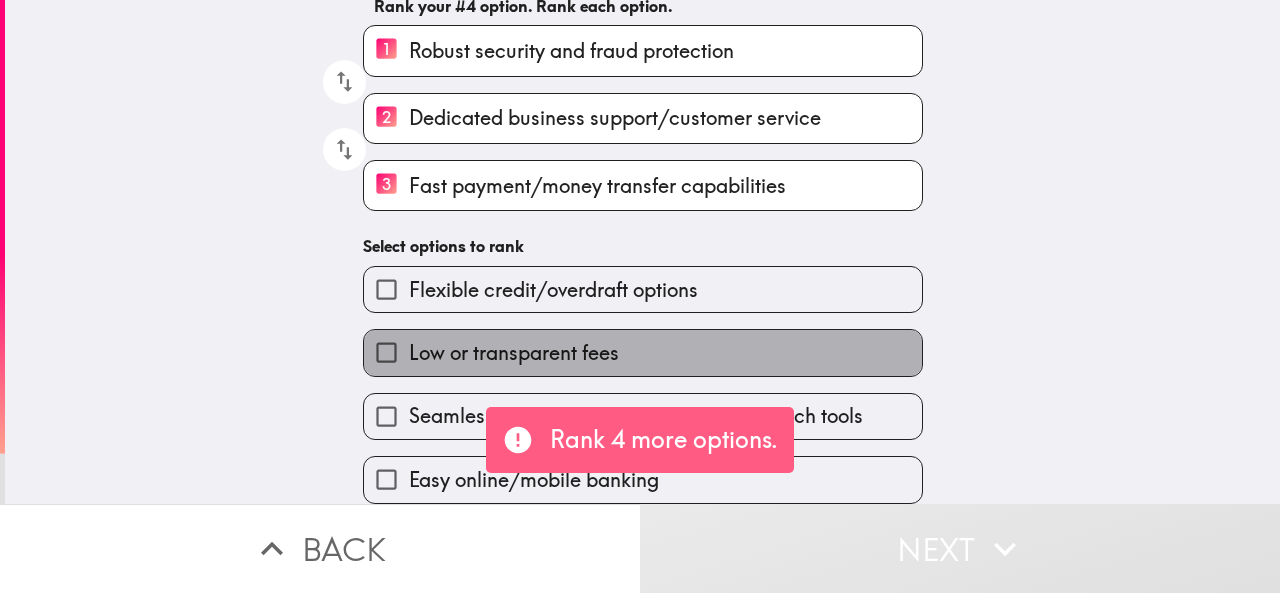 click on "Low or transparent fees" at bounding box center [643, 352] 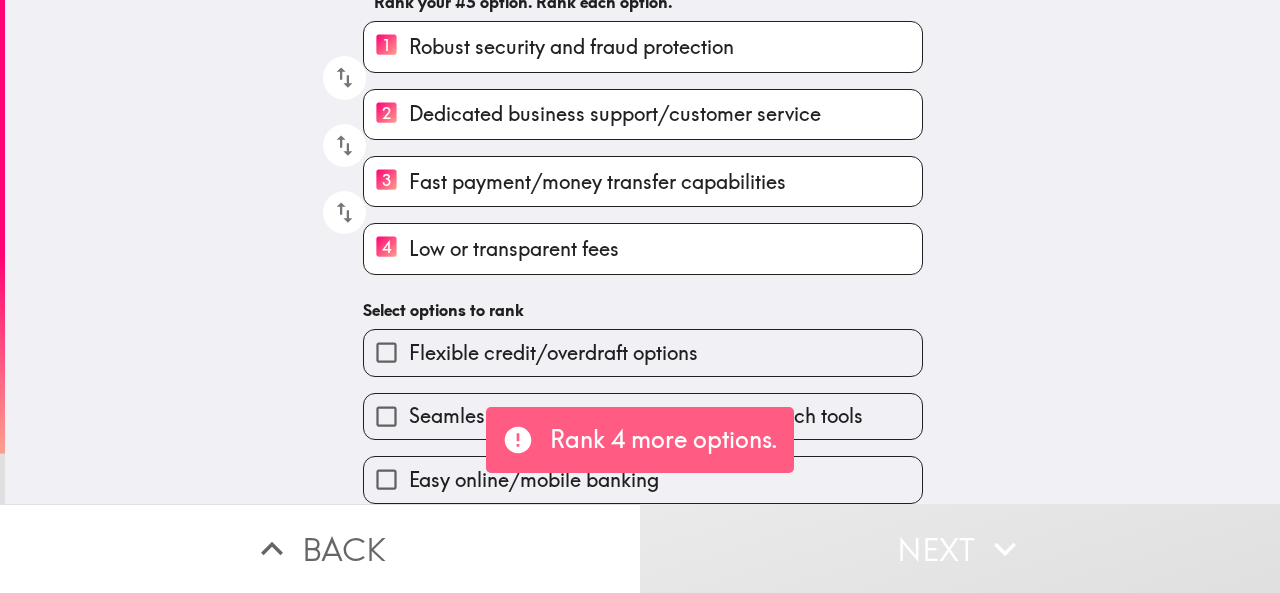 drag, startPoint x: 775, startPoint y: 375, endPoint x: 809, endPoint y: 407, distance: 46.69047 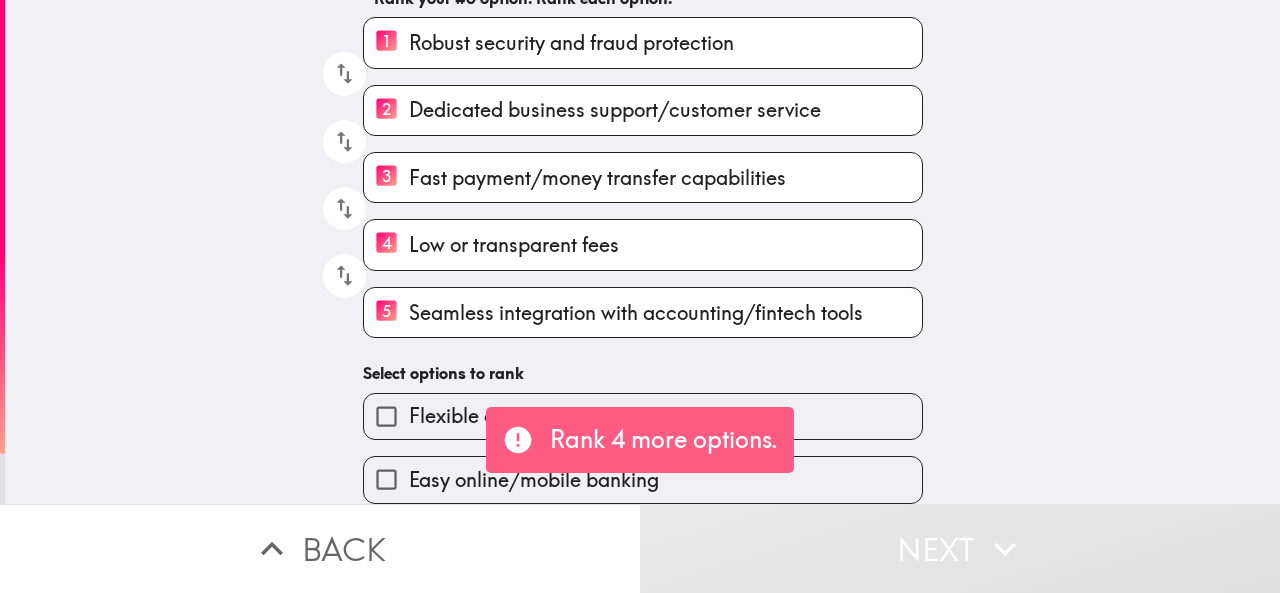 click on "Flexible credit/overdraft options" at bounding box center (553, 416) 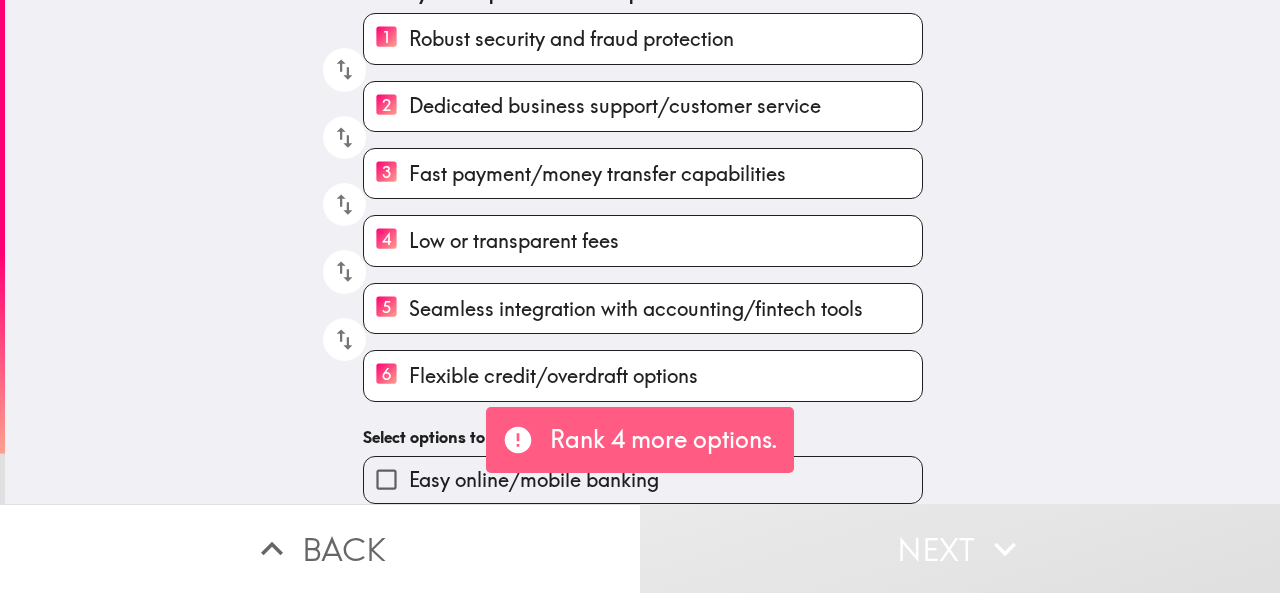 scroll, scrollTop: 178, scrollLeft: 0, axis: vertical 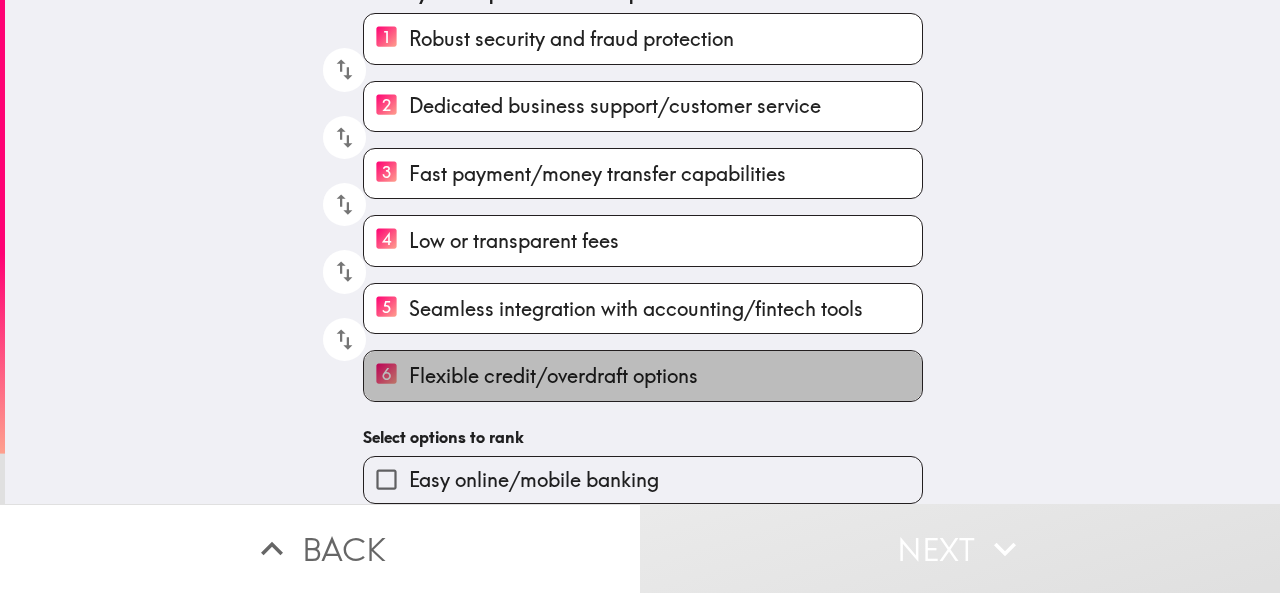 click on "Flexible credit/overdraft options" at bounding box center (553, 376) 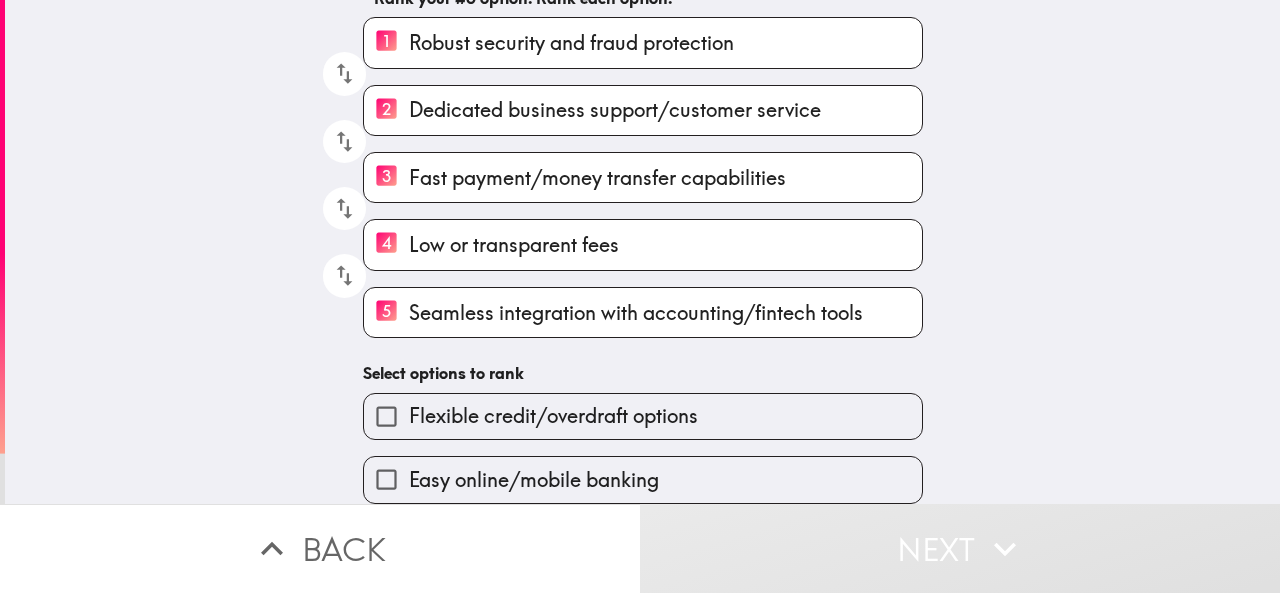 click on "Seamless integration with accounting/fintech tools" at bounding box center [636, 313] 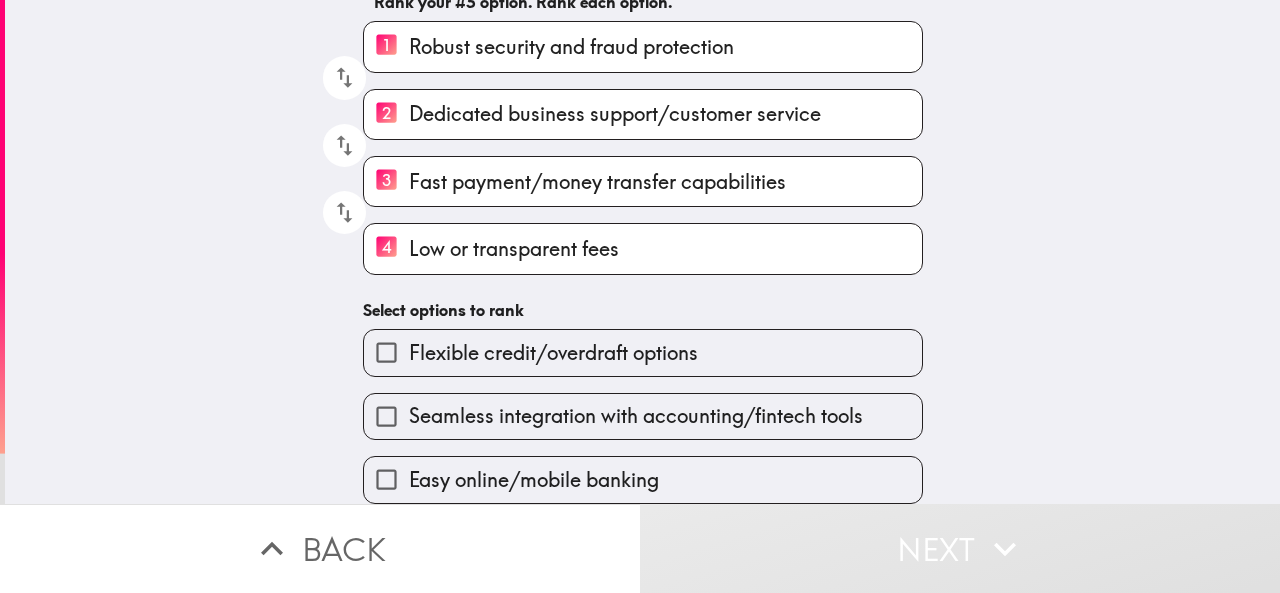 scroll, scrollTop: 0, scrollLeft: 0, axis: both 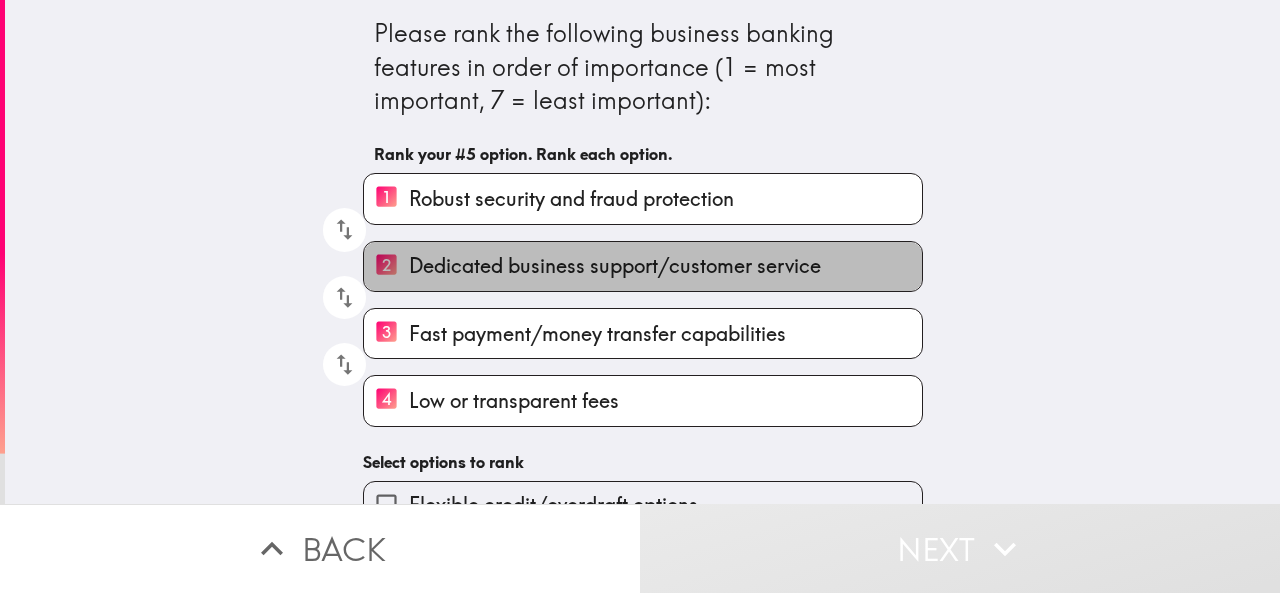 drag, startPoint x: 596, startPoint y: 283, endPoint x: 565, endPoint y: 329, distance: 55.470715 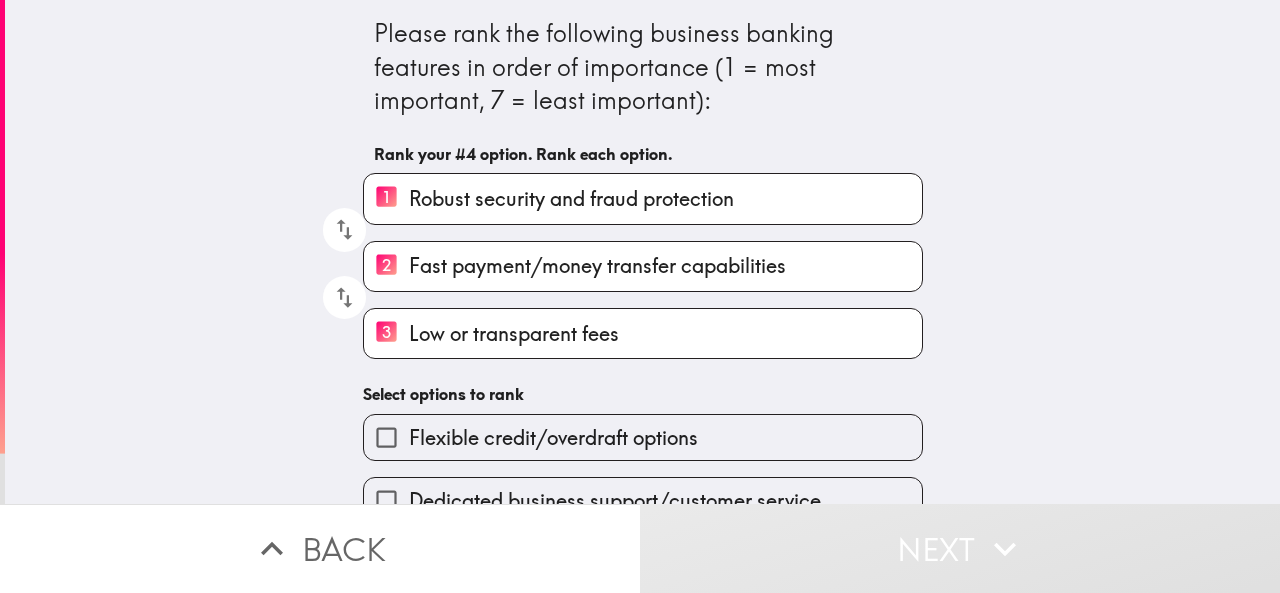 click on "Low or transparent fees" at bounding box center [514, 334] 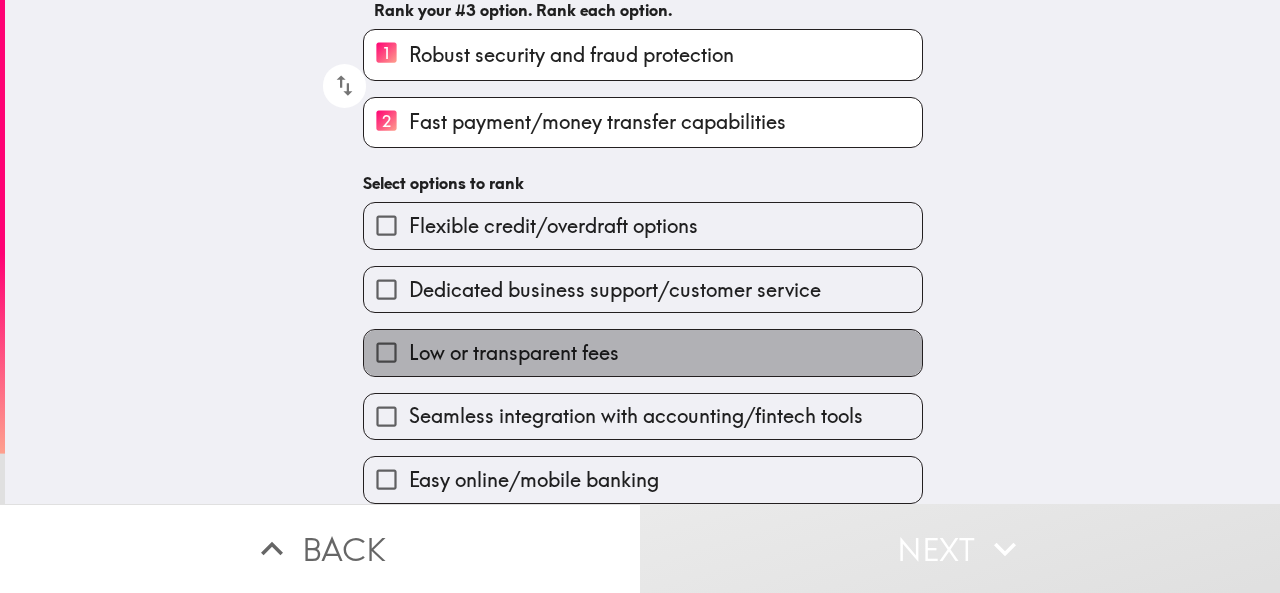 click on "Low or transparent fees" at bounding box center (514, 353) 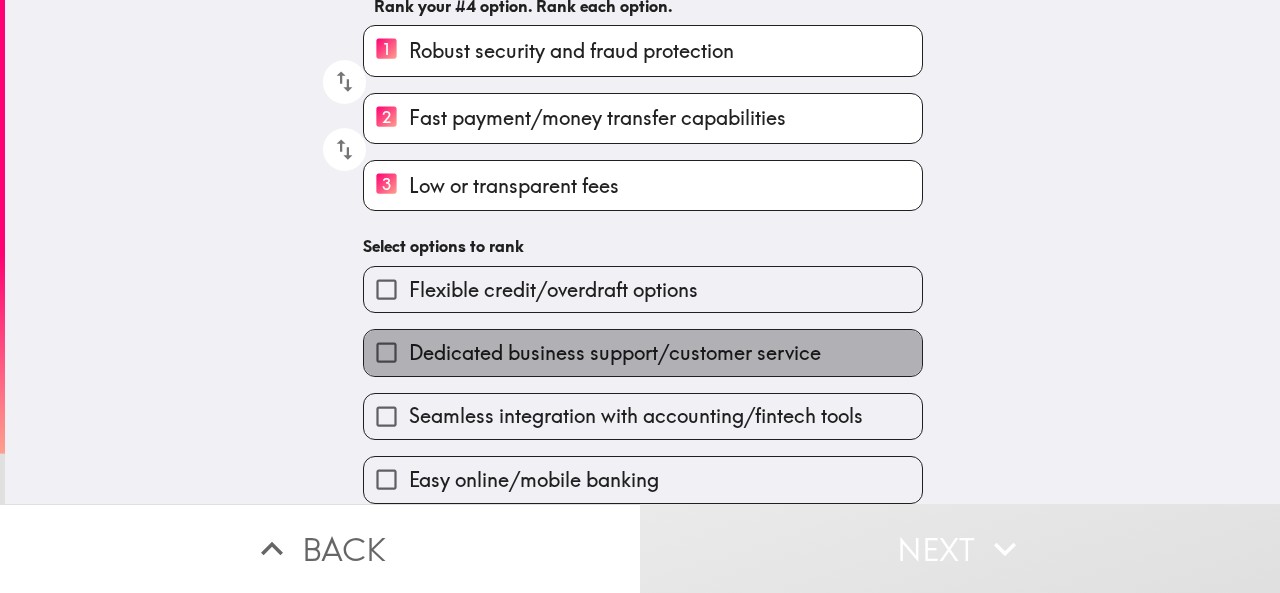 click on "Dedicated business support/customer service" at bounding box center (615, 353) 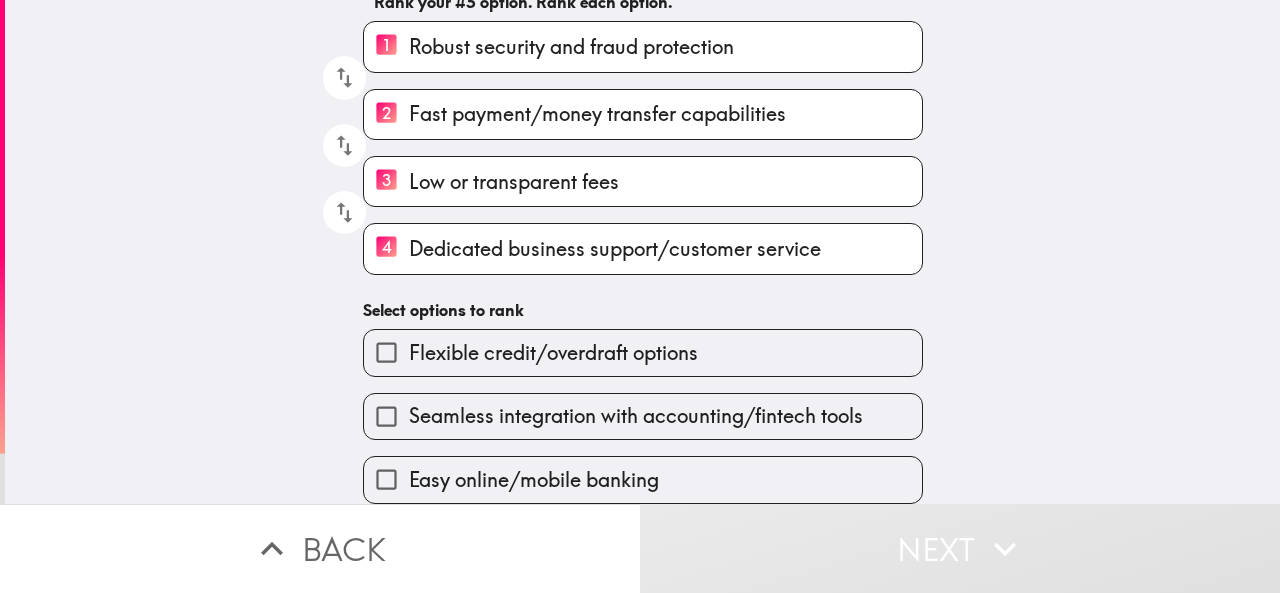 click on "Seamless integration with accounting/fintech tools" at bounding box center [643, 416] 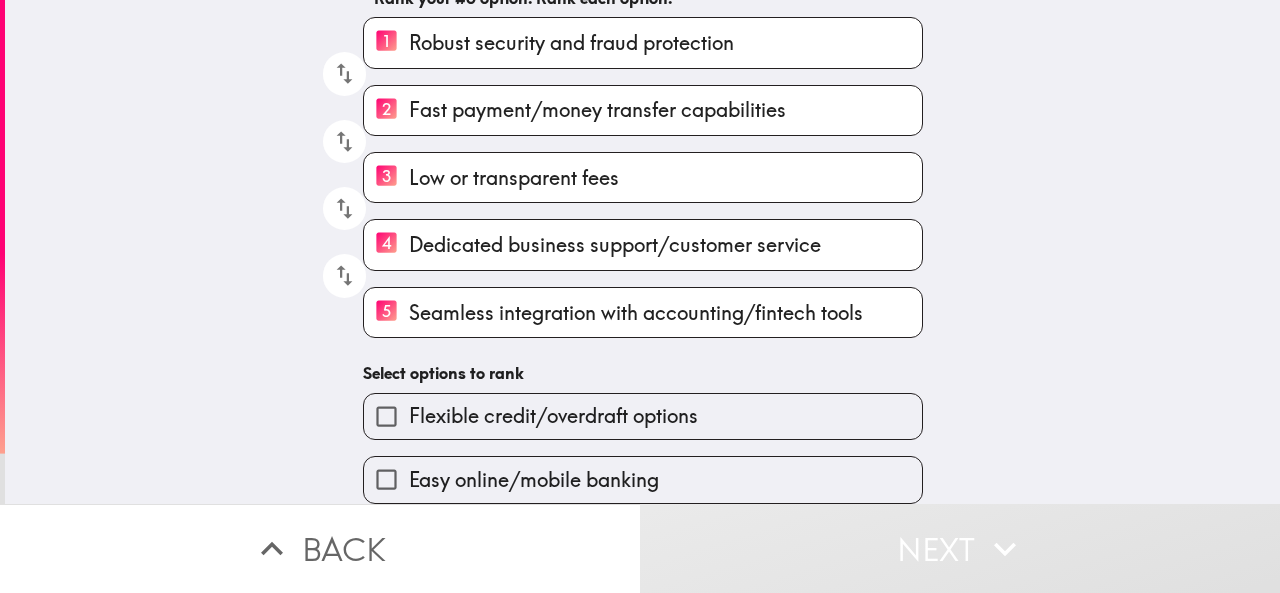 click on "Easy online/mobile banking" at bounding box center [534, 480] 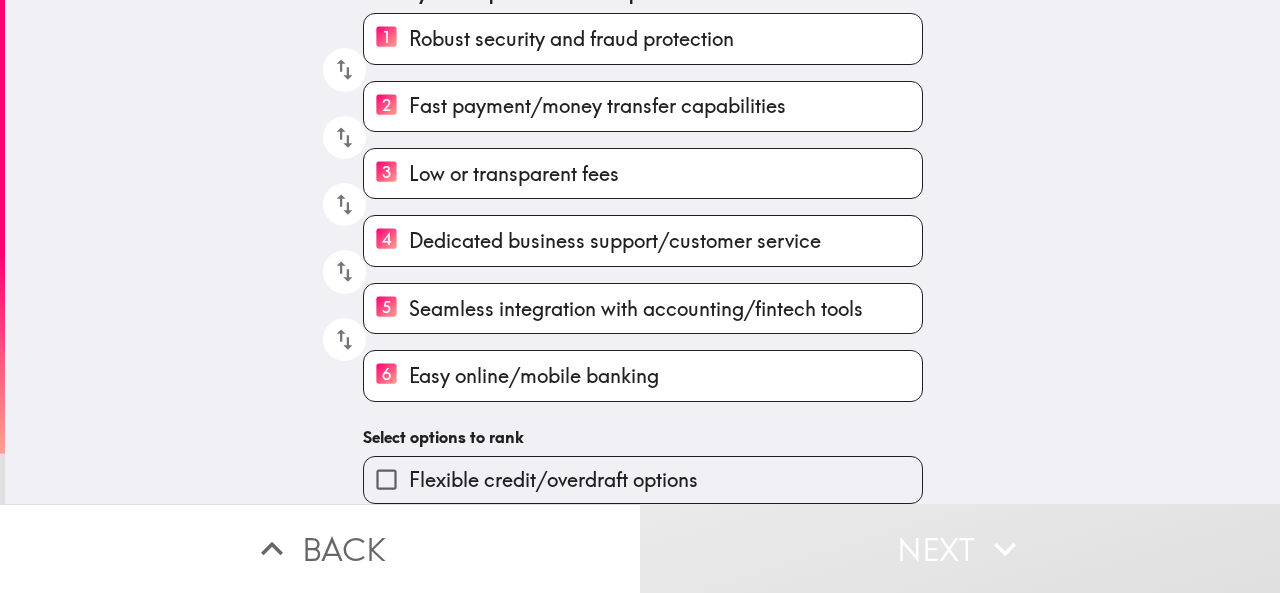 click on "Flexible credit/overdraft options" at bounding box center [553, 480] 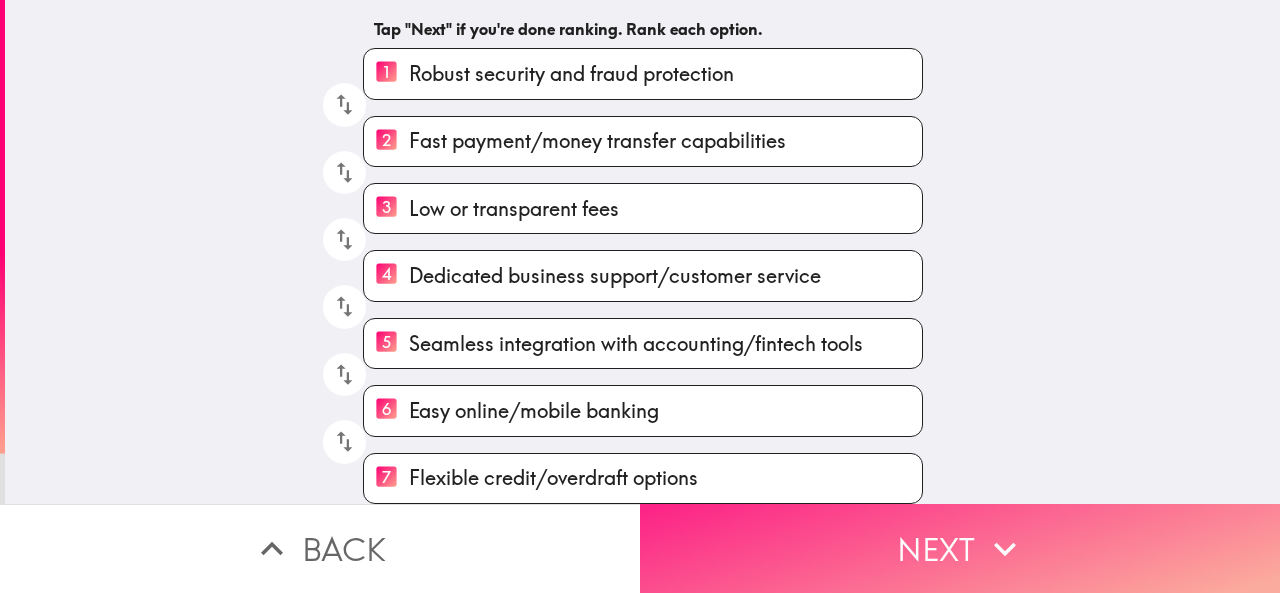 click on "Next" at bounding box center (960, 548) 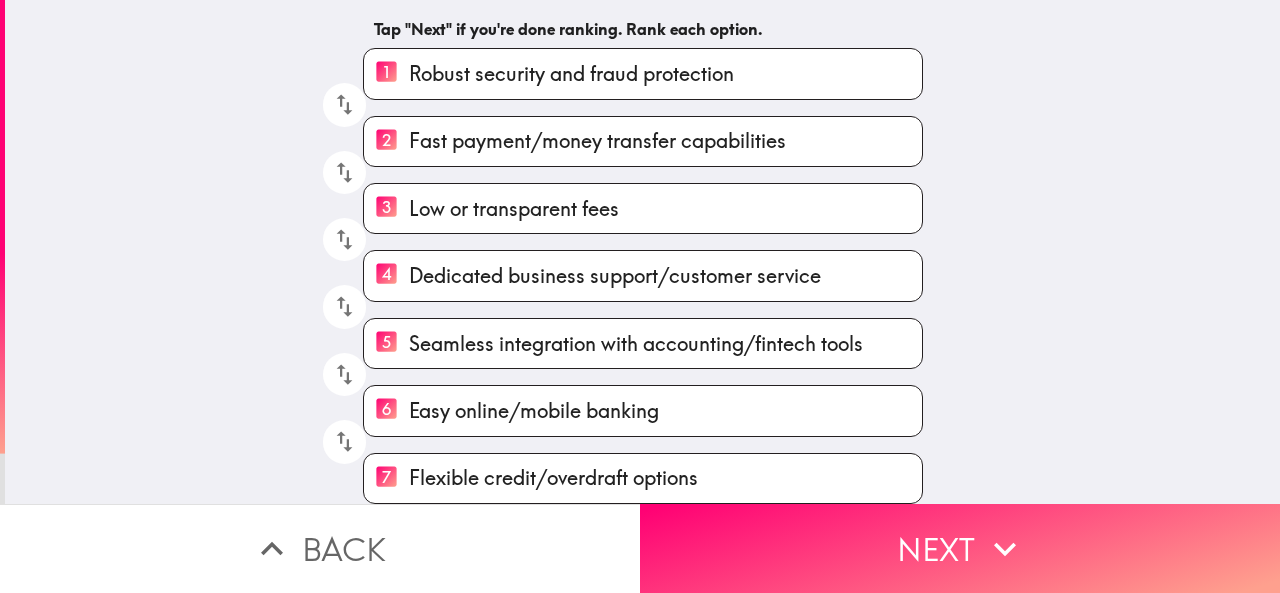 scroll, scrollTop: 0, scrollLeft: 0, axis: both 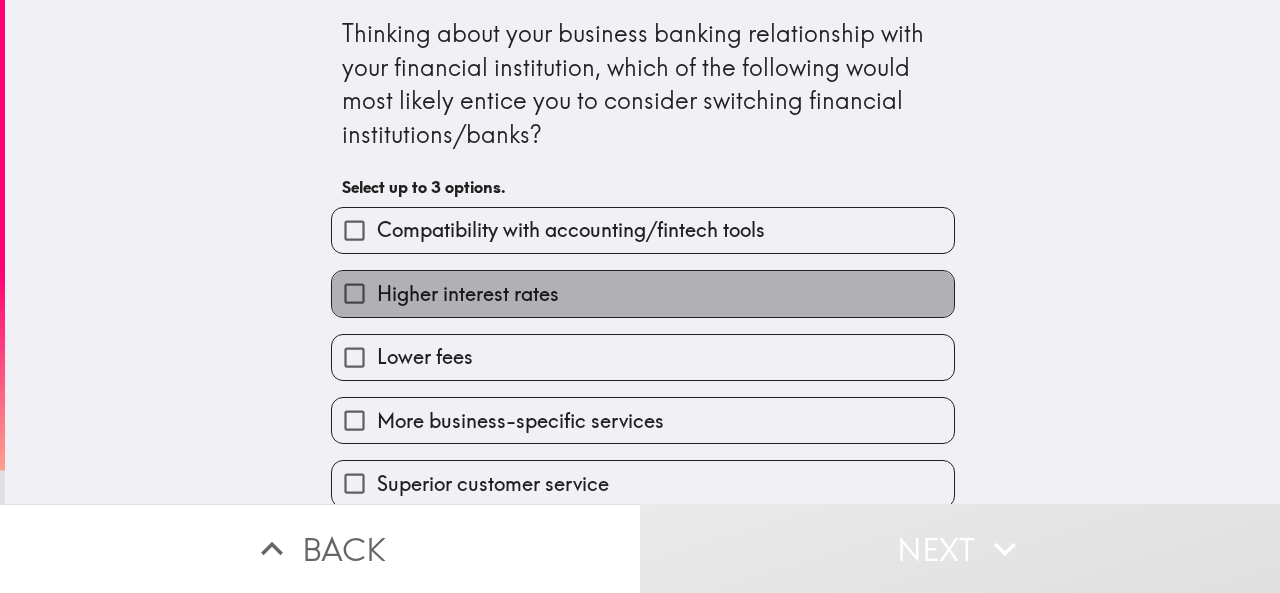 click on "Higher interest rates" at bounding box center [643, 293] 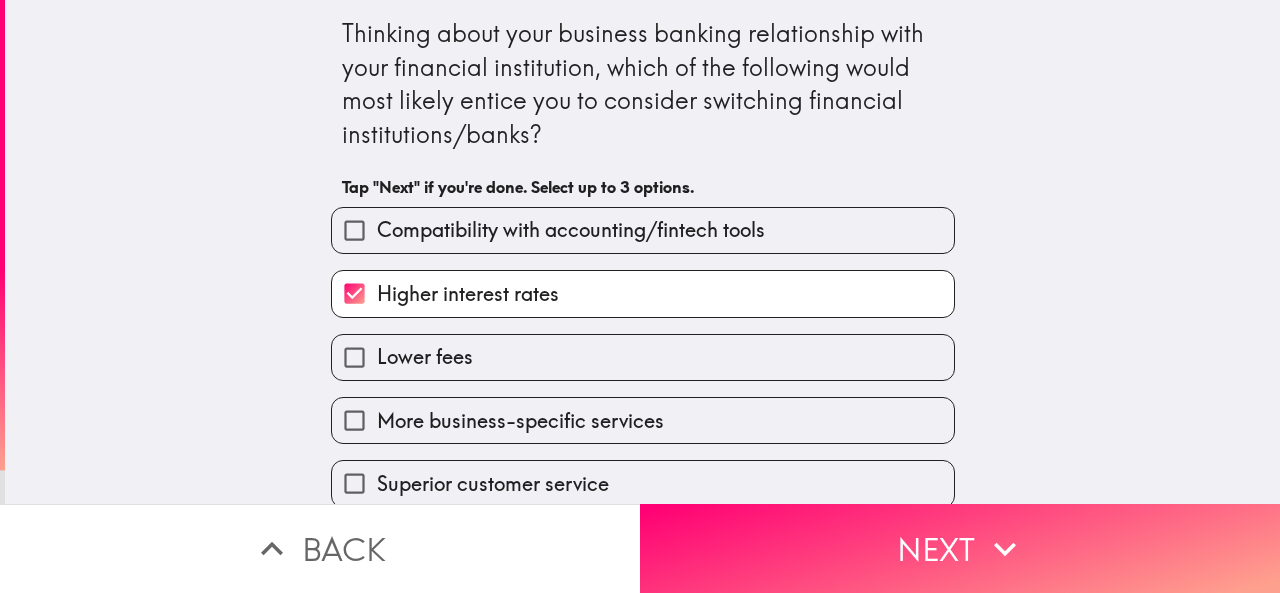 scroll, scrollTop: 200, scrollLeft: 0, axis: vertical 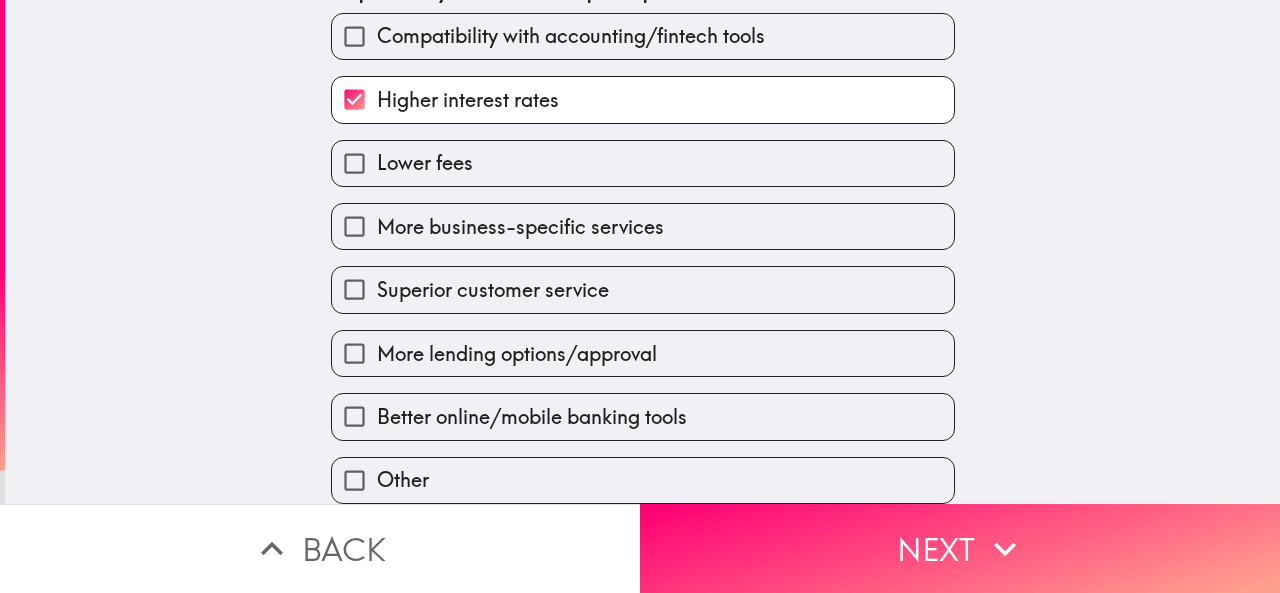 click on "Superior customer service" at bounding box center (493, 290) 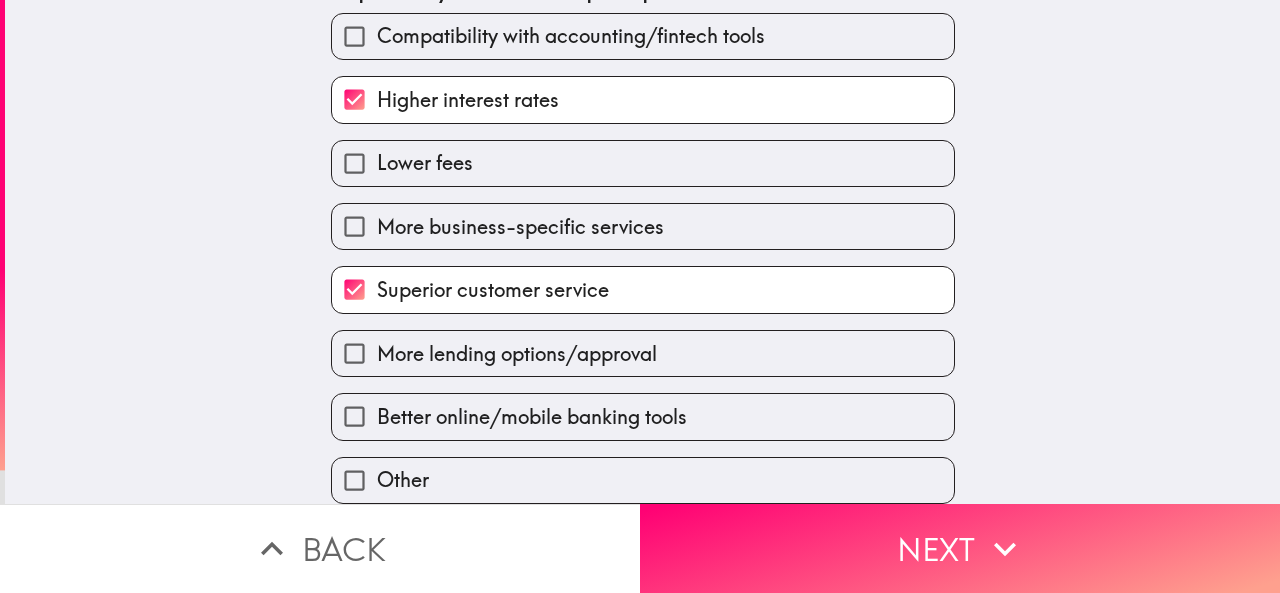 click on "Other" at bounding box center [643, 480] 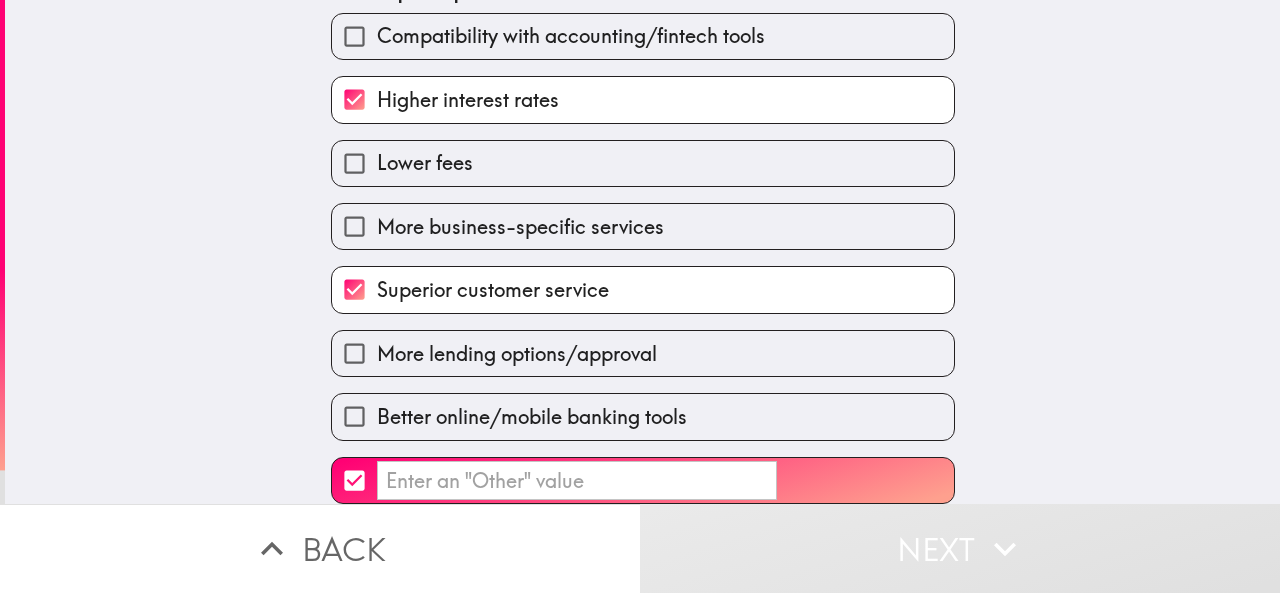 scroll, scrollTop: 212, scrollLeft: 0, axis: vertical 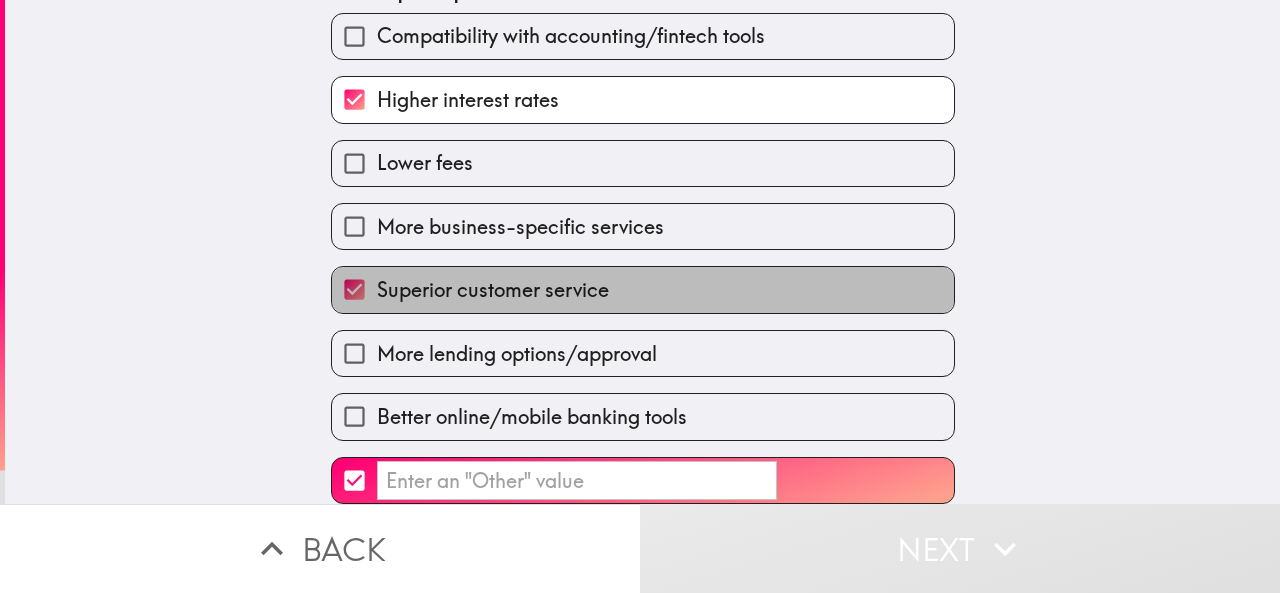 click on "Superior customer service" at bounding box center [643, 289] 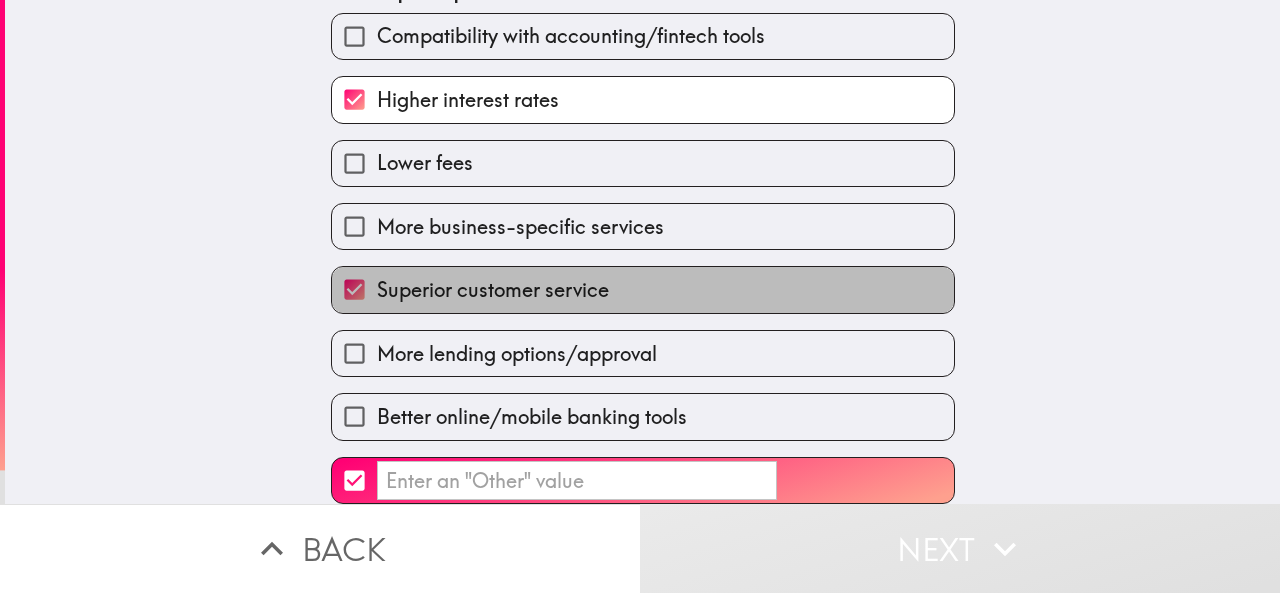 click on "Superior customer service" at bounding box center [354, 289] 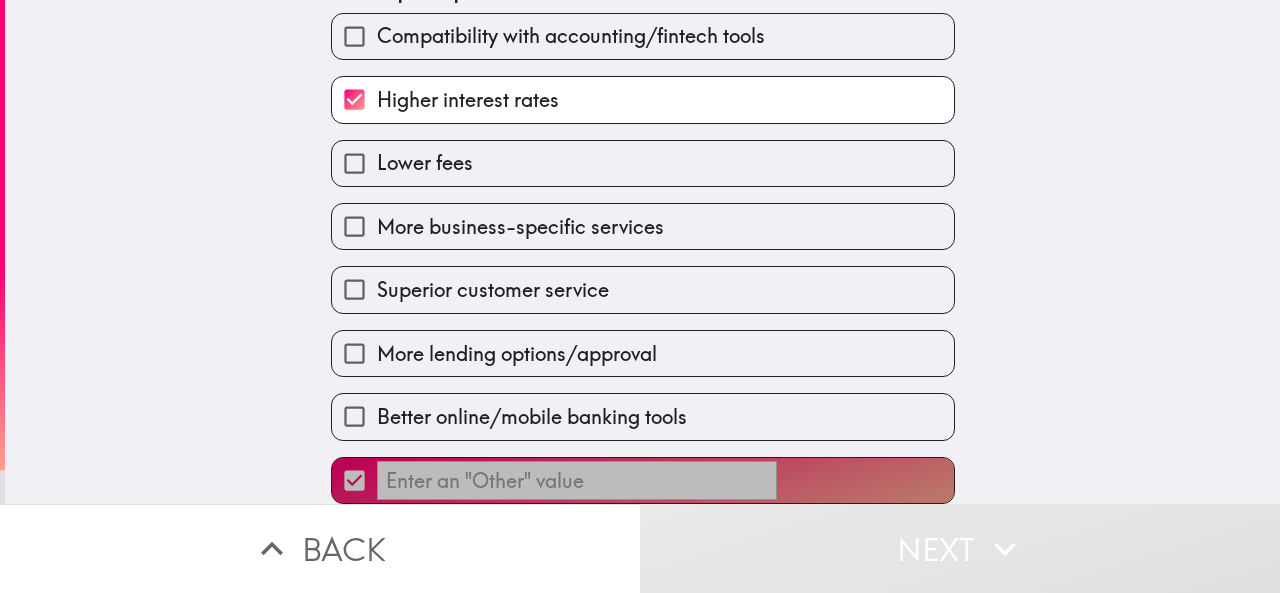 click on "​" at bounding box center (643, 480) 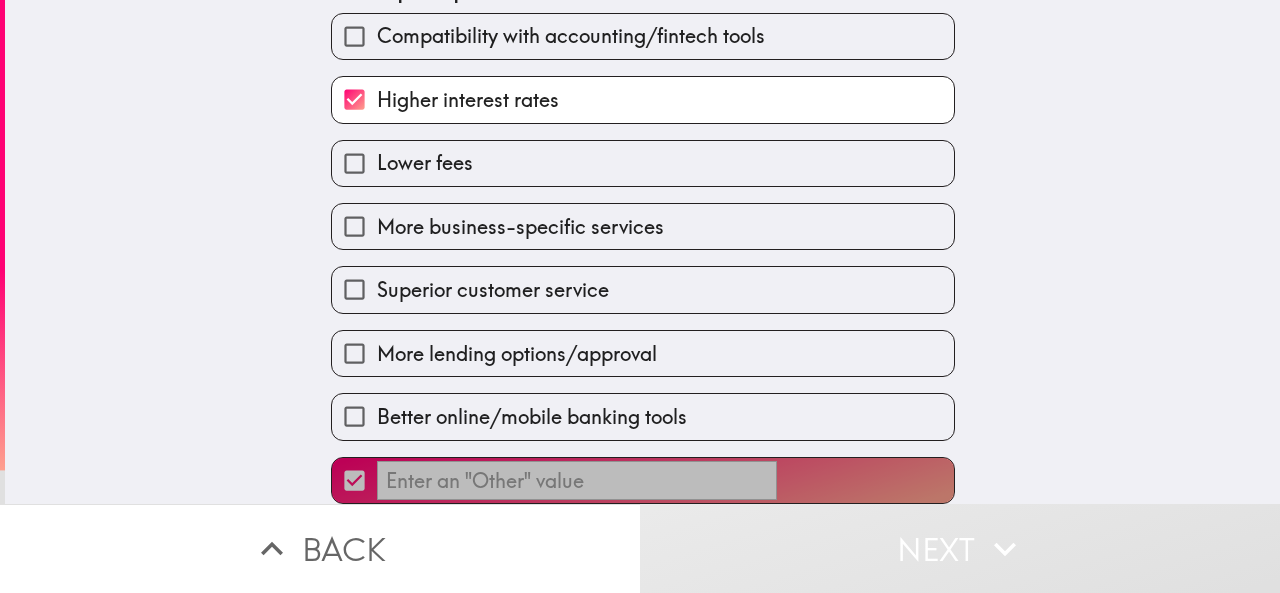 click on "​" at bounding box center (354, 480) 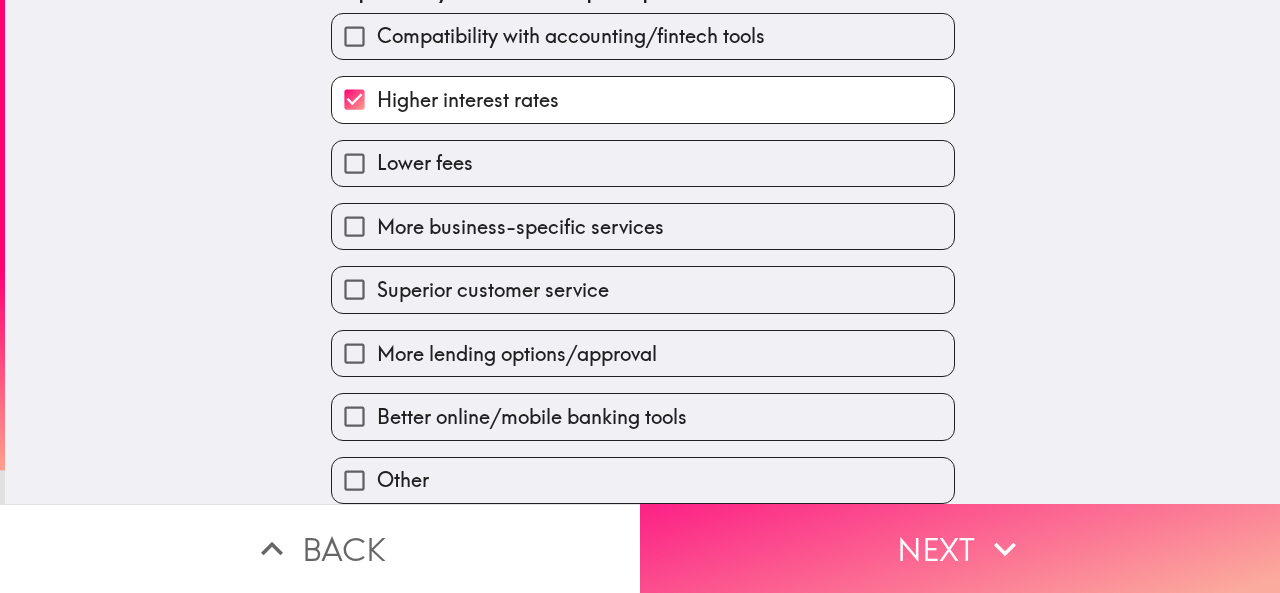 click on "Next" at bounding box center [960, 548] 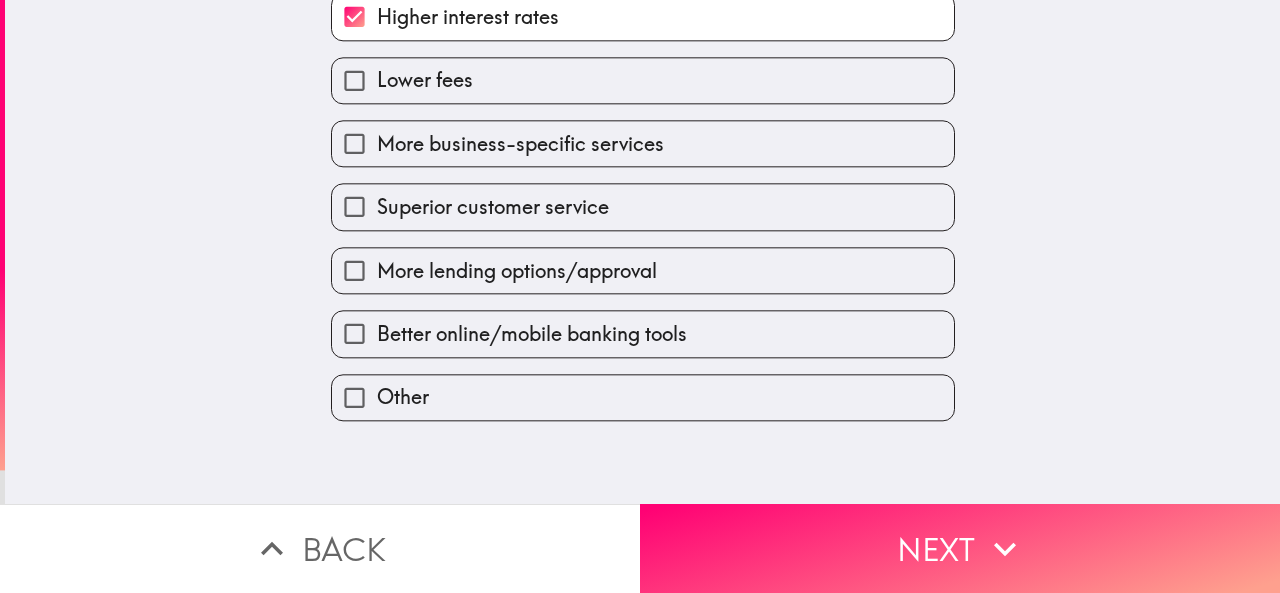 scroll, scrollTop: 0, scrollLeft: 0, axis: both 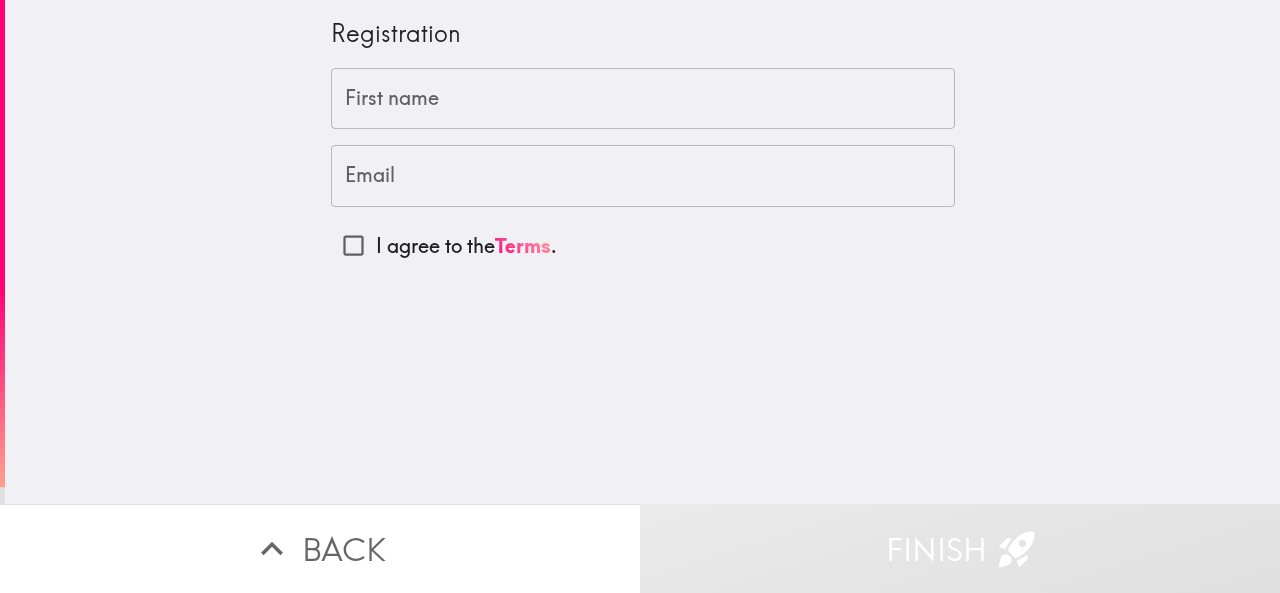 click on "First name" at bounding box center [643, 99] 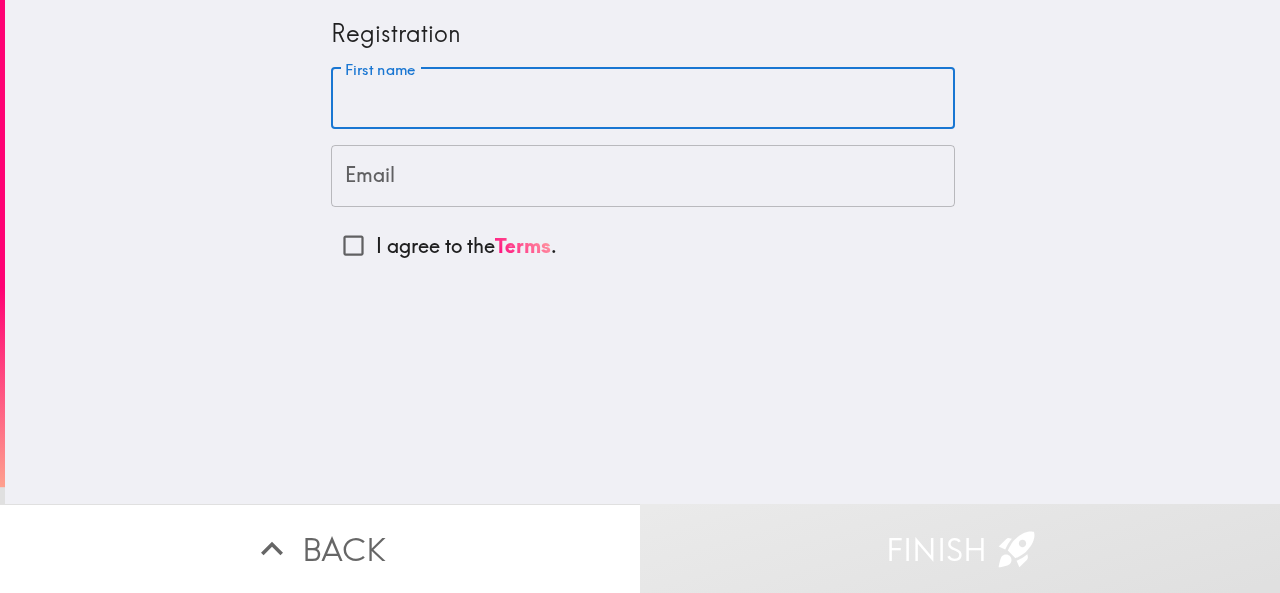 click on "First name" at bounding box center [643, 99] 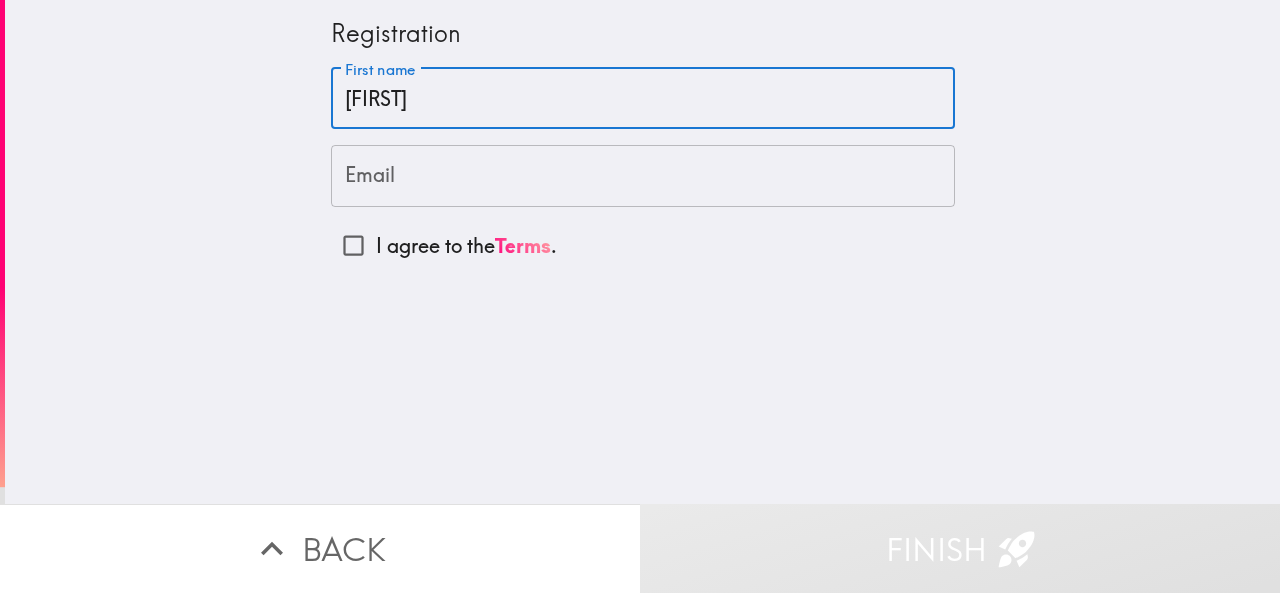 type on "[FIRST]" 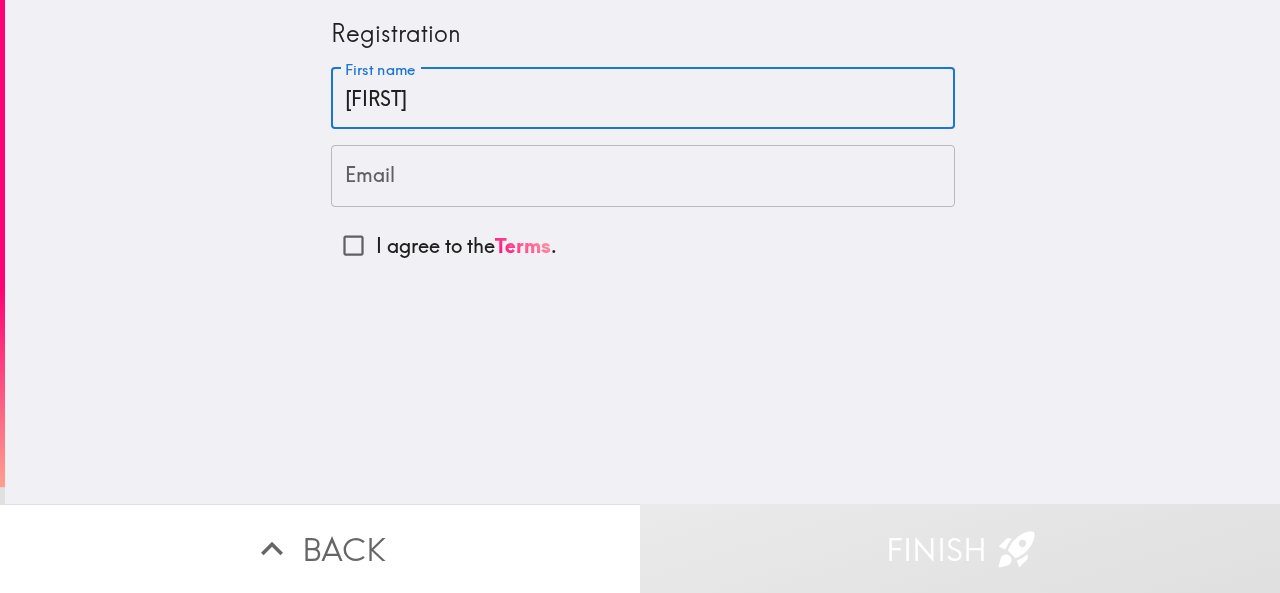 click on "Email" at bounding box center (643, 176) 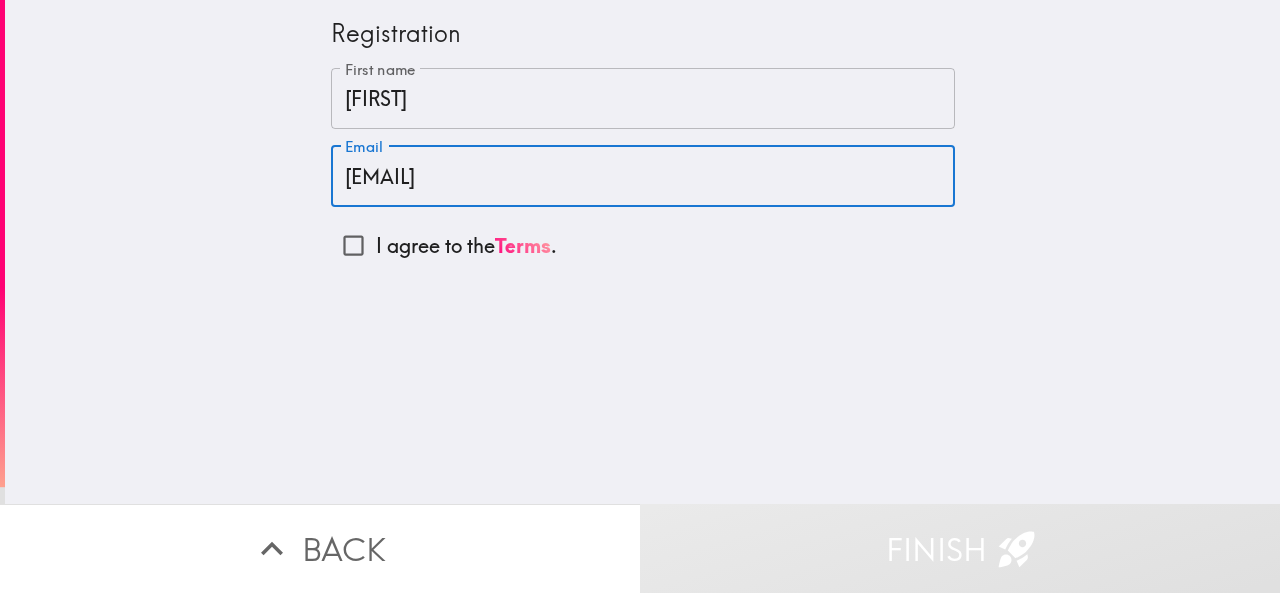 type on "[EMAIL]" 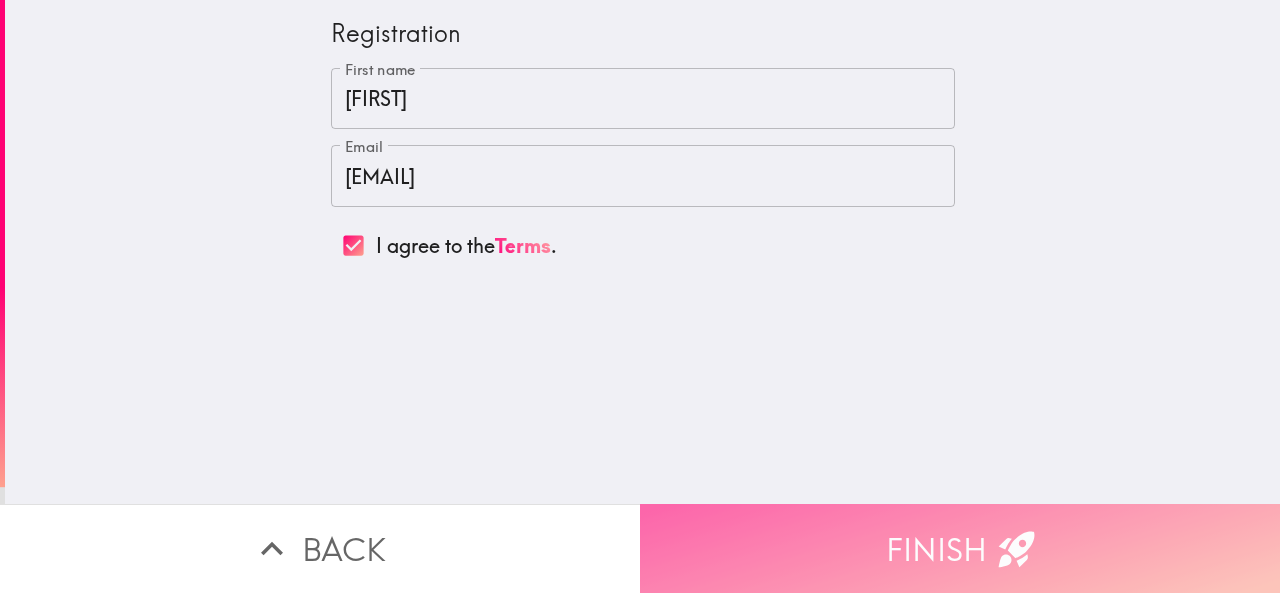 click on "Finish" at bounding box center (960, 548) 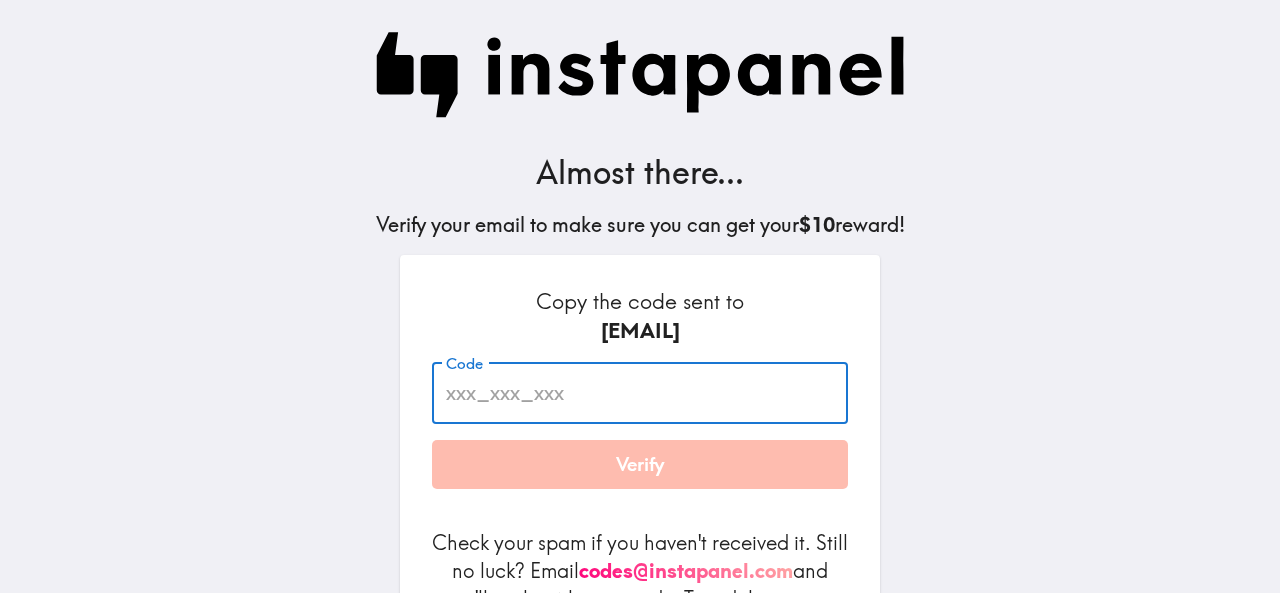 click on "Code" at bounding box center (640, 393) 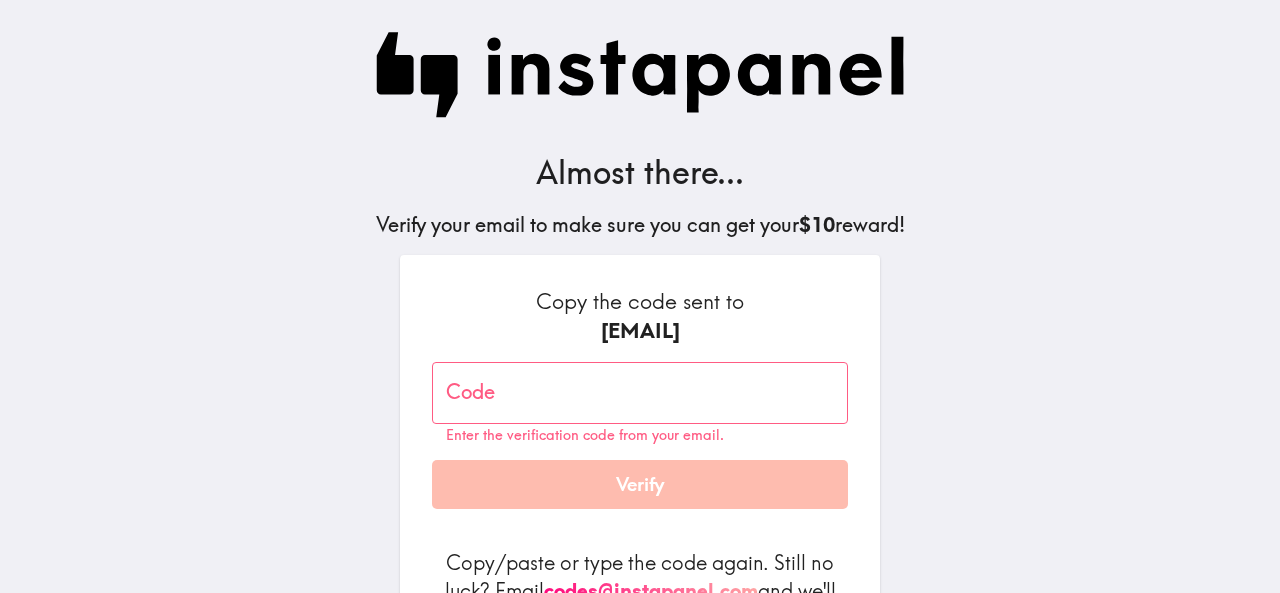 click on "Almost there... Verify your email to make sure you can get your  $10  reward! Copy the code sent to  [EMAIL] Code Code Enter the verification code from your email. Verify Copy/paste or type the code again.   Still no luck? Email  codes@example.com  and we'll reply with your code.   Typed the wrong email?   Request a new code By using Instapanel, you agree to our  Terms  and  Privacy Policy ." at bounding box center [640, 296] 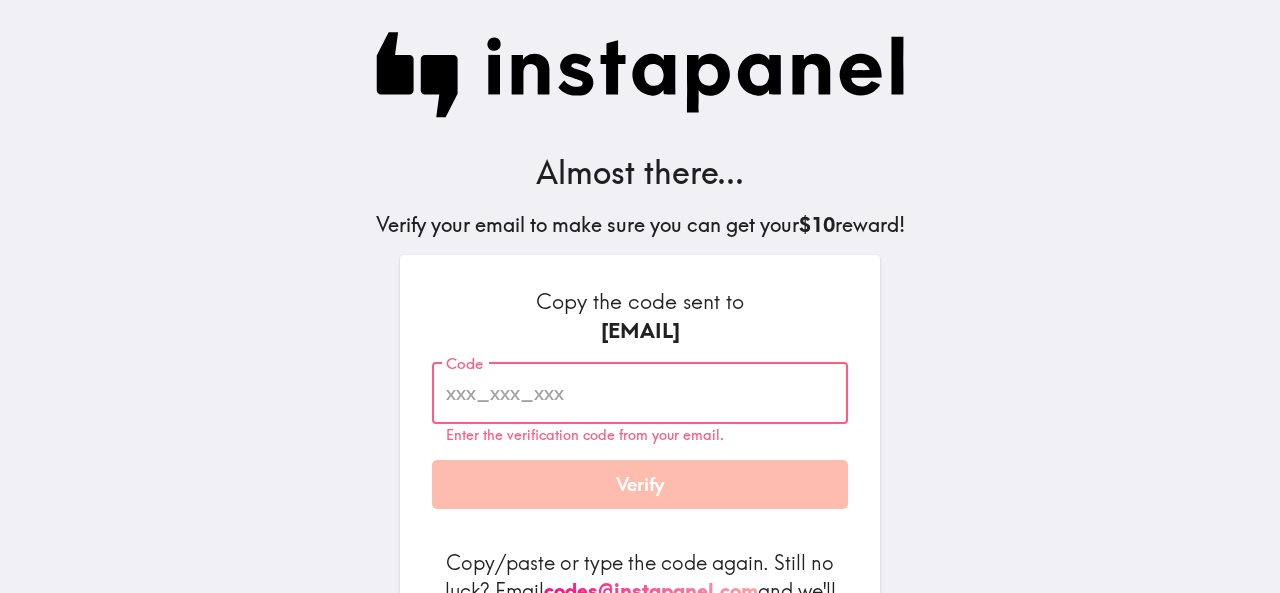 click on "Code" at bounding box center (640, 393) 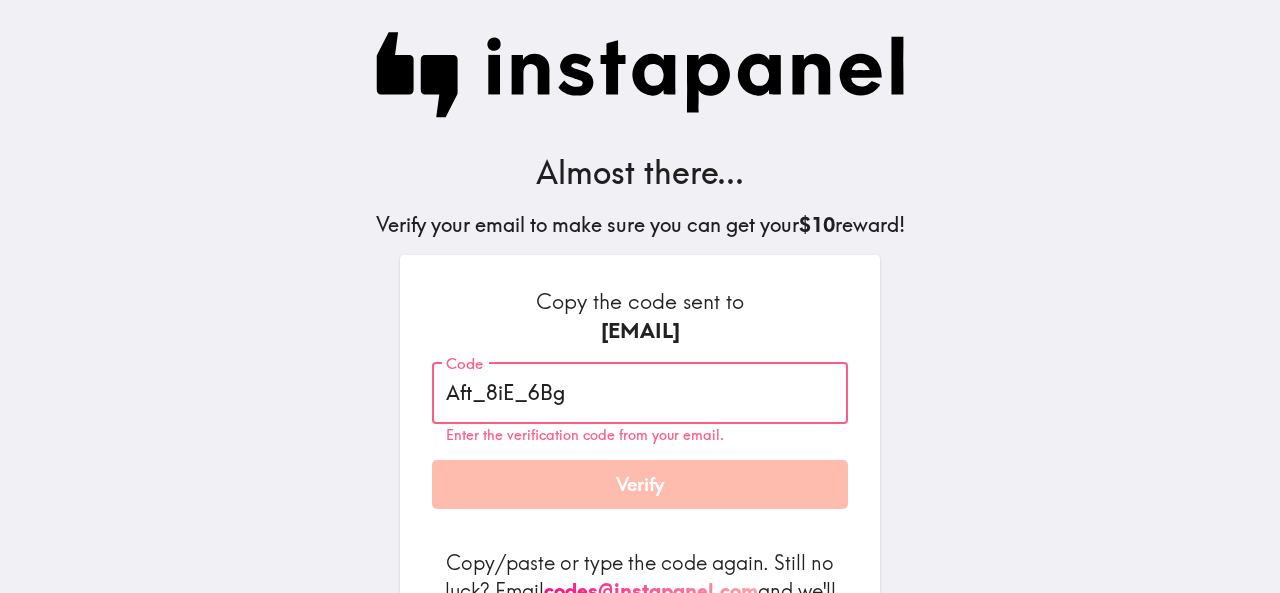 click on "Aft_8iE_6Bg" at bounding box center (640, 393) 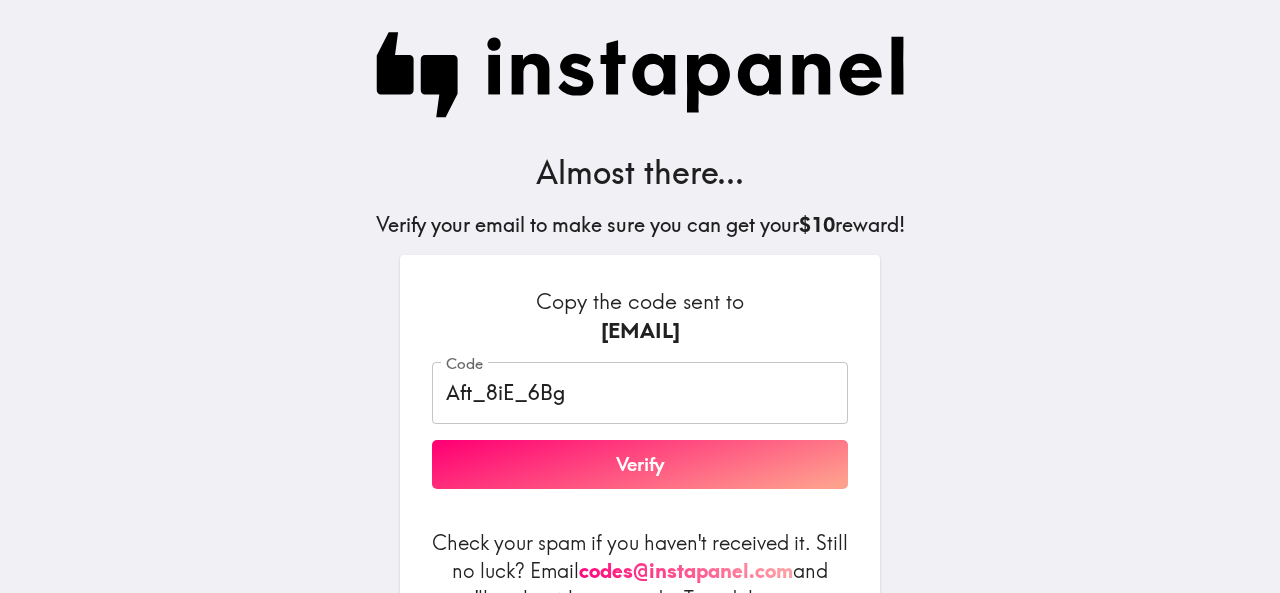 click on "Almost there... Verify your email to make sure you can get your  $10  reward! Copy the code sent to  [EMAIL] Code [CODE] Code Verify Check your spam if you haven't received it.   Still no luck? Email  codes@example.com  and we'll reply with your code.   Typed the wrong email?   Request a new code By using Instapanel, you agree to our  Terms  and  Privacy Policy ." at bounding box center (640, 296) 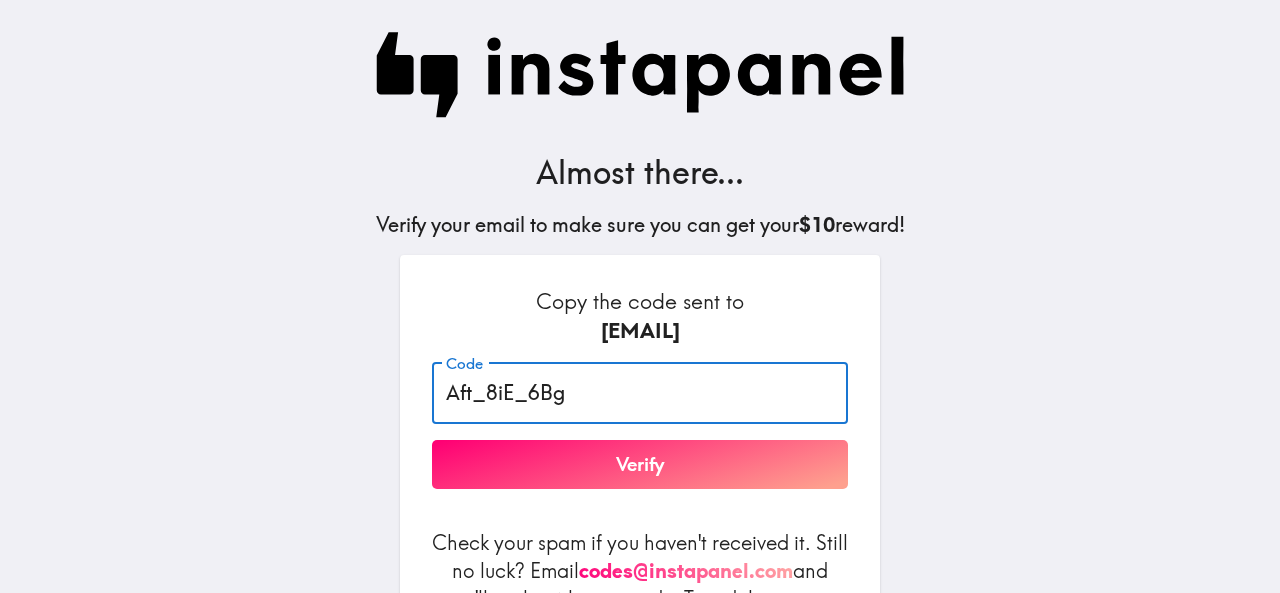 click on "Aft_8iE_6Bg" at bounding box center [640, 393] 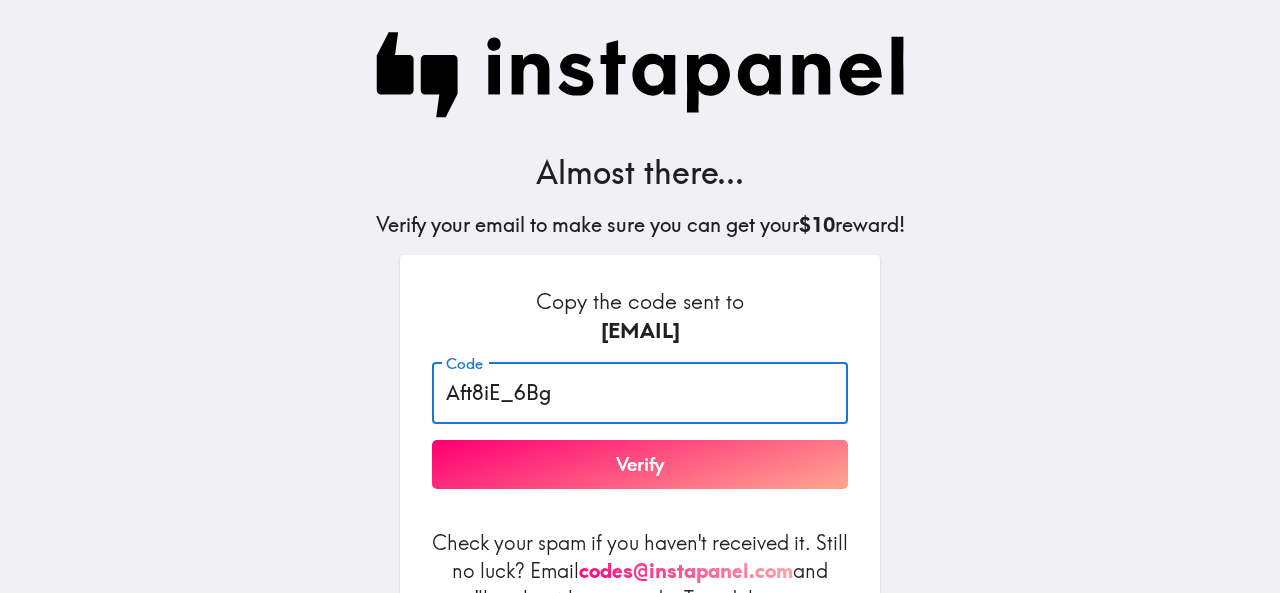 drag, startPoint x: 508, startPoint y: 391, endPoint x: 556, endPoint y: 391, distance: 48 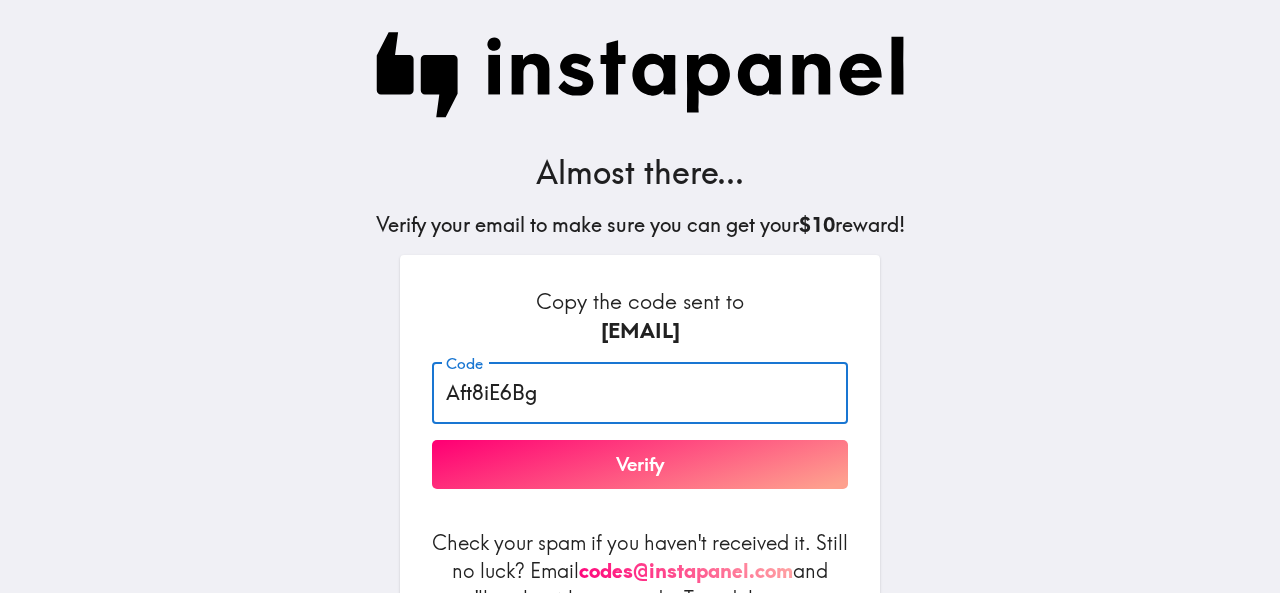 type on "Aft8iE6Bg" 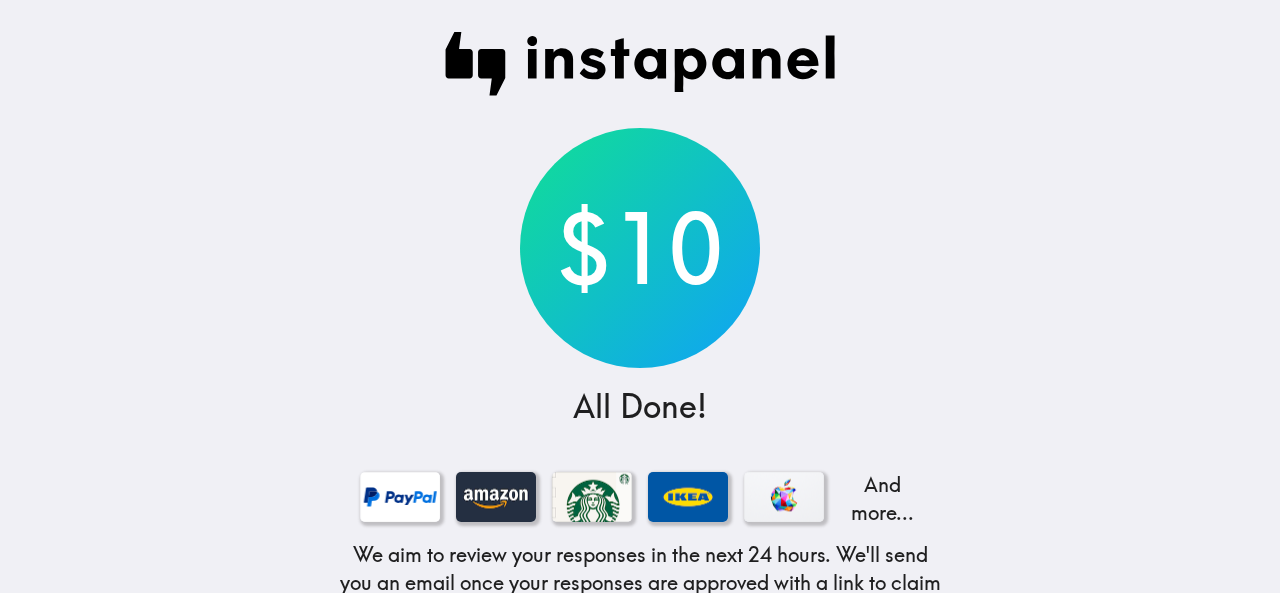 scroll, scrollTop: 178, scrollLeft: 0, axis: vertical 